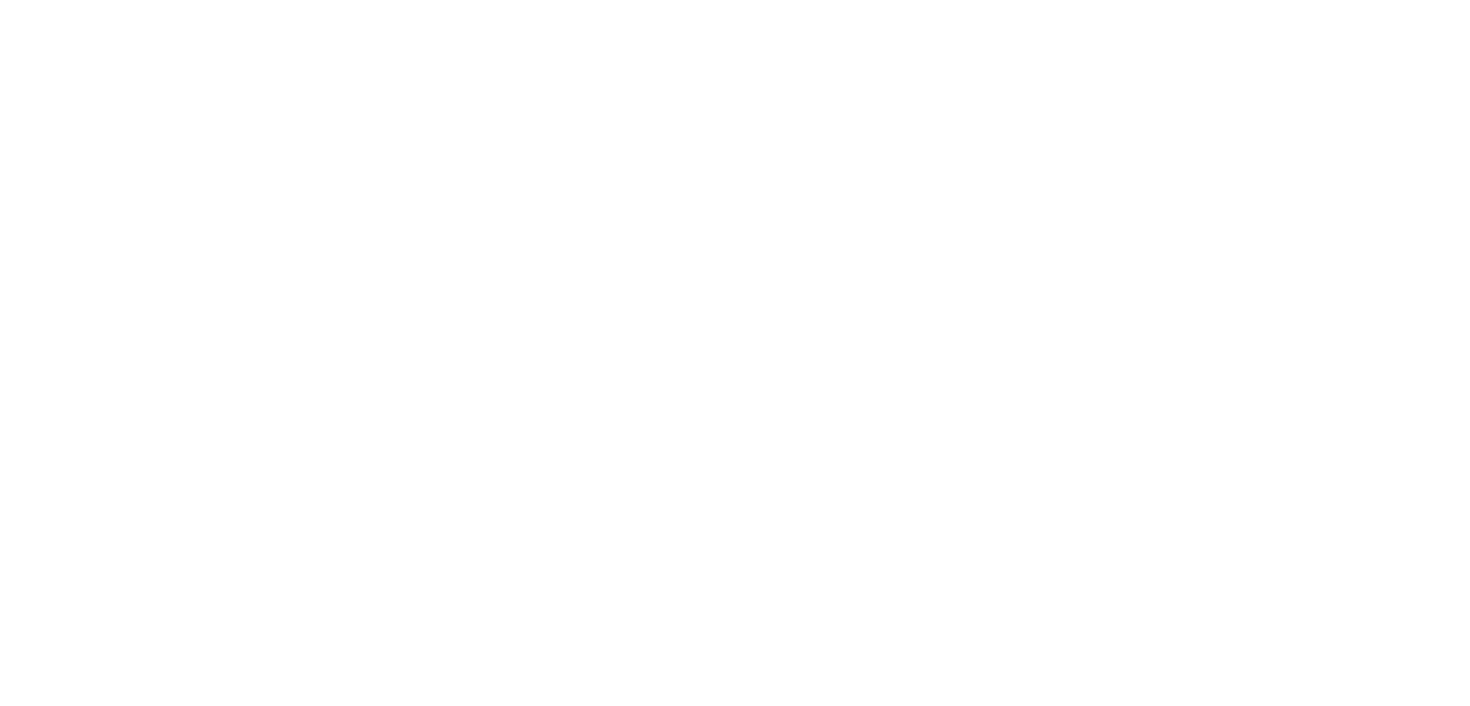 scroll, scrollTop: 0, scrollLeft: 0, axis: both 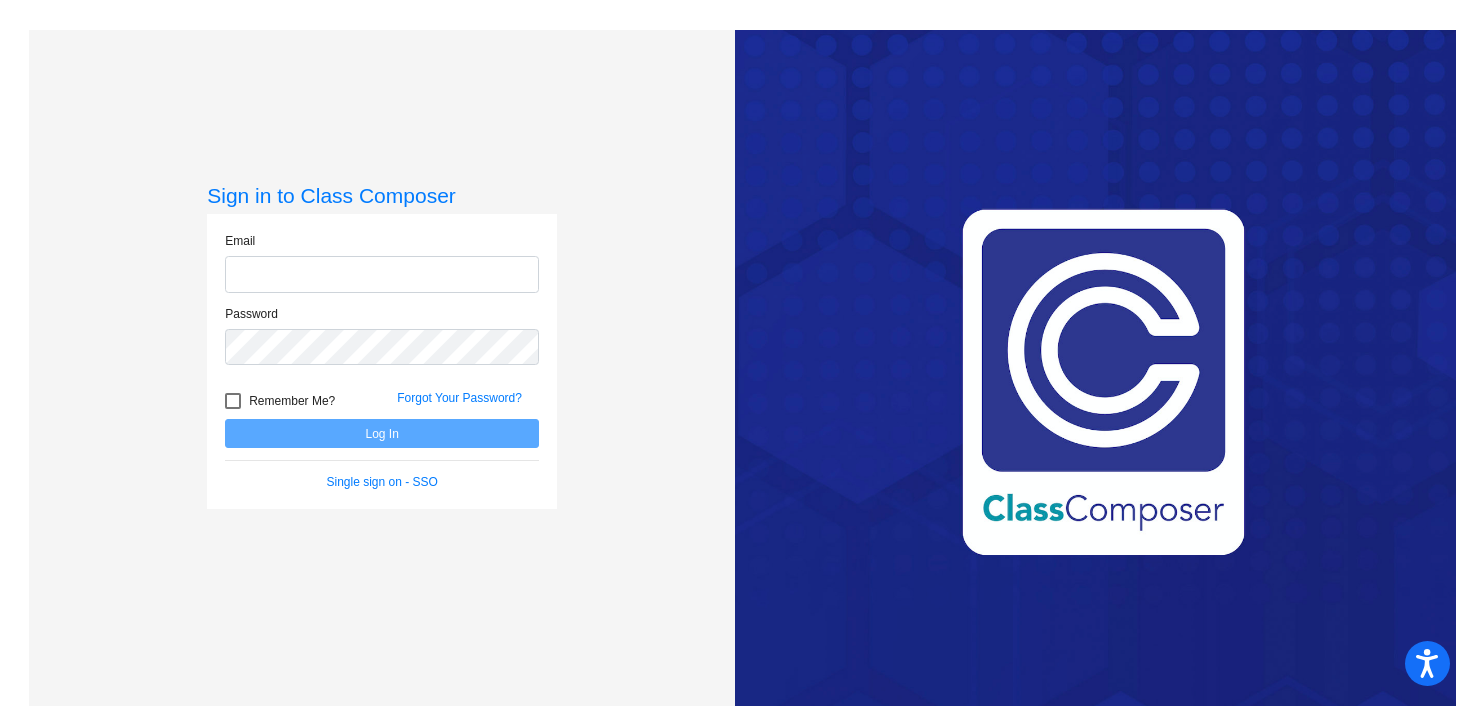 type on "[EMAIL]" 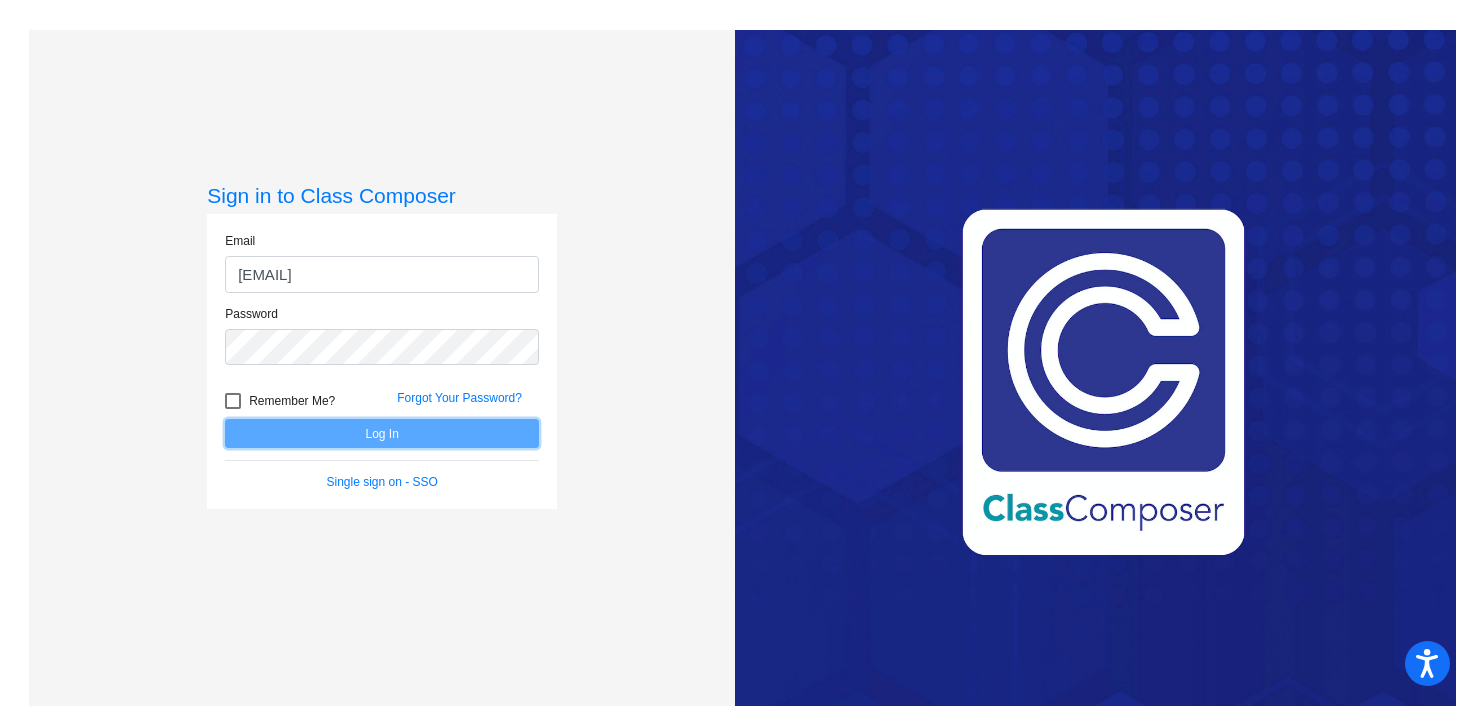 click on "Log In" 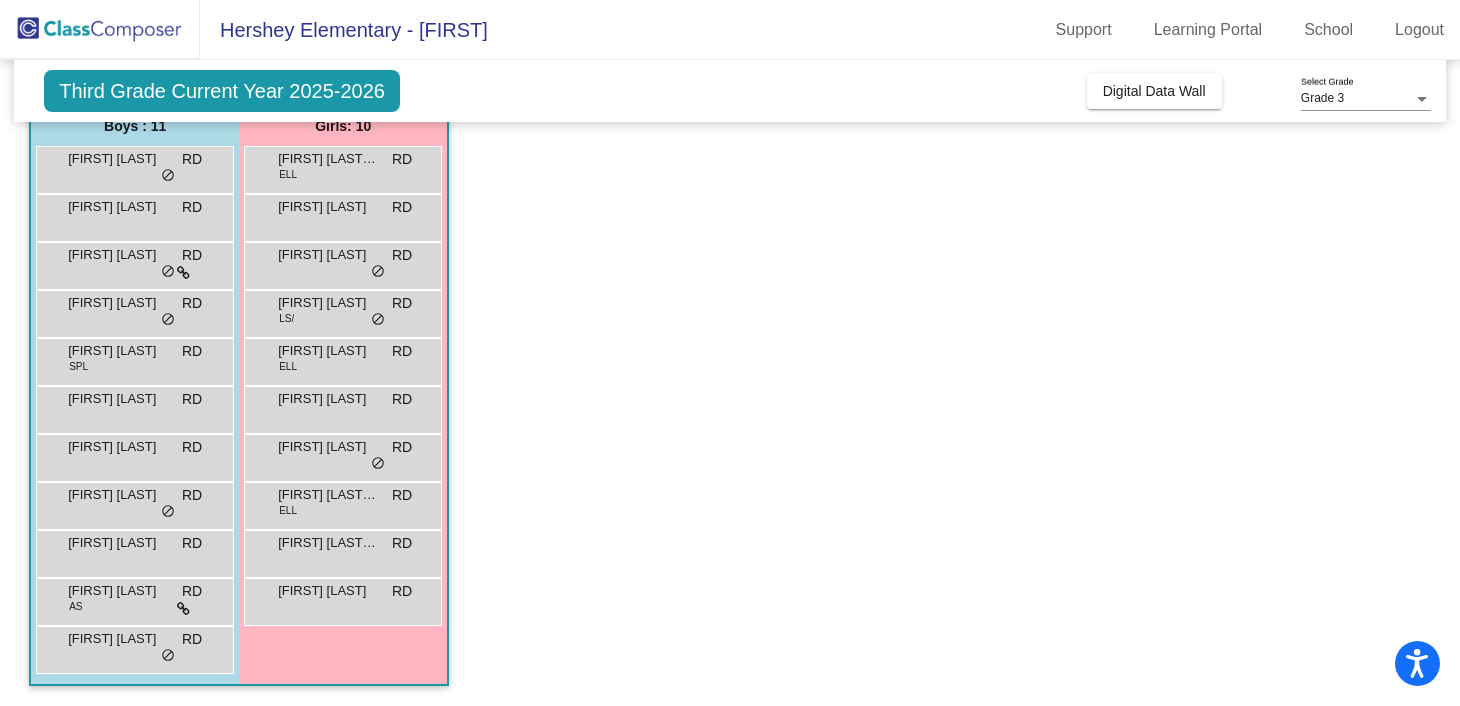 scroll, scrollTop: 0, scrollLeft: 0, axis: both 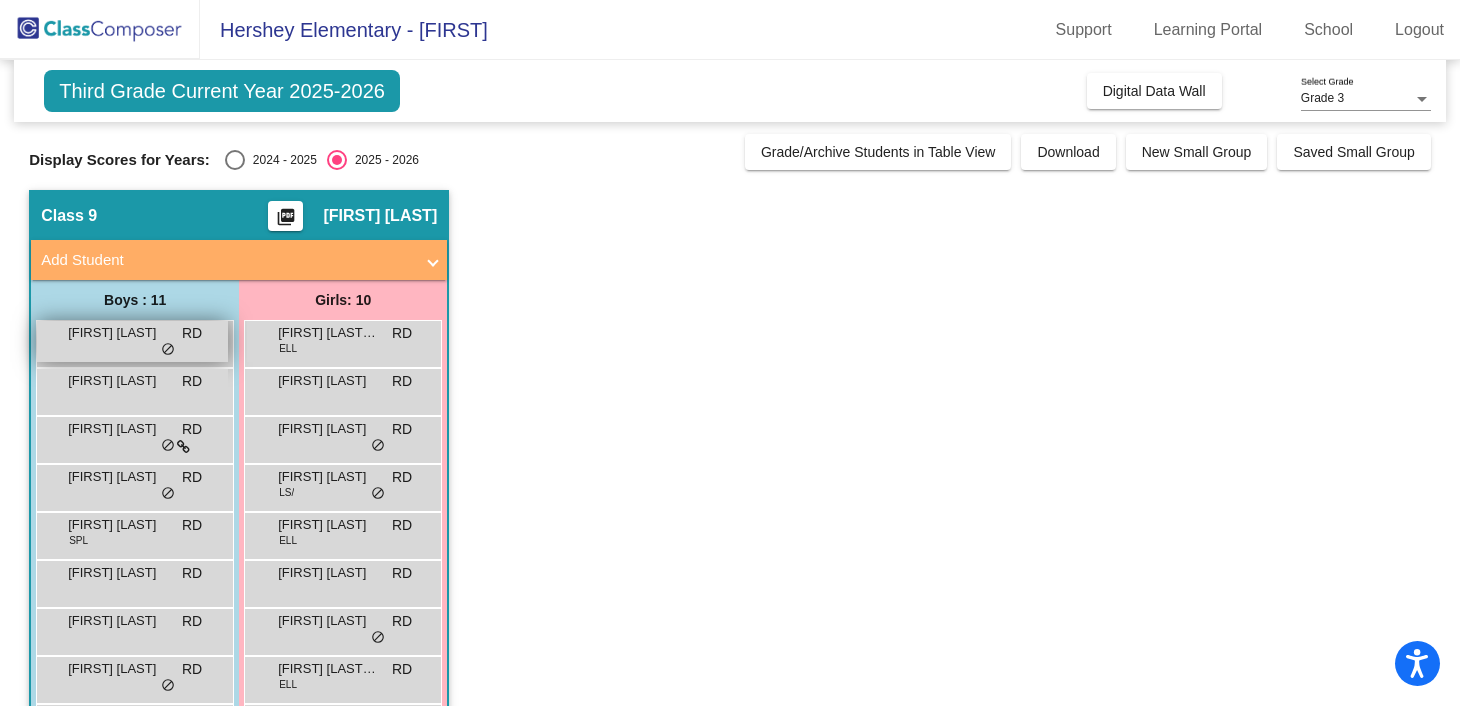 click on "[FIRST] [LAST]" at bounding box center (118, 333) 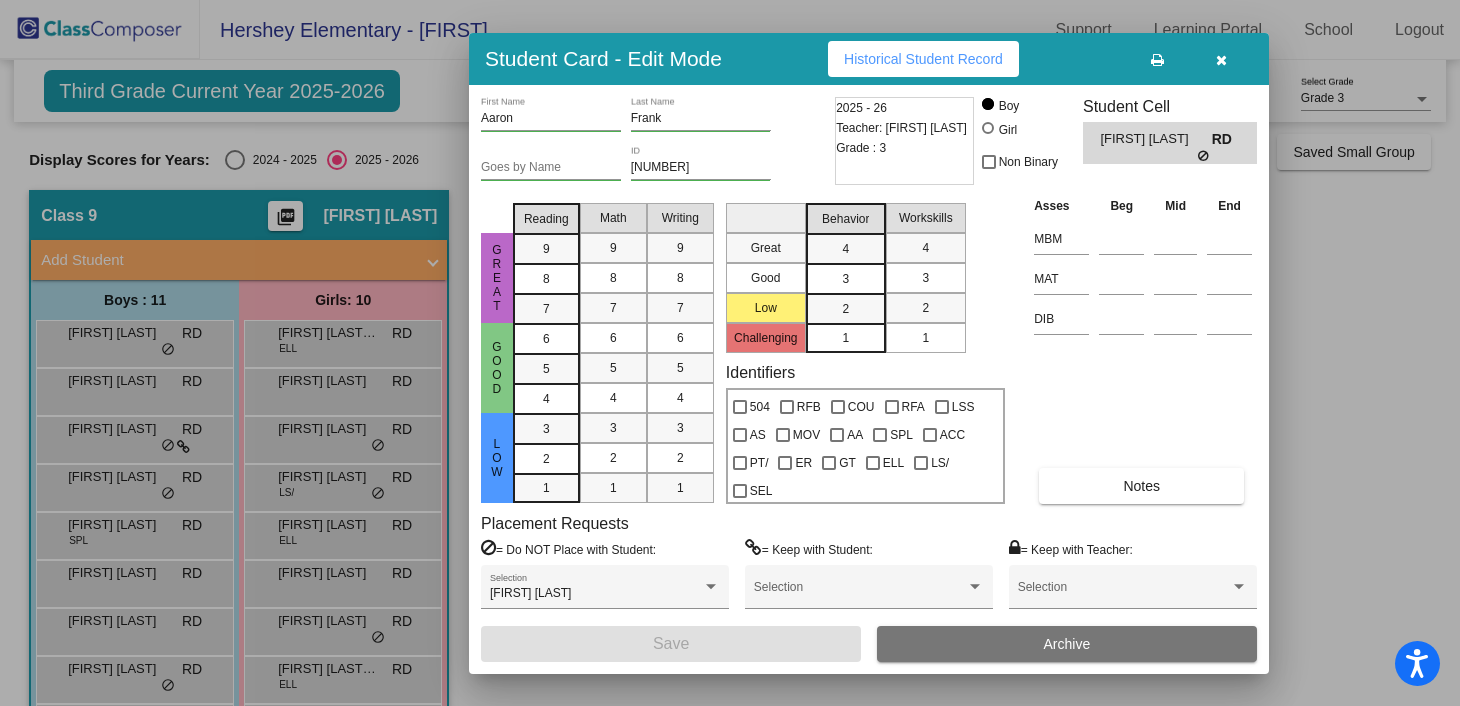 click at bounding box center (1221, 60) 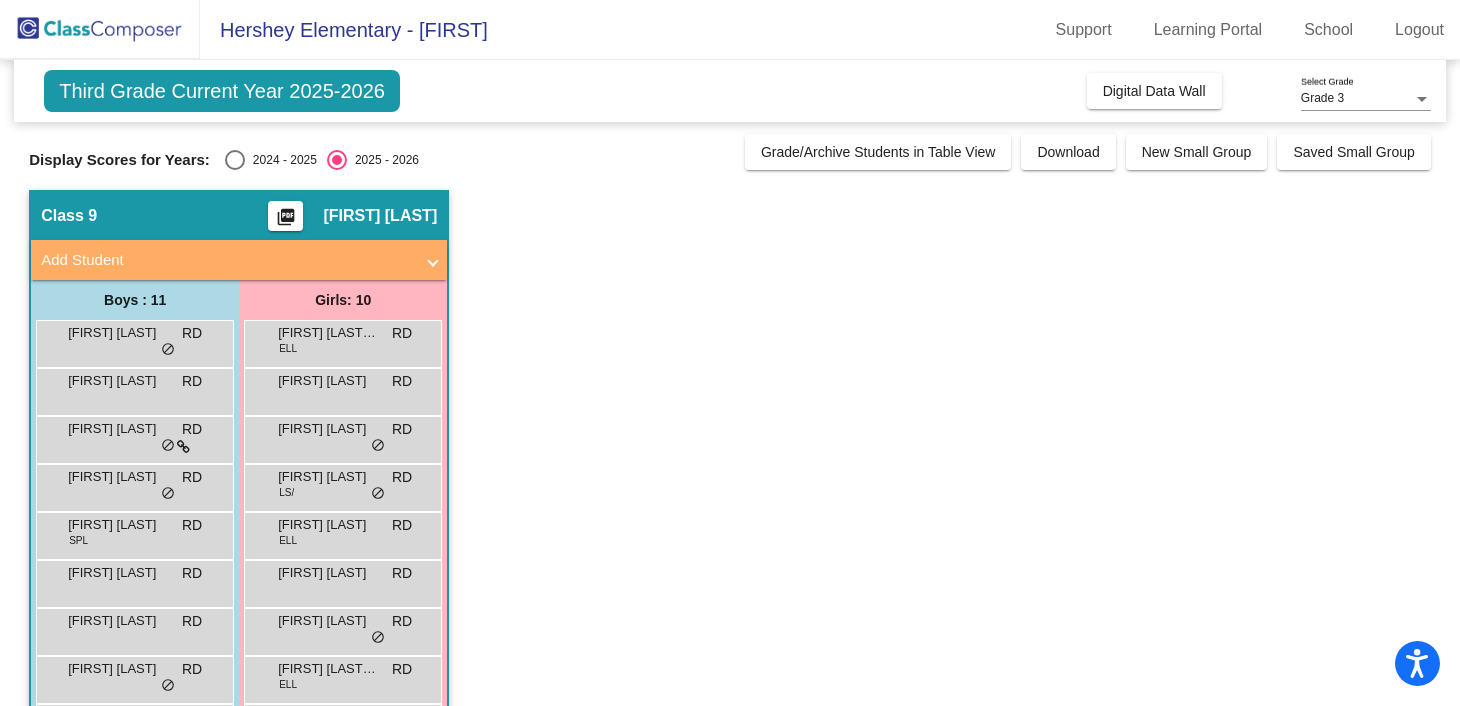 click at bounding box center [235, 160] 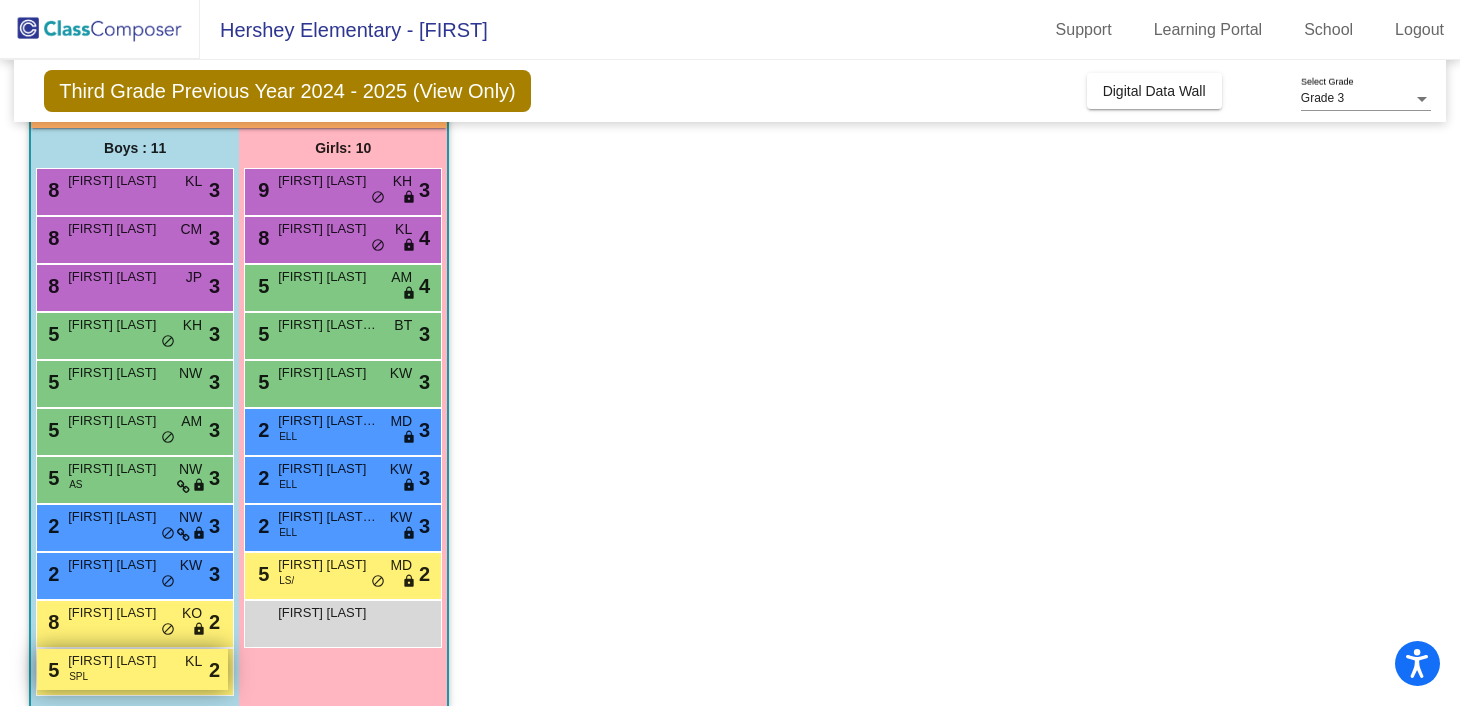 scroll, scrollTop: 174, scrollLeft: 0, axis: vertical 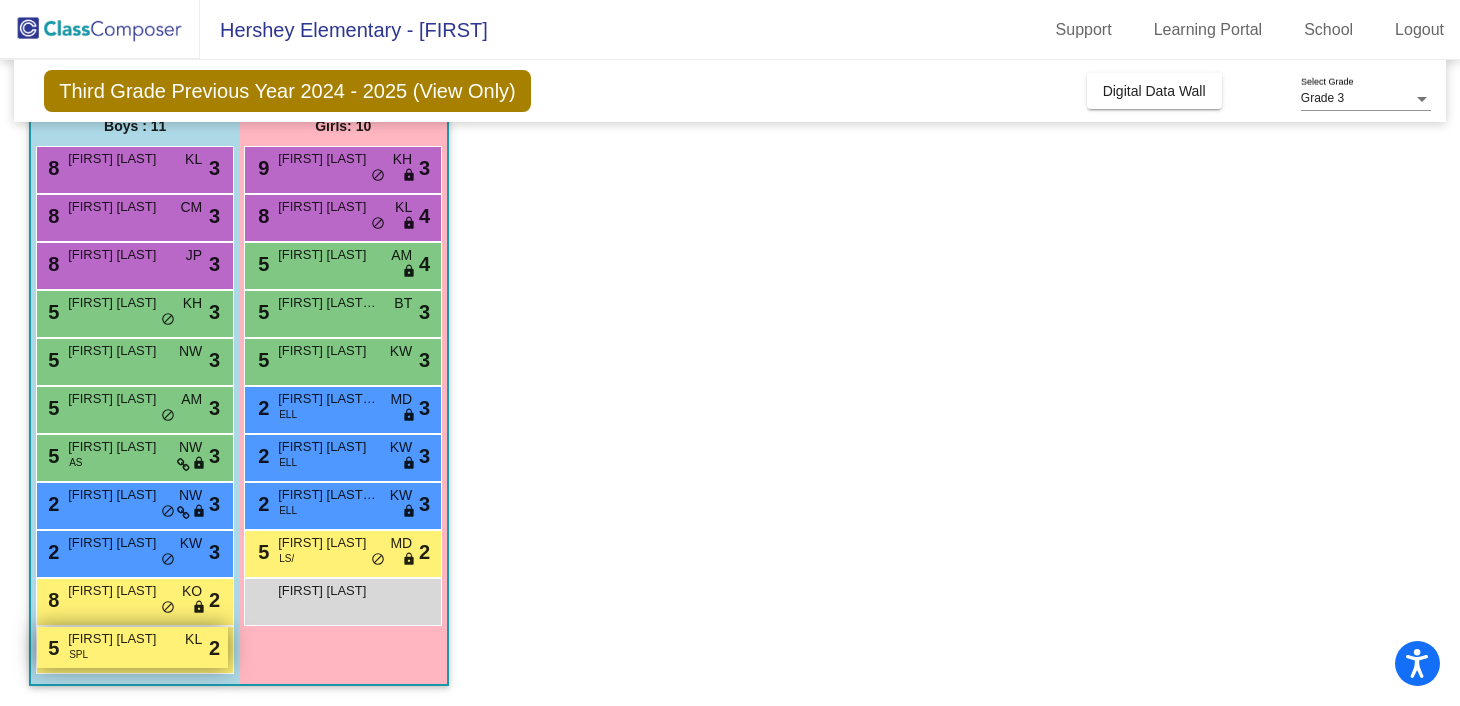 click on "[NUMBER] [FIRST] [LAST] SPL KL lock do_not_disturb_alt 2" at bounding box center [132, 647] 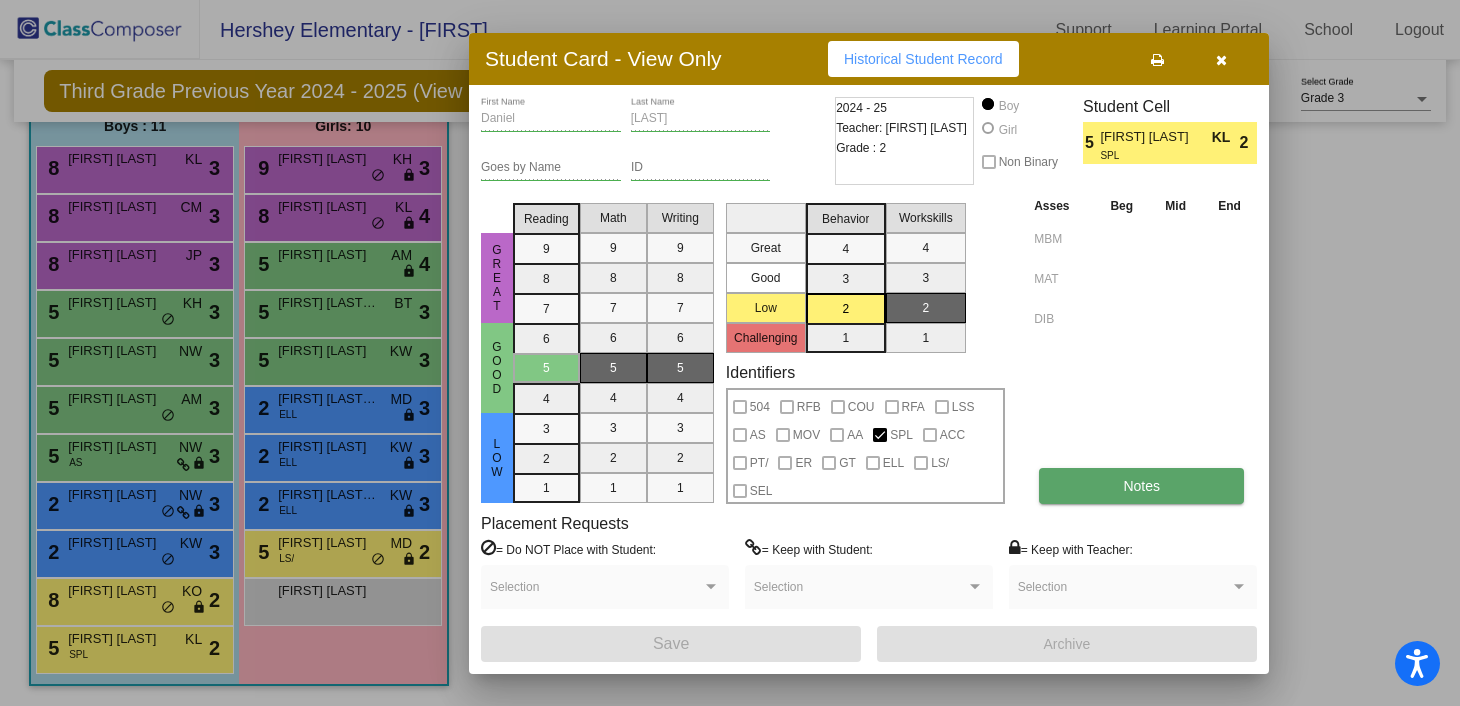 click on "Notes" at bounding box center (1141, 486) 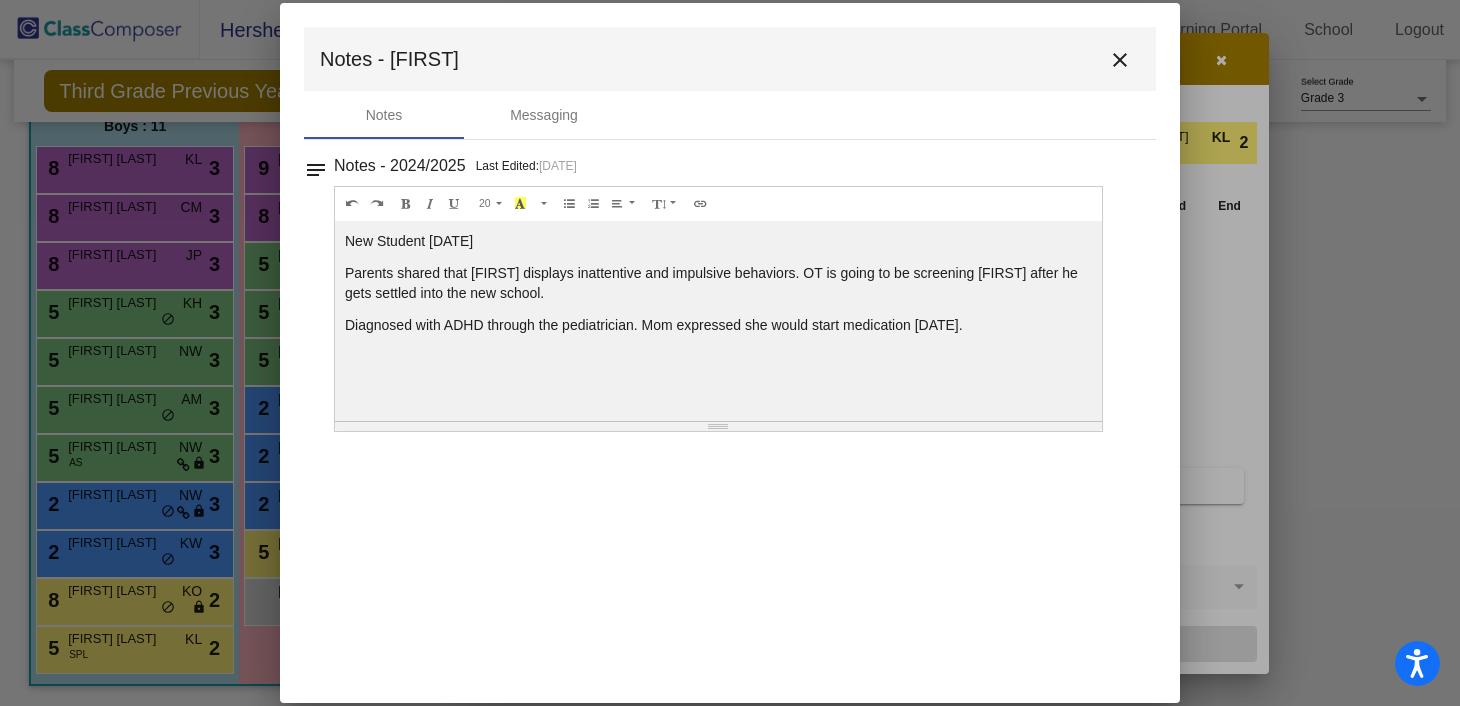 click on "close" at bounding box center [1120, 60] 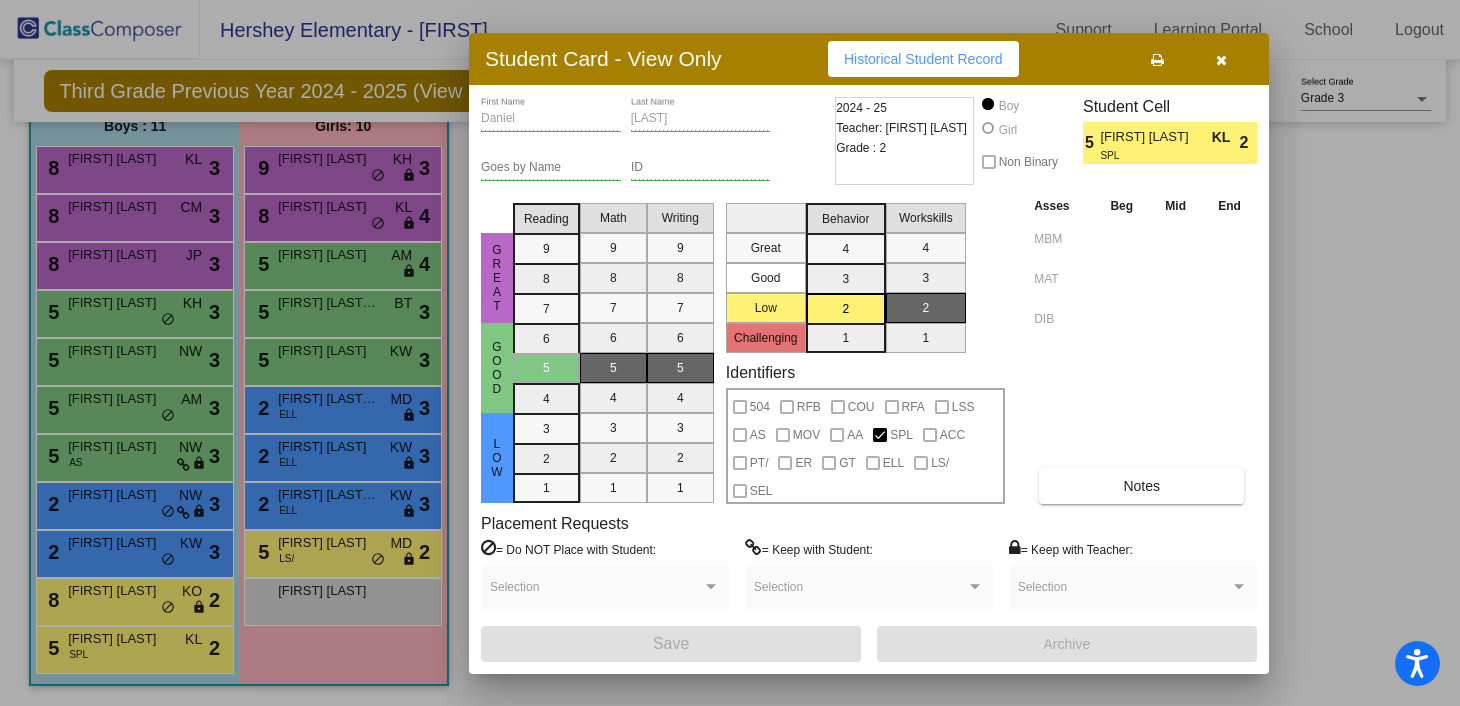 click at bounding box center [1221, 60] 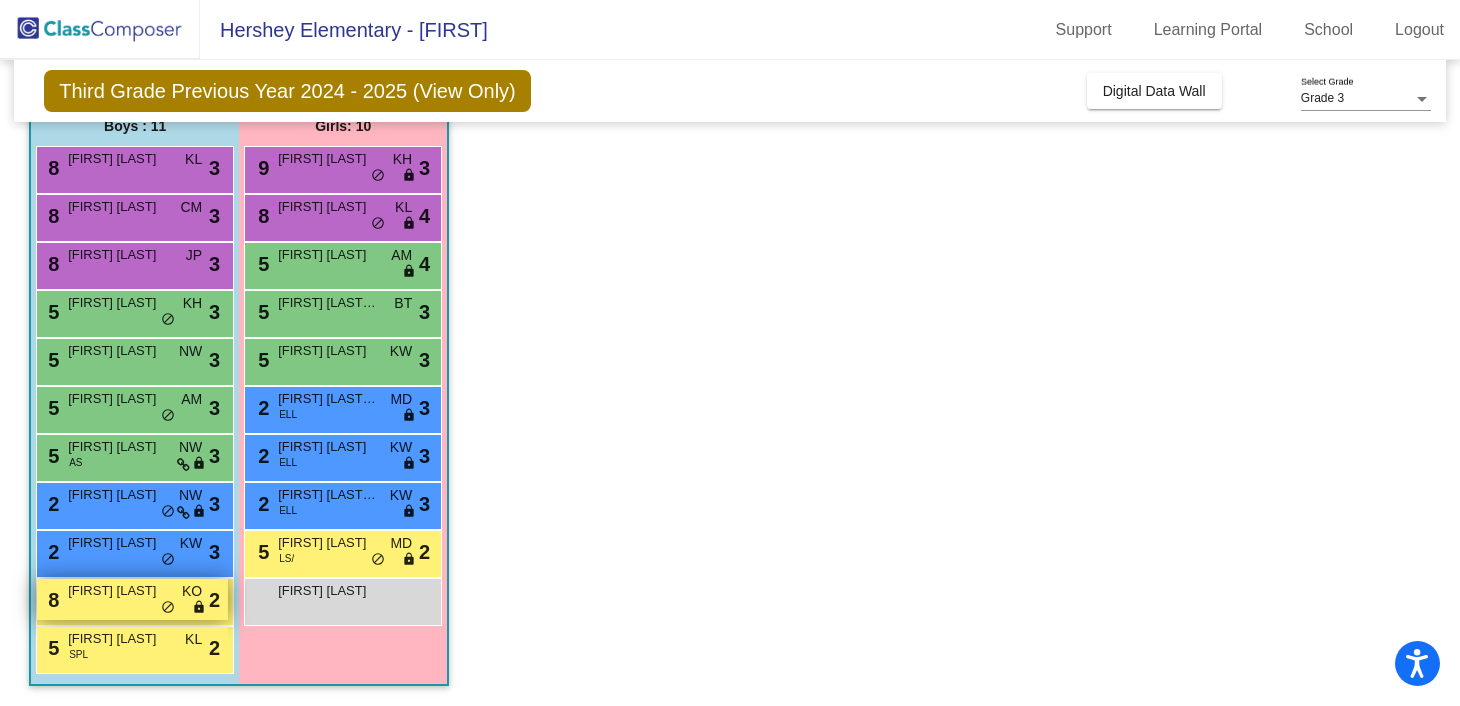 click on "[FIRST] [LAST]" at bounding box center (118, 591) 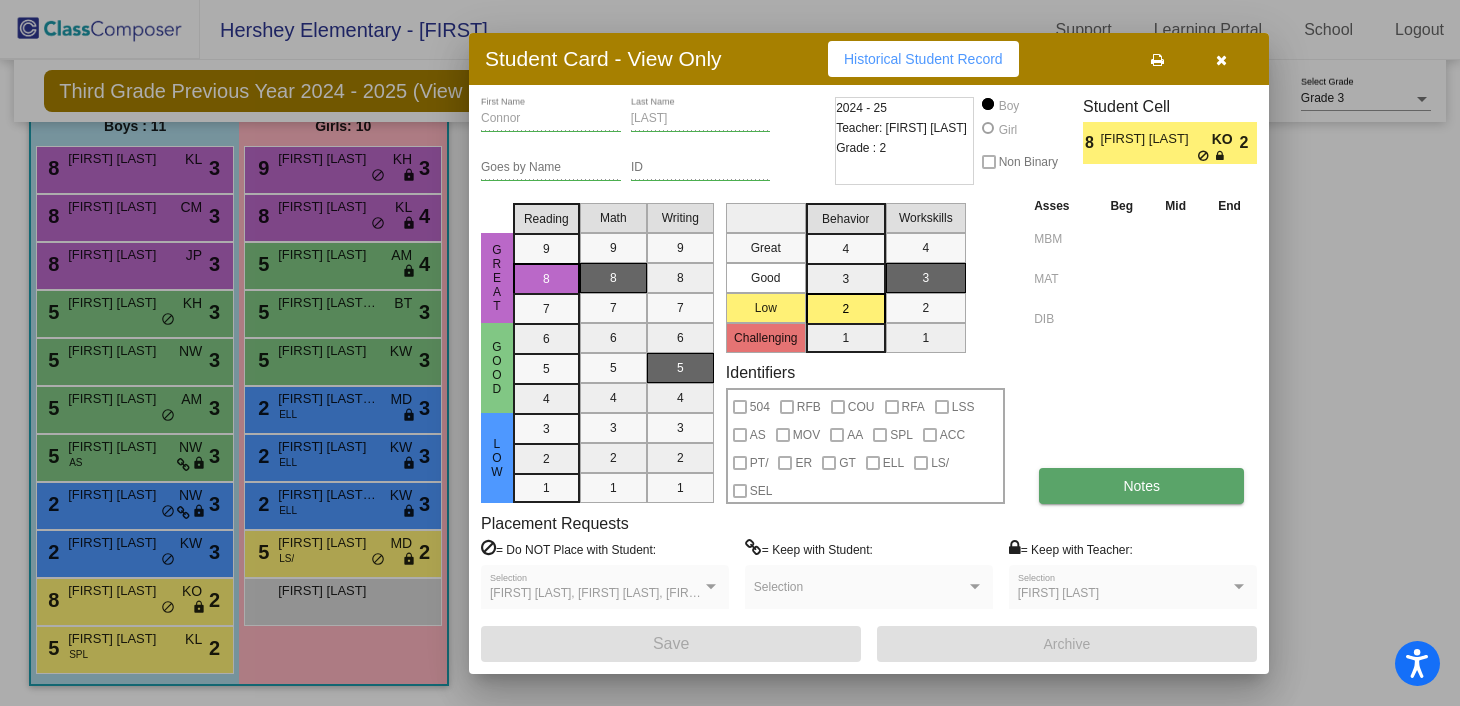 click on "Notes" at bounding box center [1141, 486] 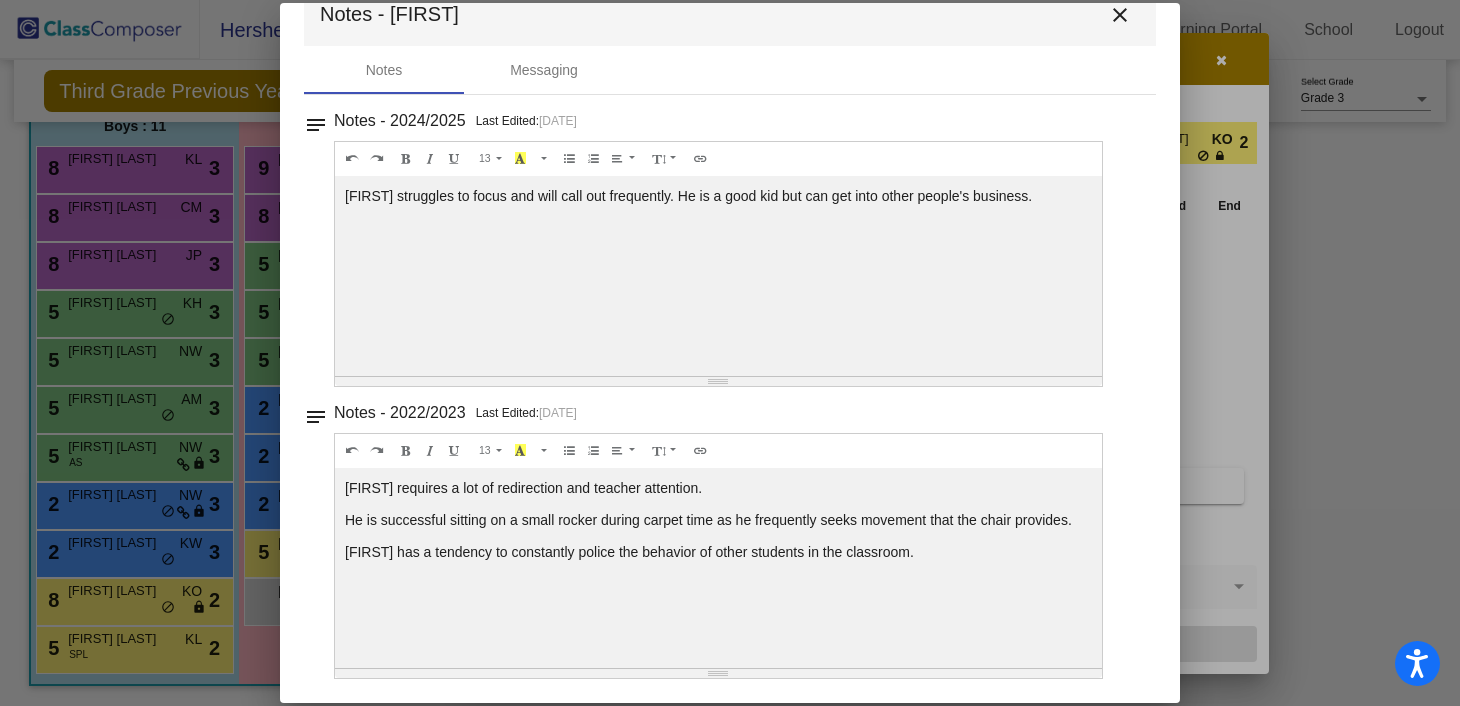 scroll, scrollTop: 0, scrollLeft: 0, axis: both 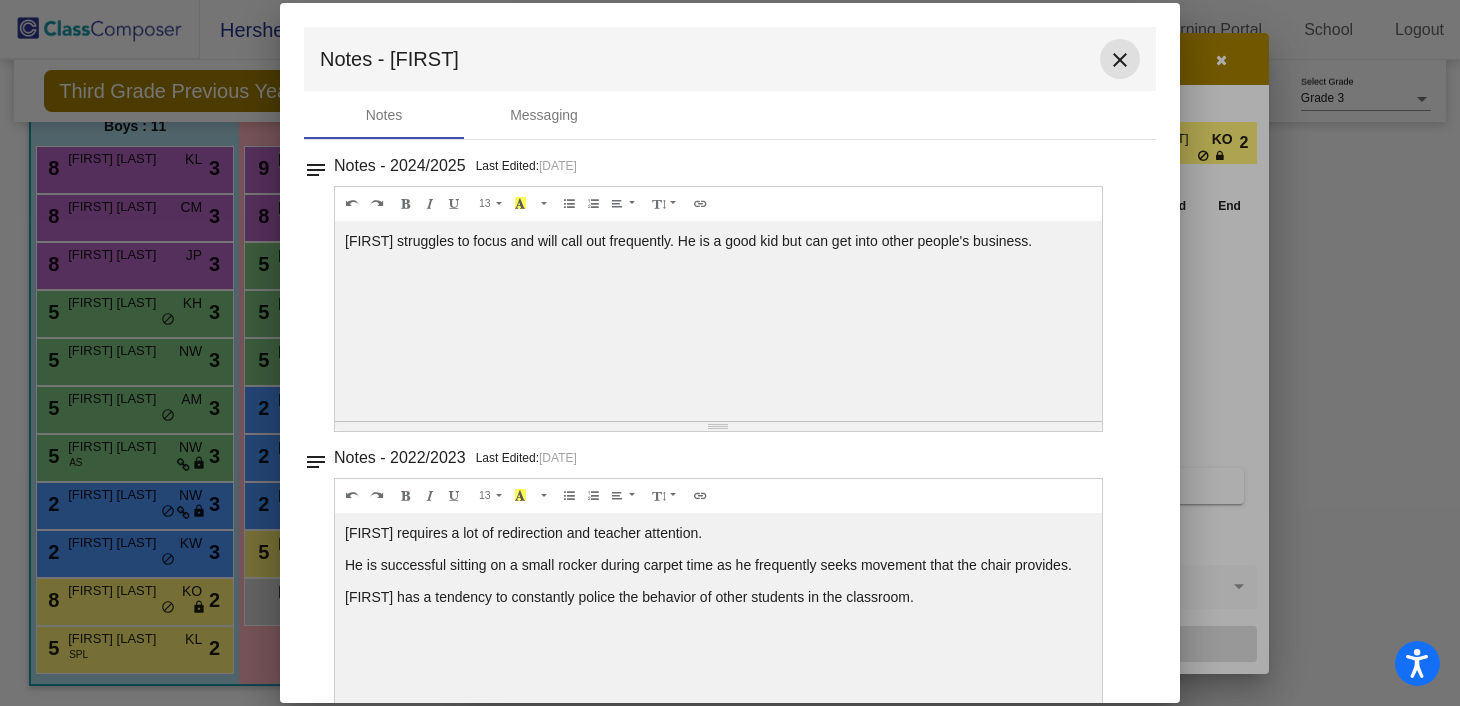click on "close" at bounding box center (1120, 60) 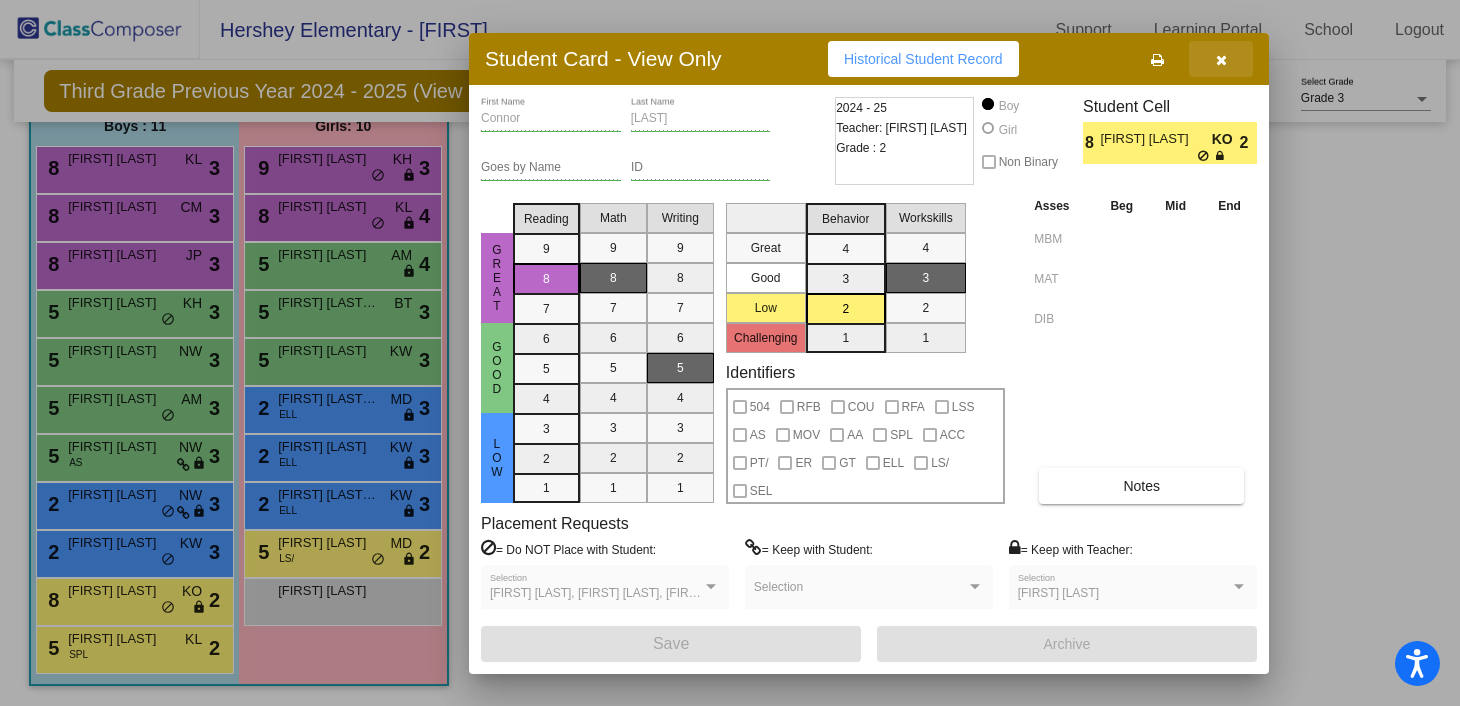 click at bounding box center [1221, 59] 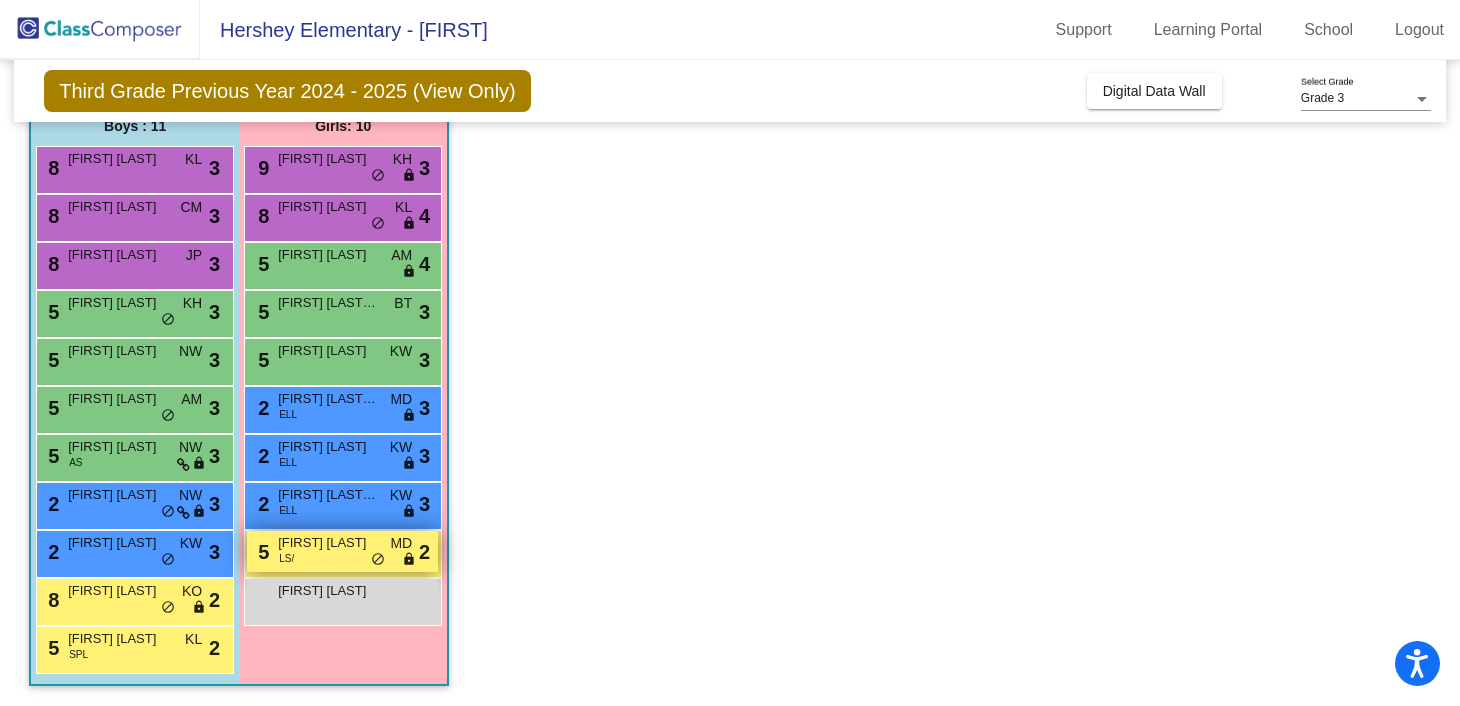 click on "[NUMBER] [FIRST] [LAST] LS/ MD lock do_not_disturb_alt [NUMBER]" at bounding box center [342, 551] 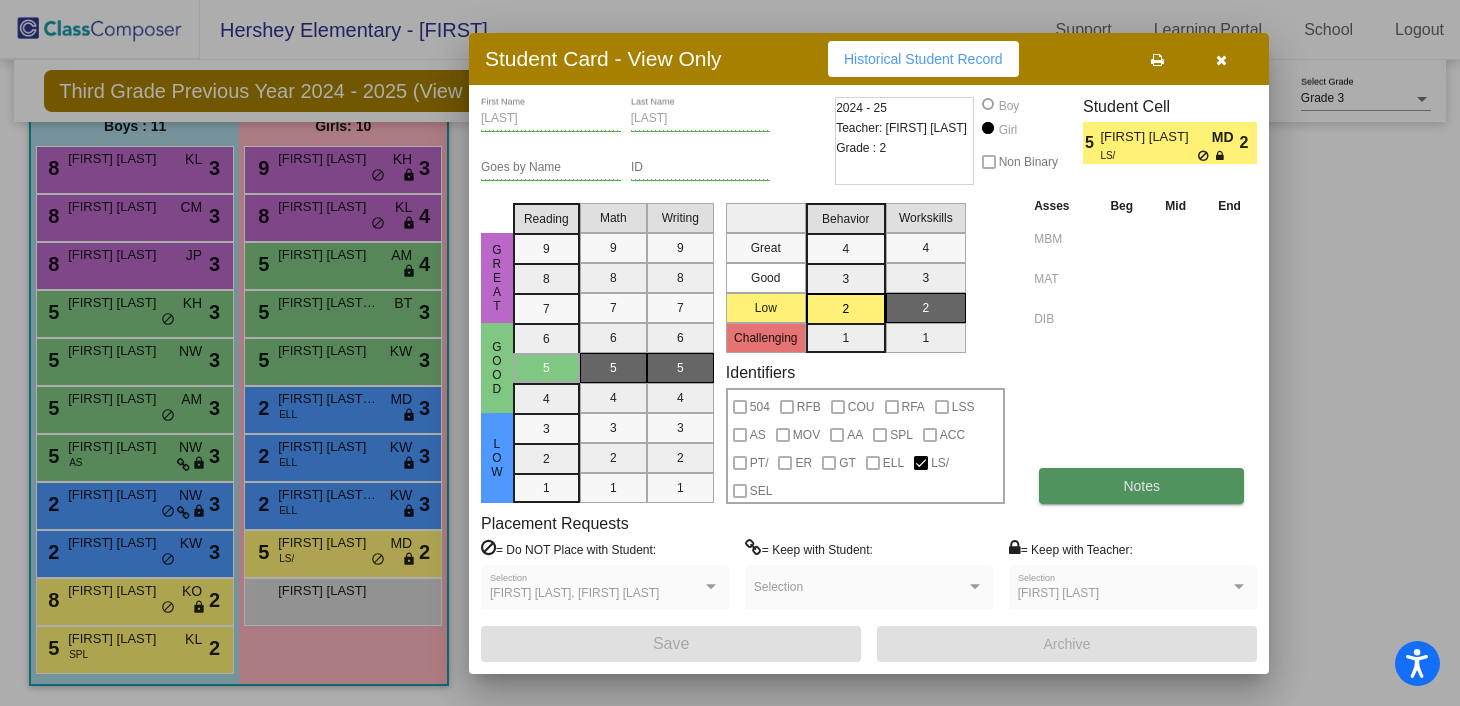 click on "Notes" at bounding box center [1141, 486] 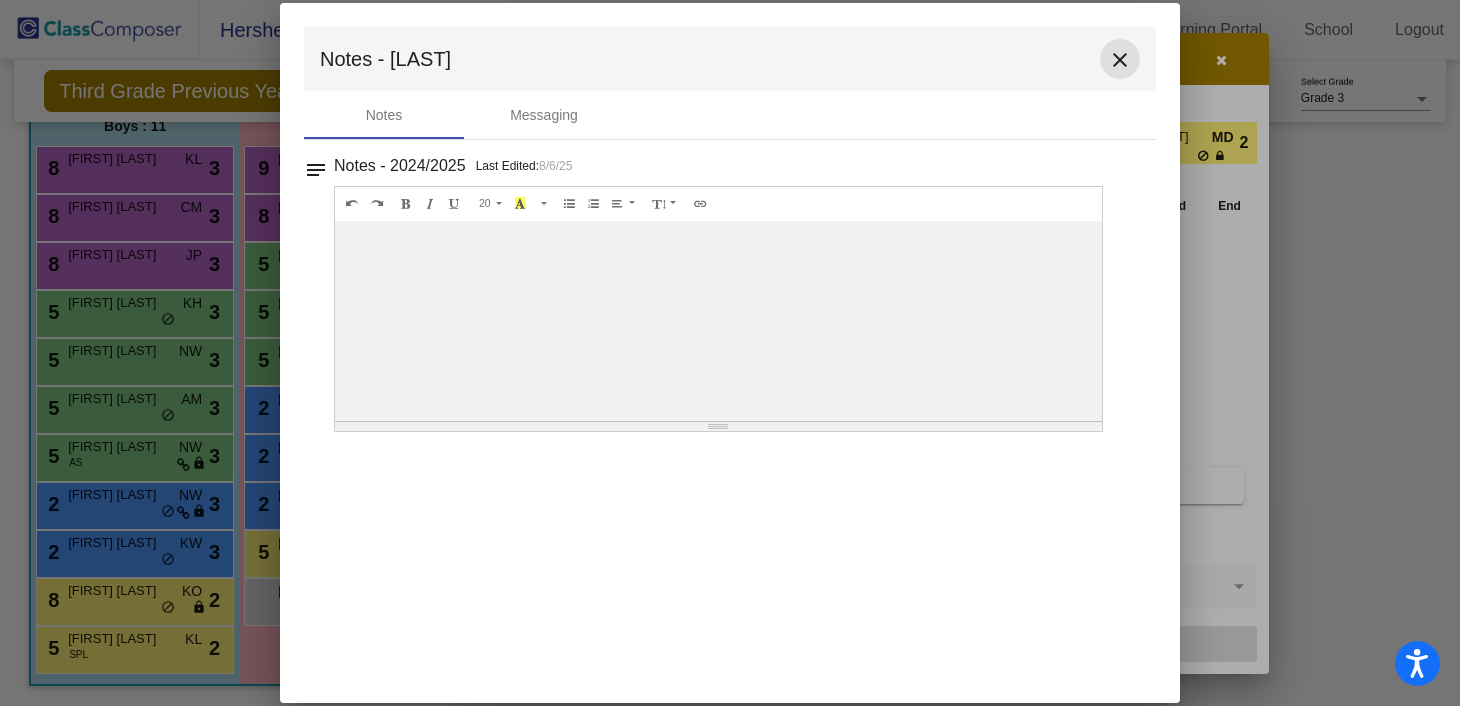 click on "close" at bounding box center [1120, 60] 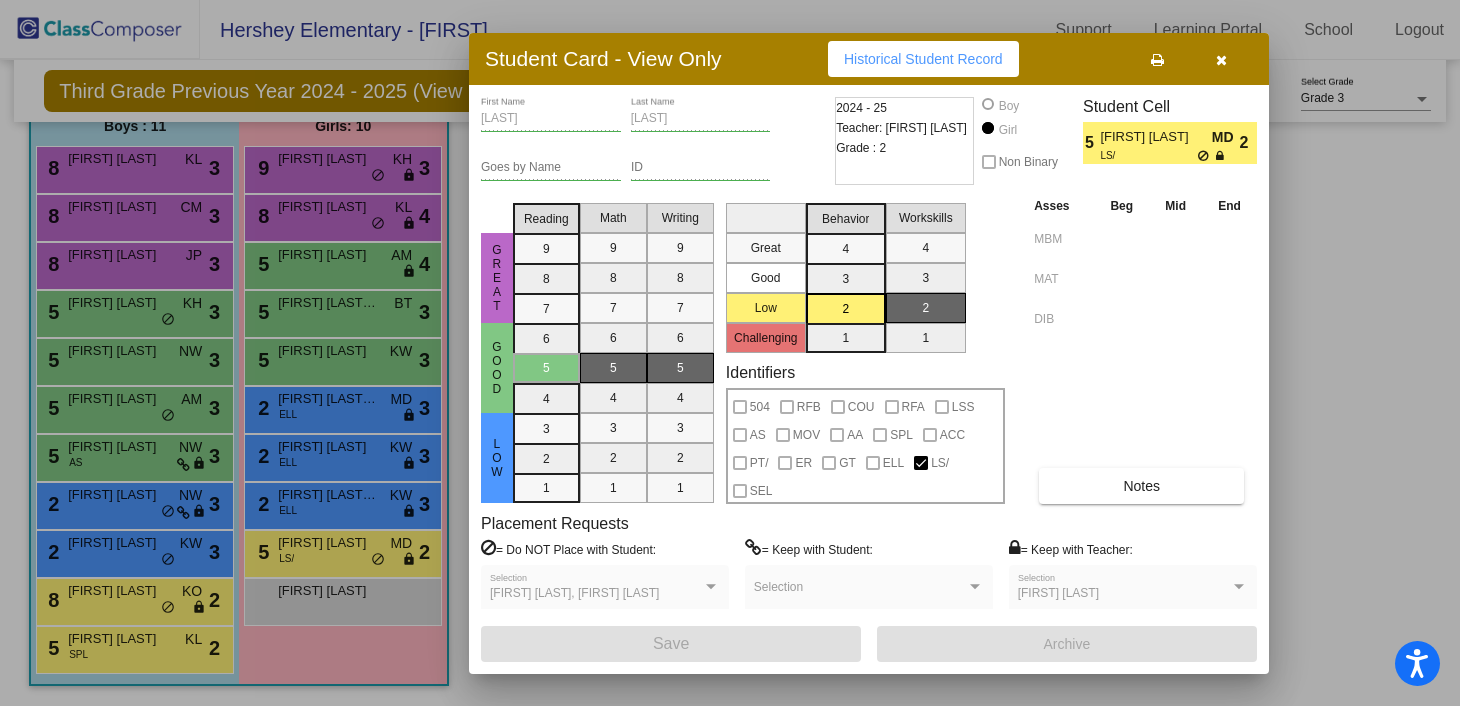 click at bounding box center [1221, 59] 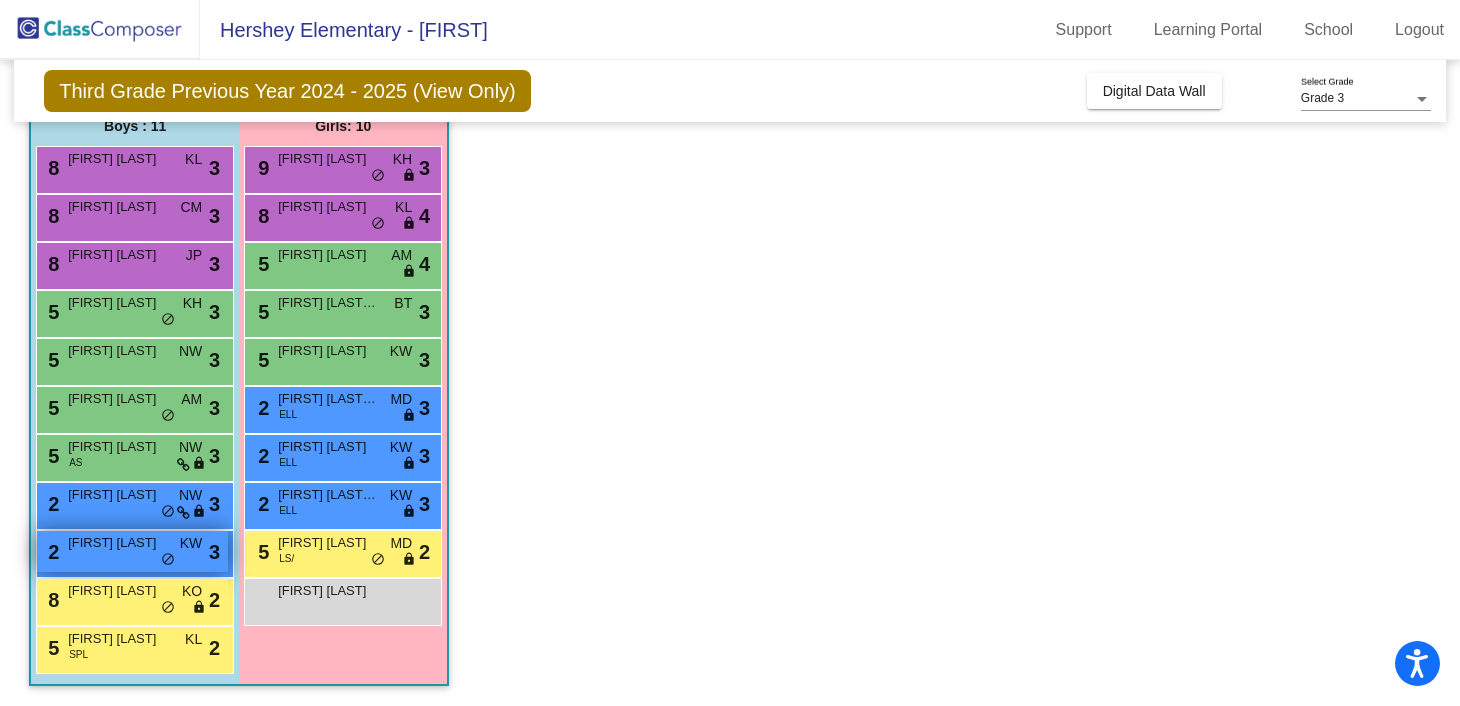 click on "[NUMBER] [FIRST] [LAST] lock do_not_disturb_alt 3" at bounding box center [132, 551] 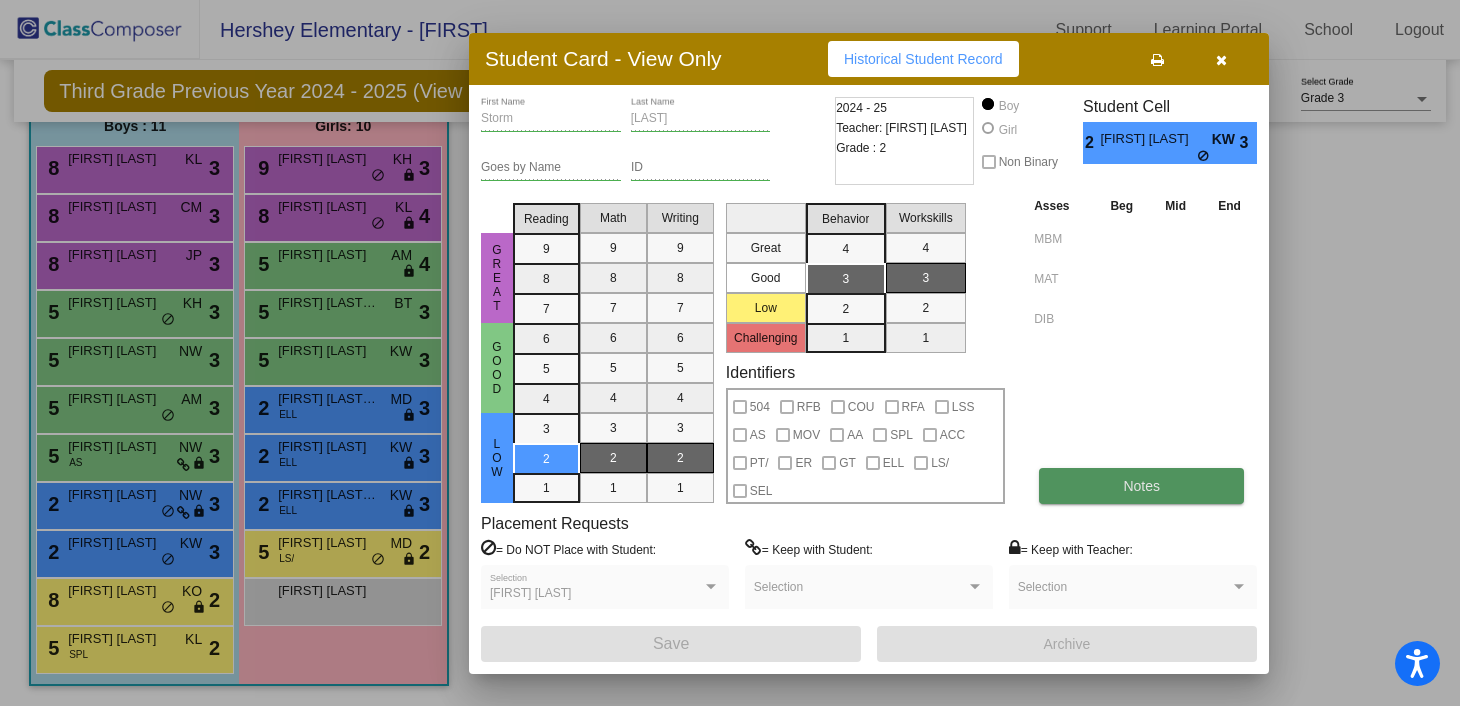 click on "Notes" at bounding box center (1141, 486) 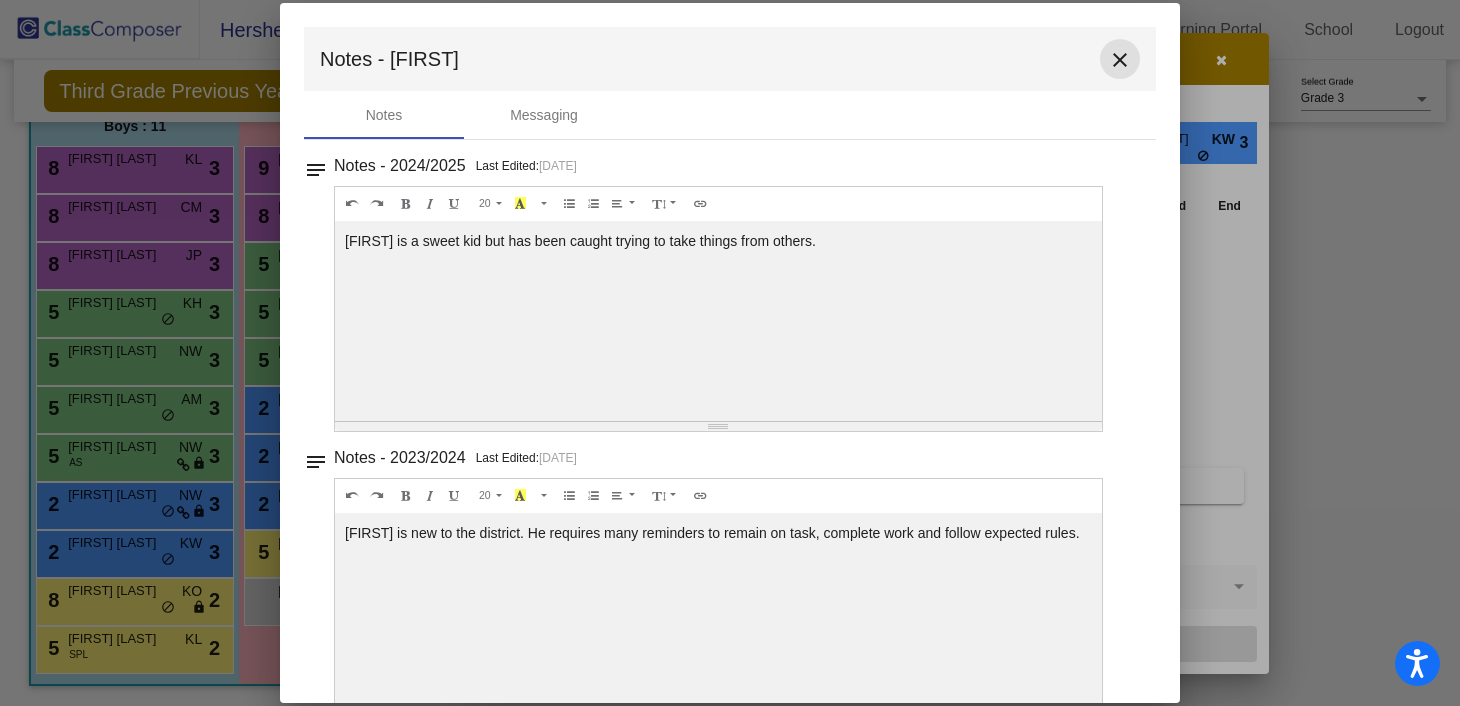 click on "close" at bounding box center (1120, 60) 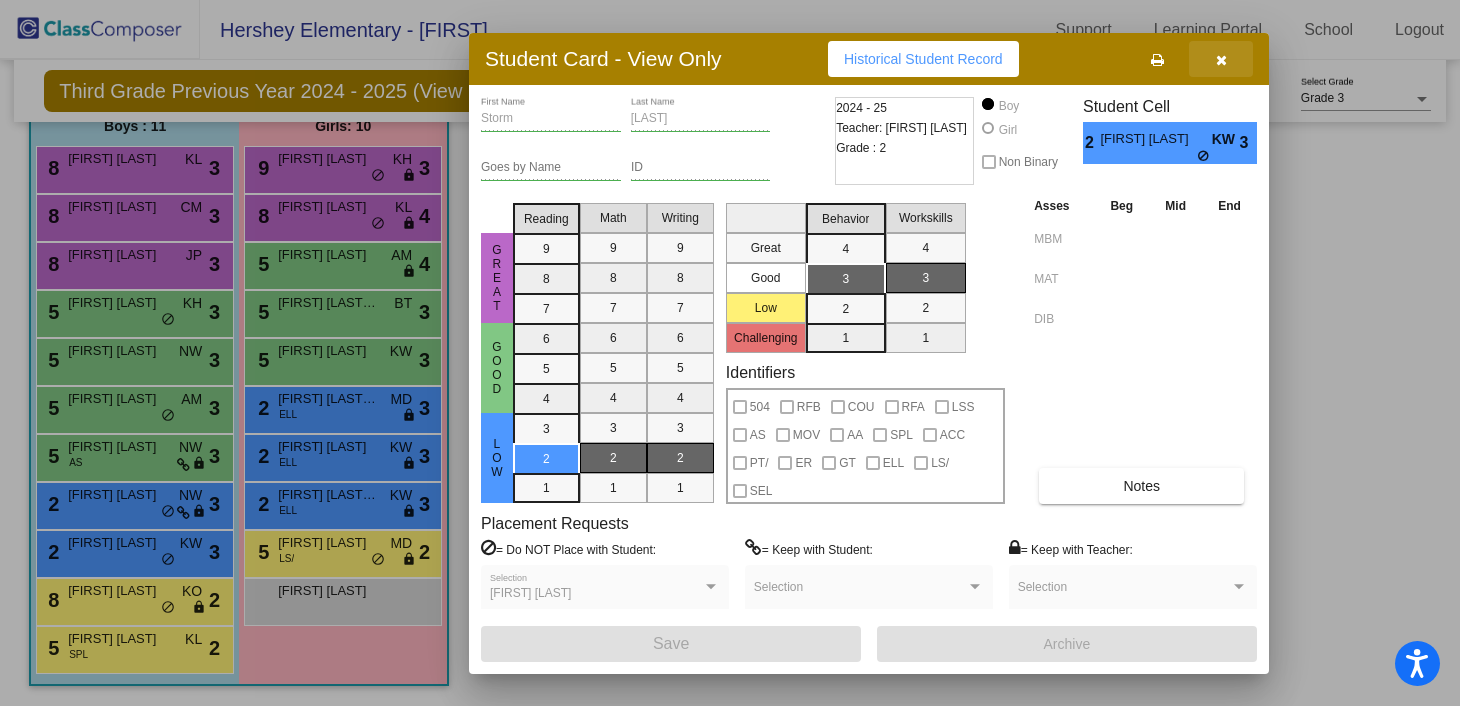 click at bounding box center [1221, 59] 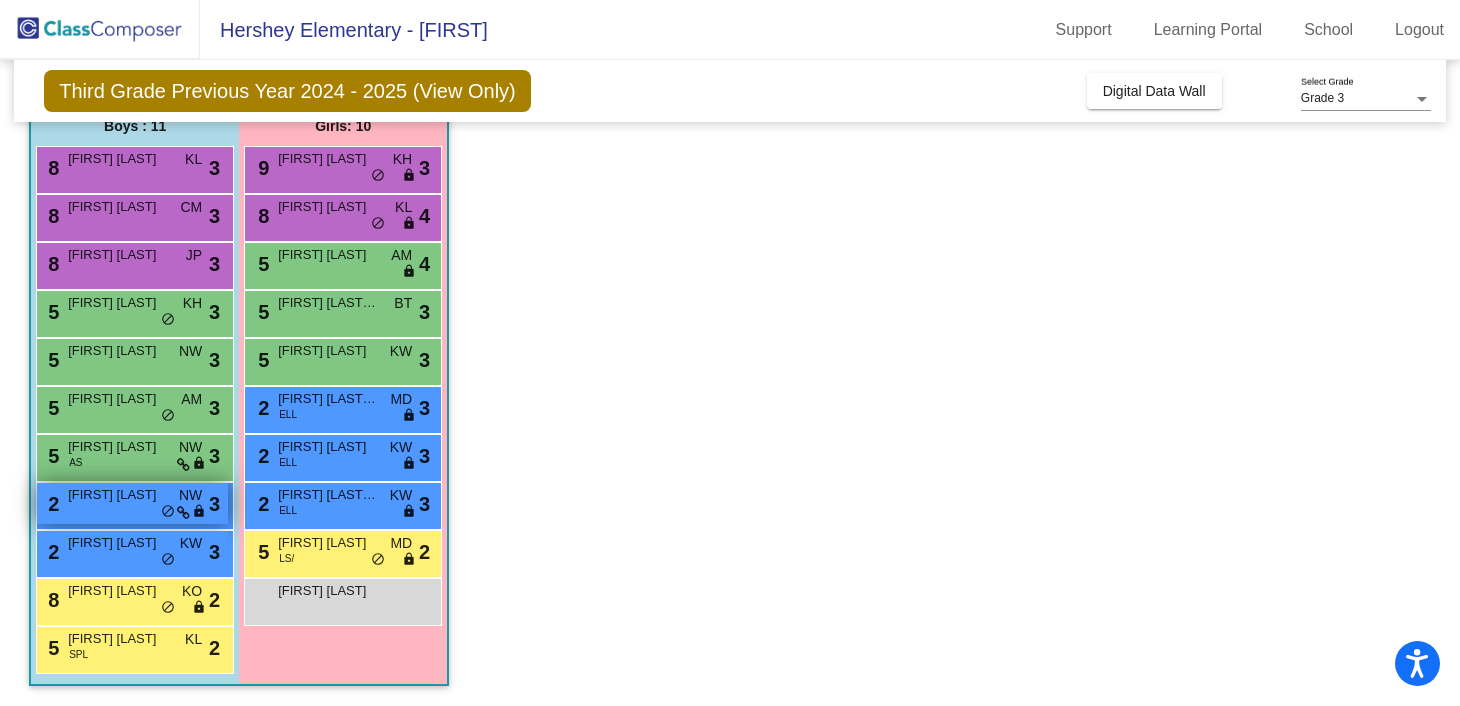 click on "[FIRST] [LAST]" at bounding box center [118, 495] 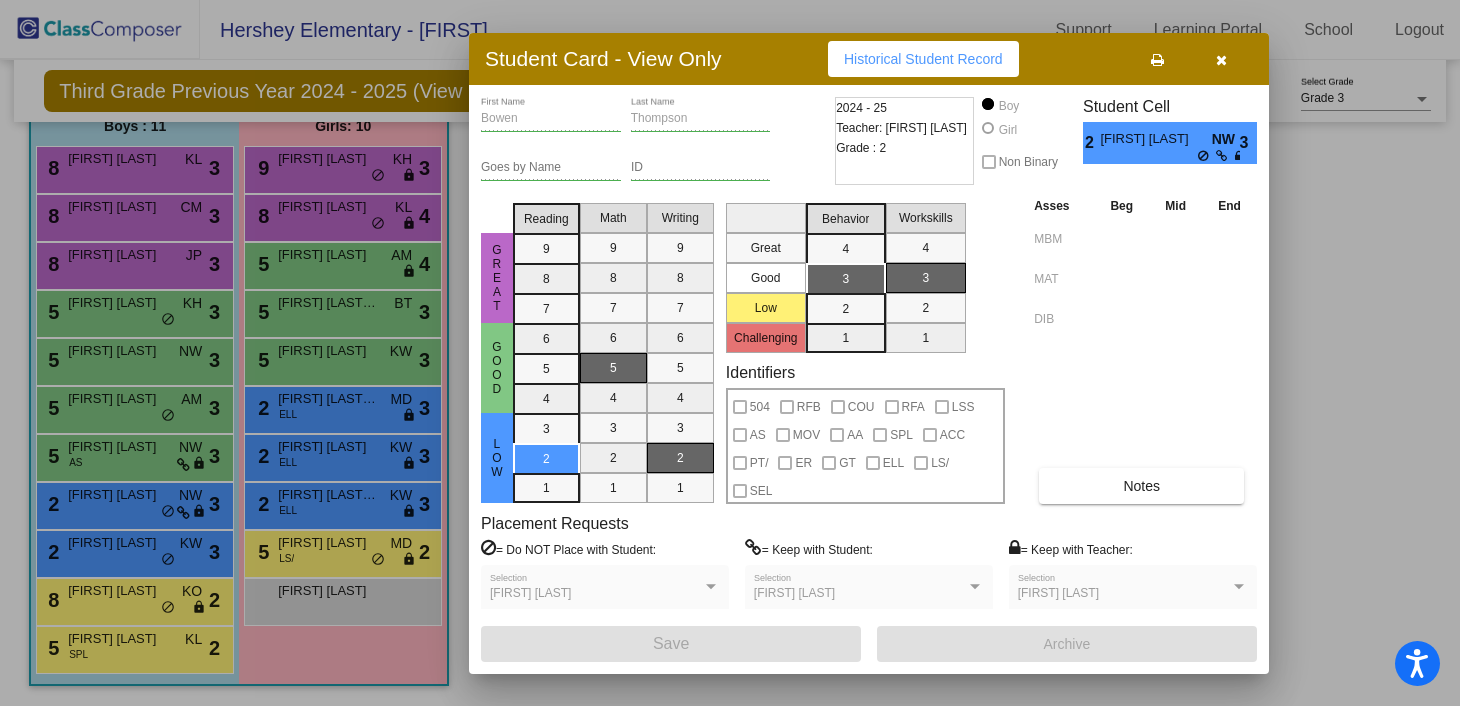click at bounding box center (1221, 60) 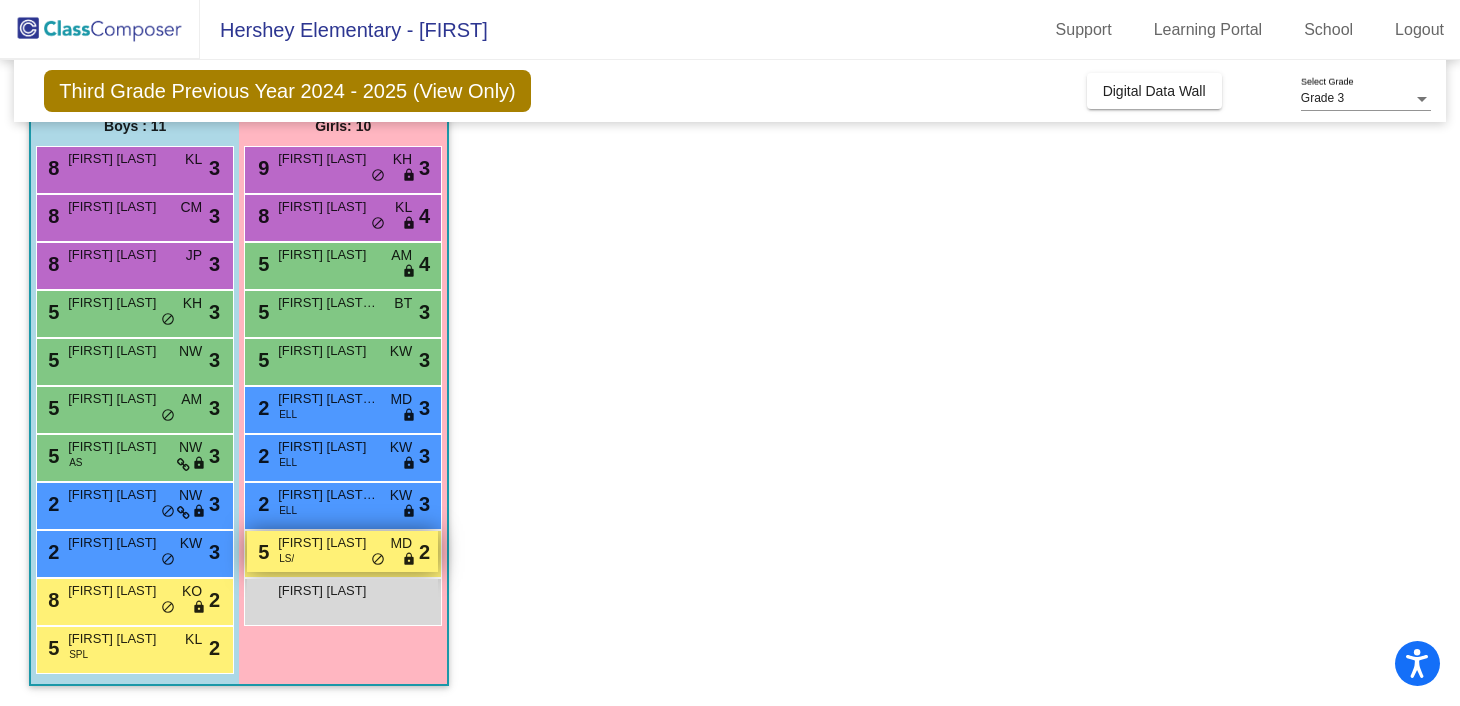 click on "[NUMBER] [FIRST] [LAST] LS/ MD lock do_not_disturb_alt [NUMBER]" at bounding box center [342, 551] 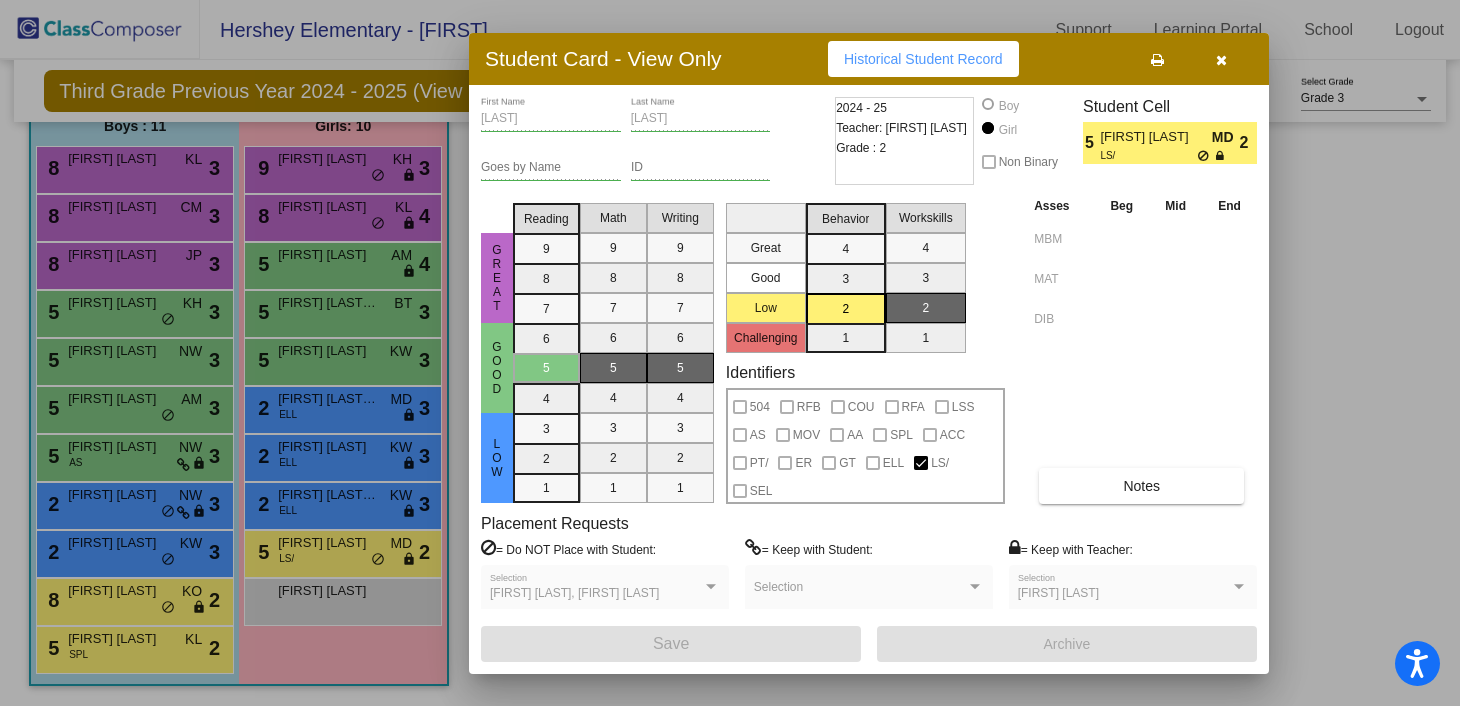 scroll, scrollTop: 0, scrollLeft: 0, axis: both 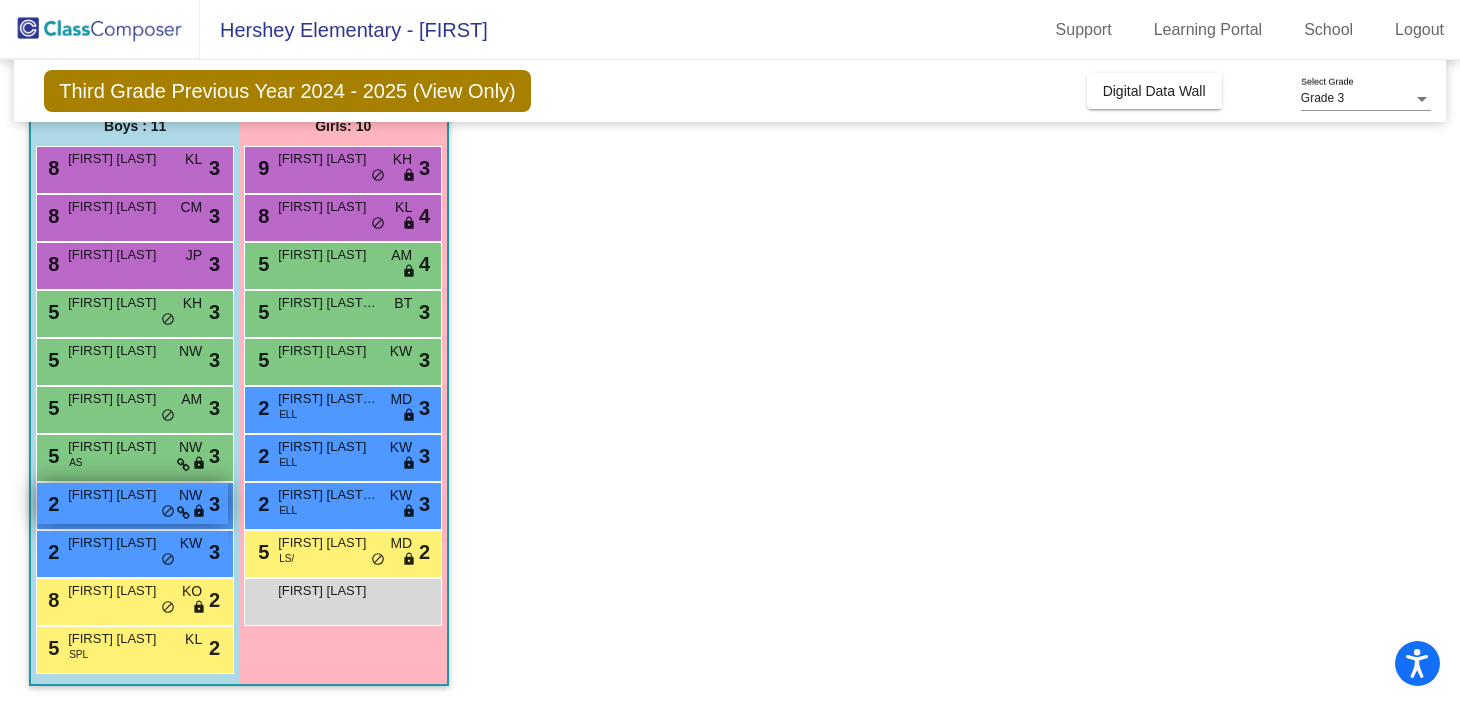 click on "[NUMBER] [FIRST] [LAST] NW lock do_not_disturb_alt [NUMBER]" at bounding box center [132, 503] 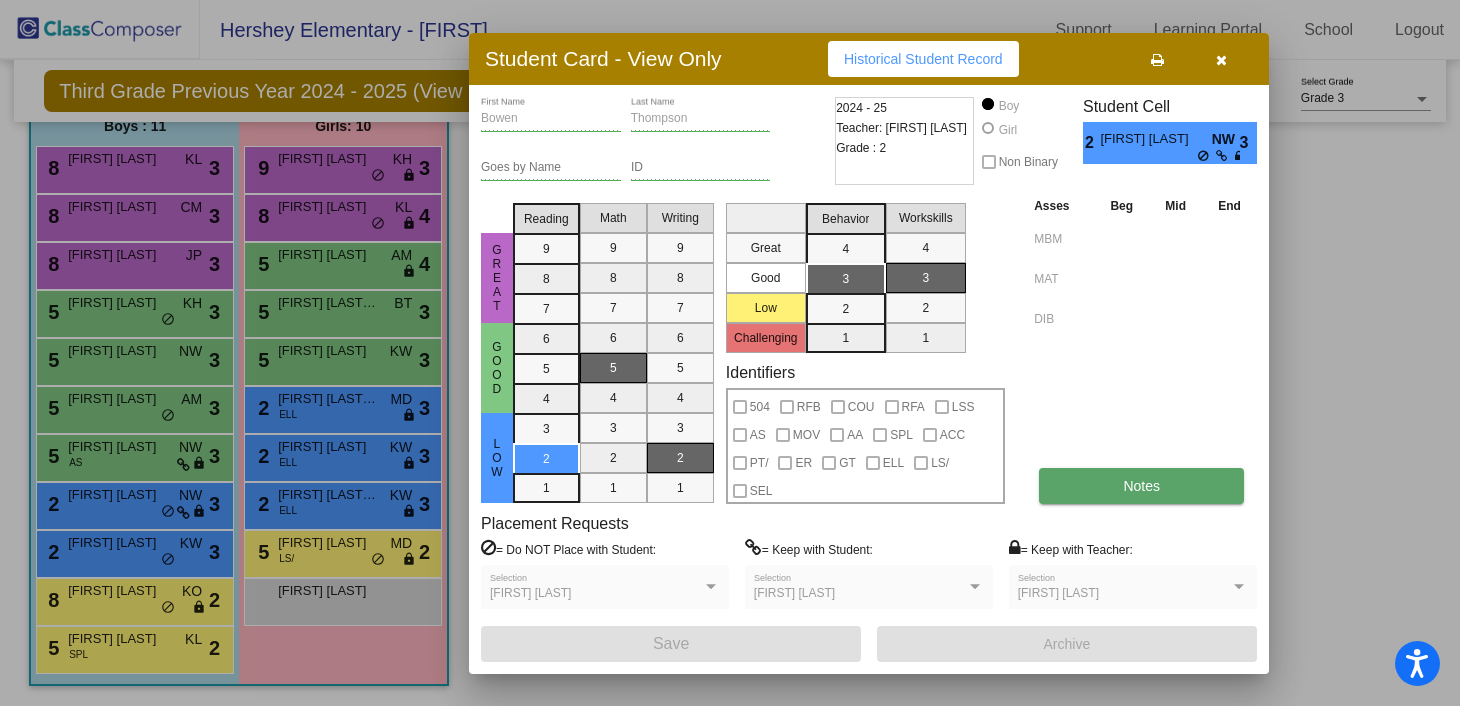 click on "Notes" at bounding box center (1141, 486) 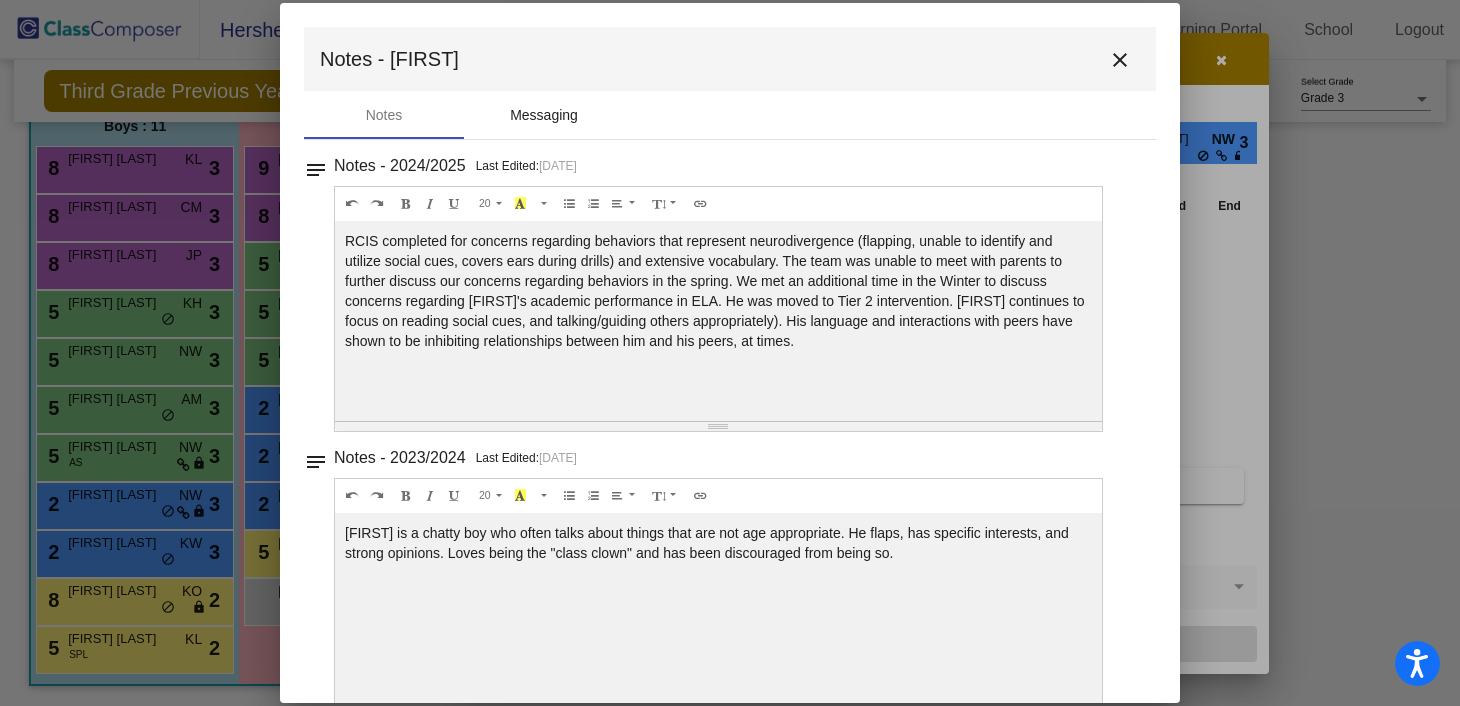 click on "Messaging" at bounding box center (544, 115) 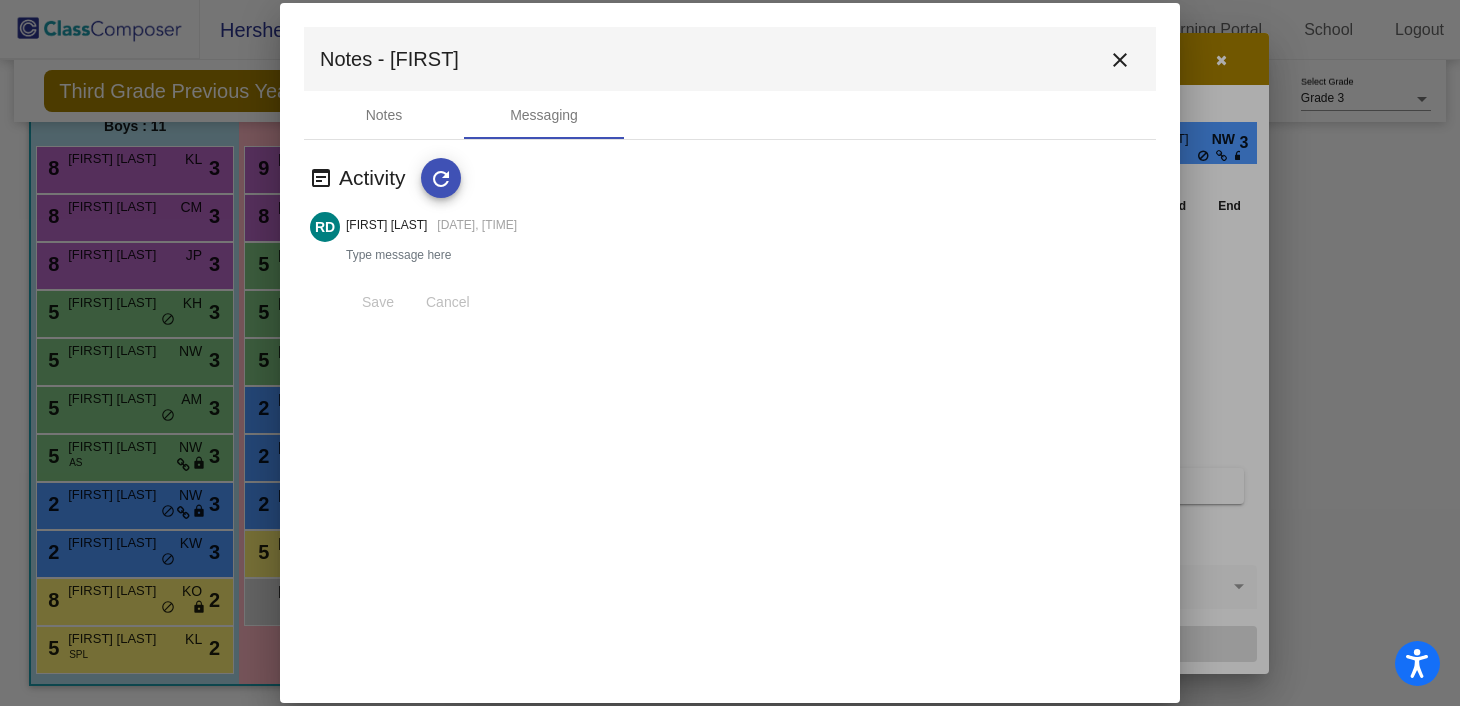 click on "close" at bounding box center (1120, 60) 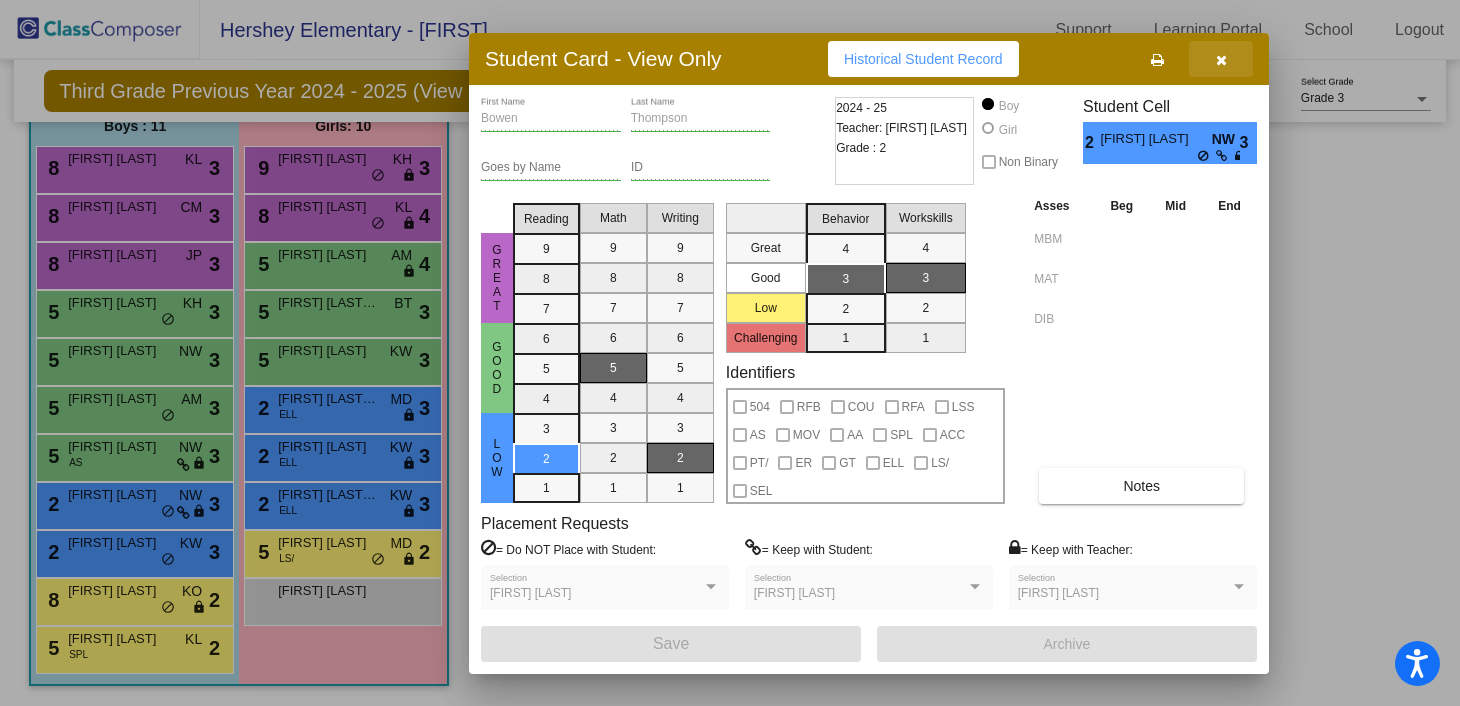 click at bounding box center (1221, 59) 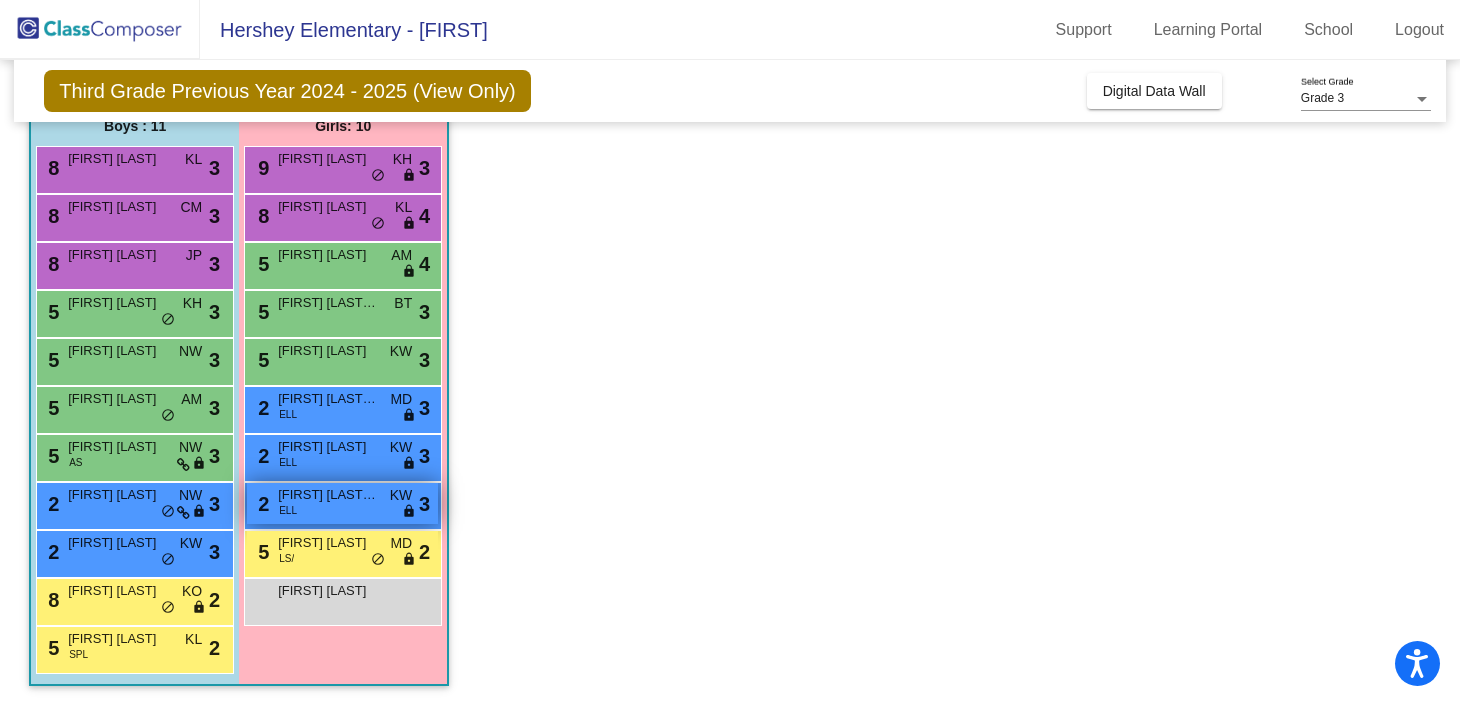 click on "[FIRST] [LAST]-[LAST]" at bounding box center (328, 495) 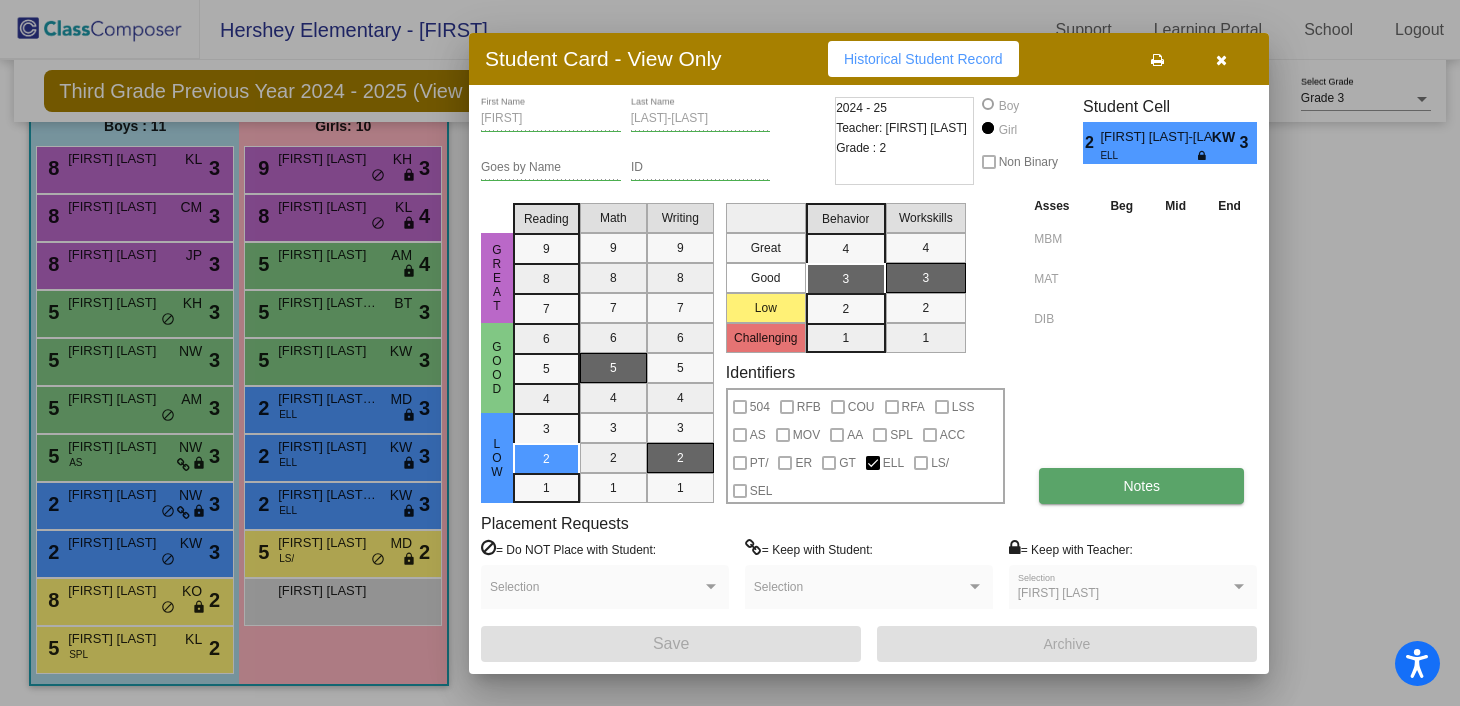 click on "Notes" at bounding box center [1141, 486] 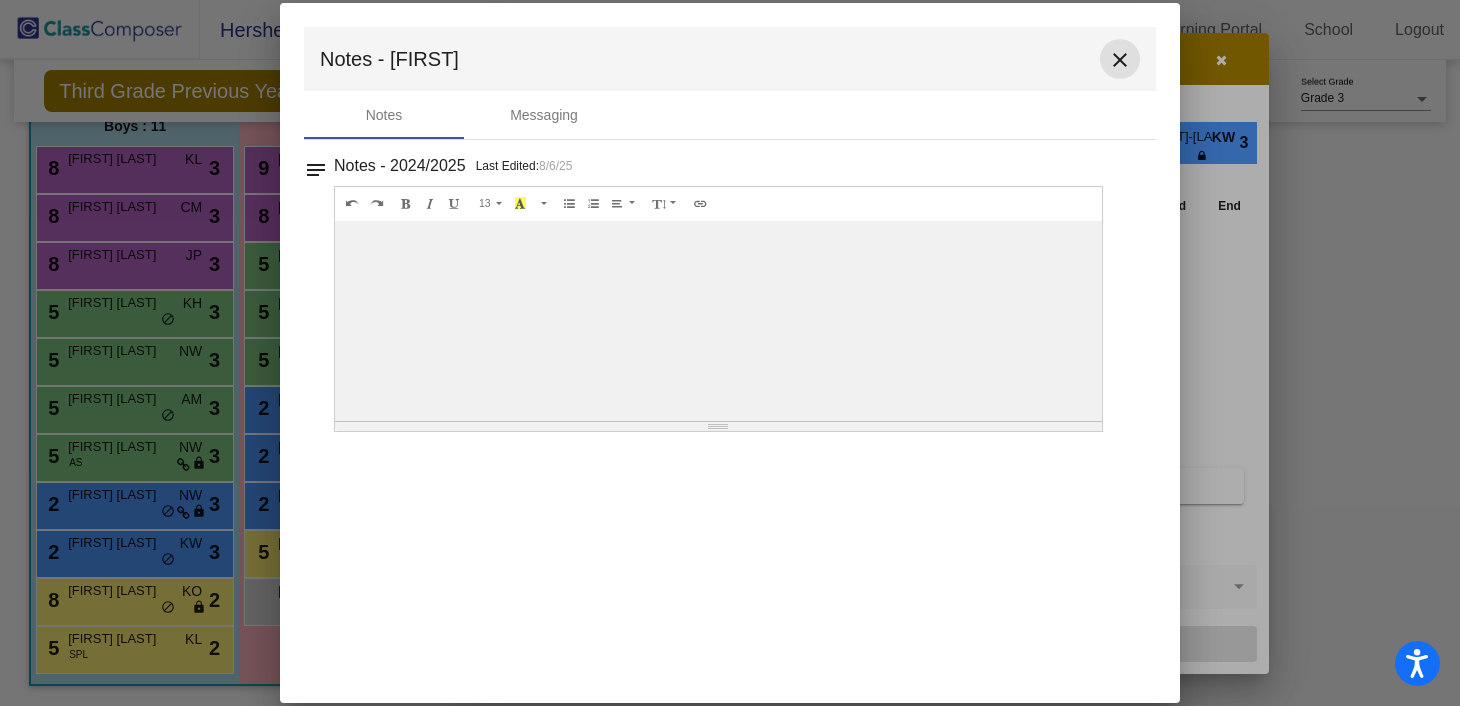 click on "close" at bounding box center (1120, 60) 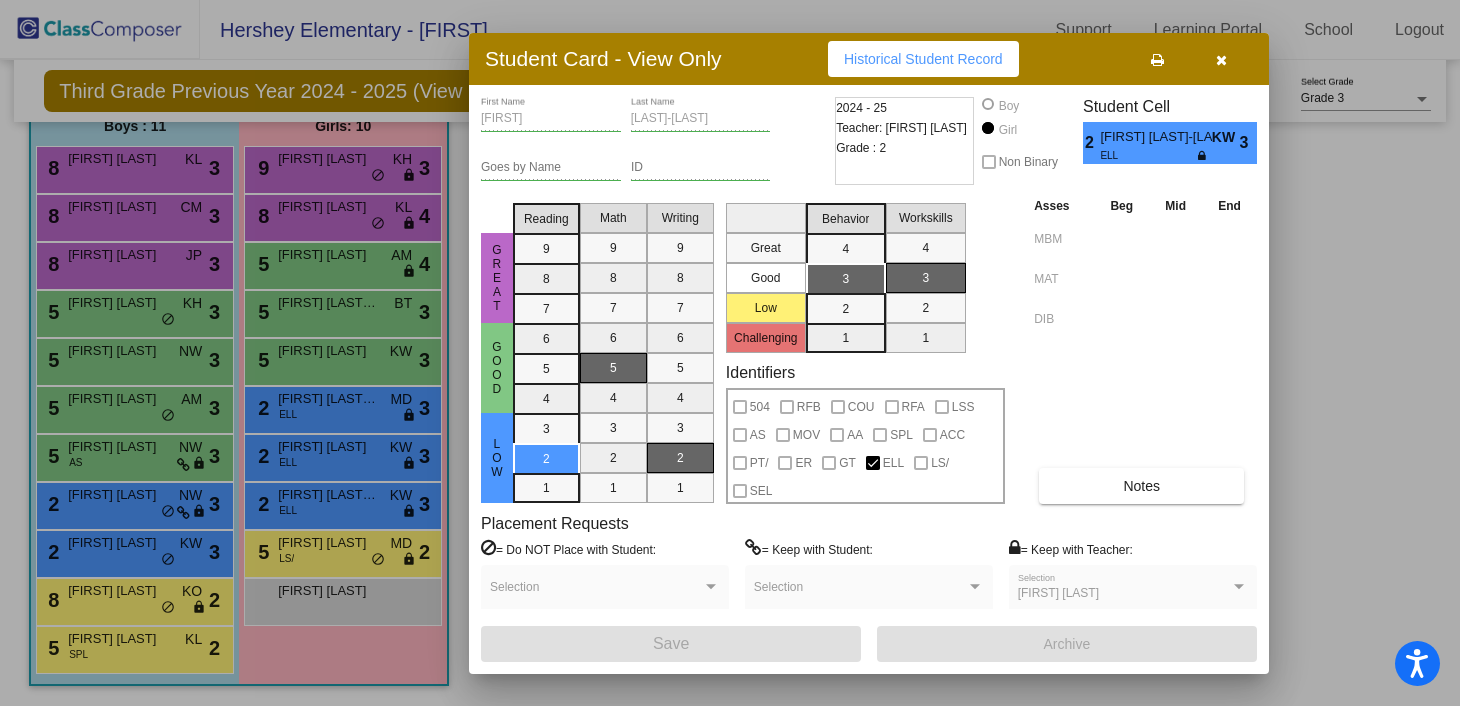 click at bounding box center (1221, 60) 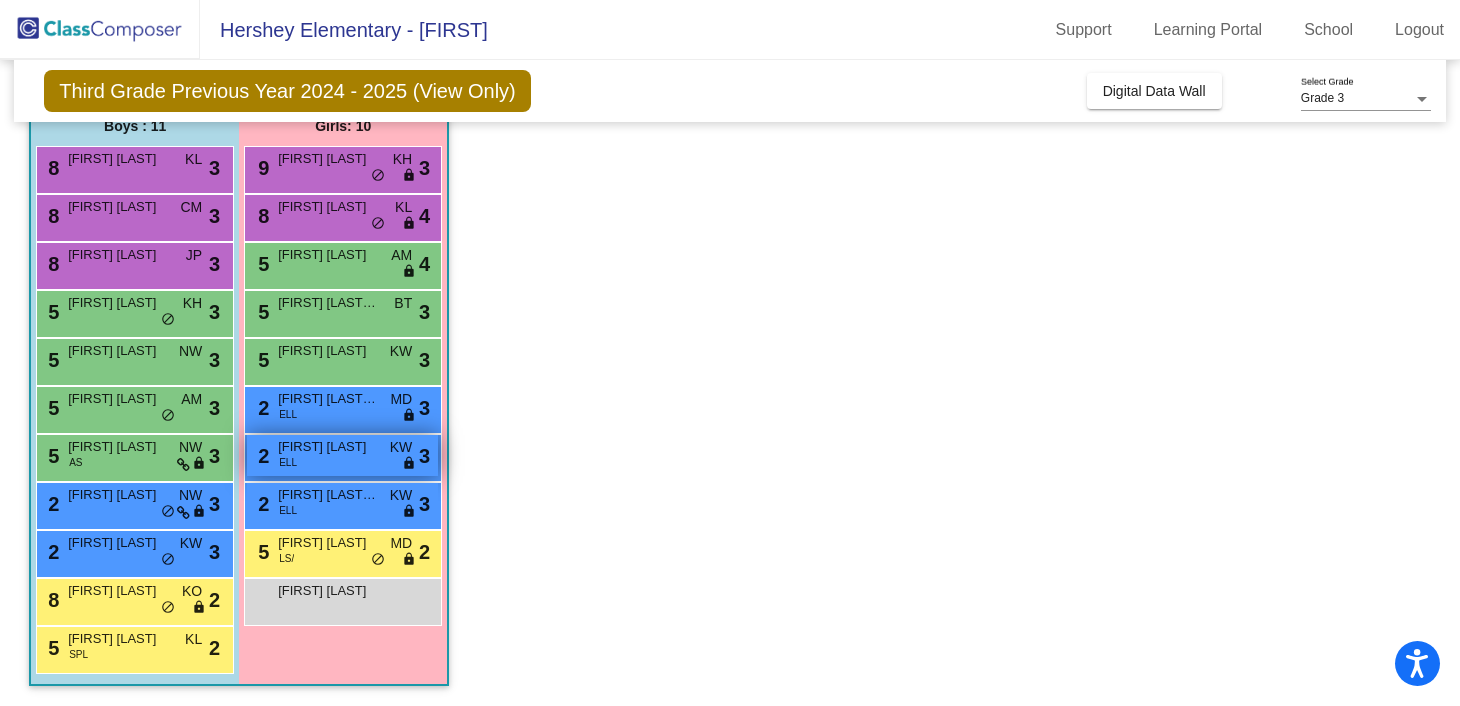 click on "[FIRST] [LAST]" at bounding box center [328, 447] 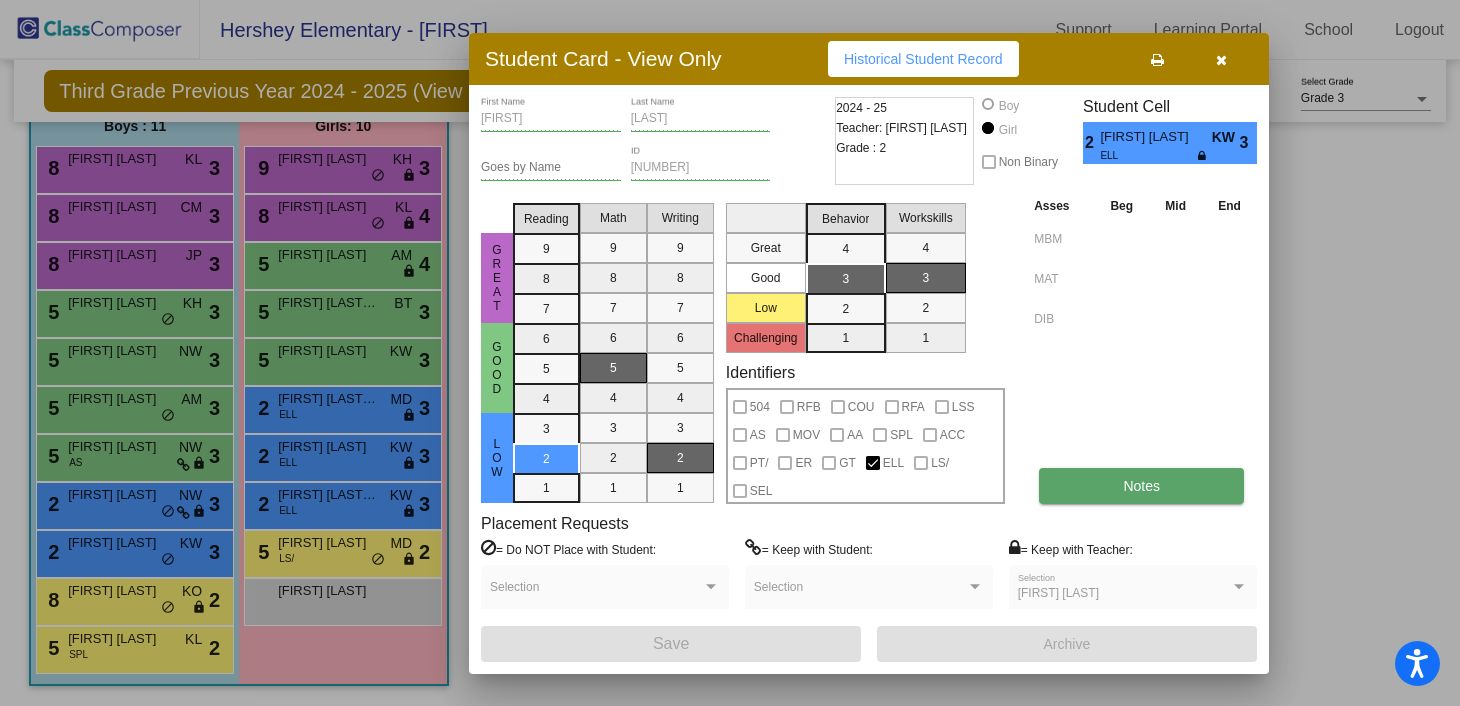 click on "Notes" at bounding box center [1141, 486] 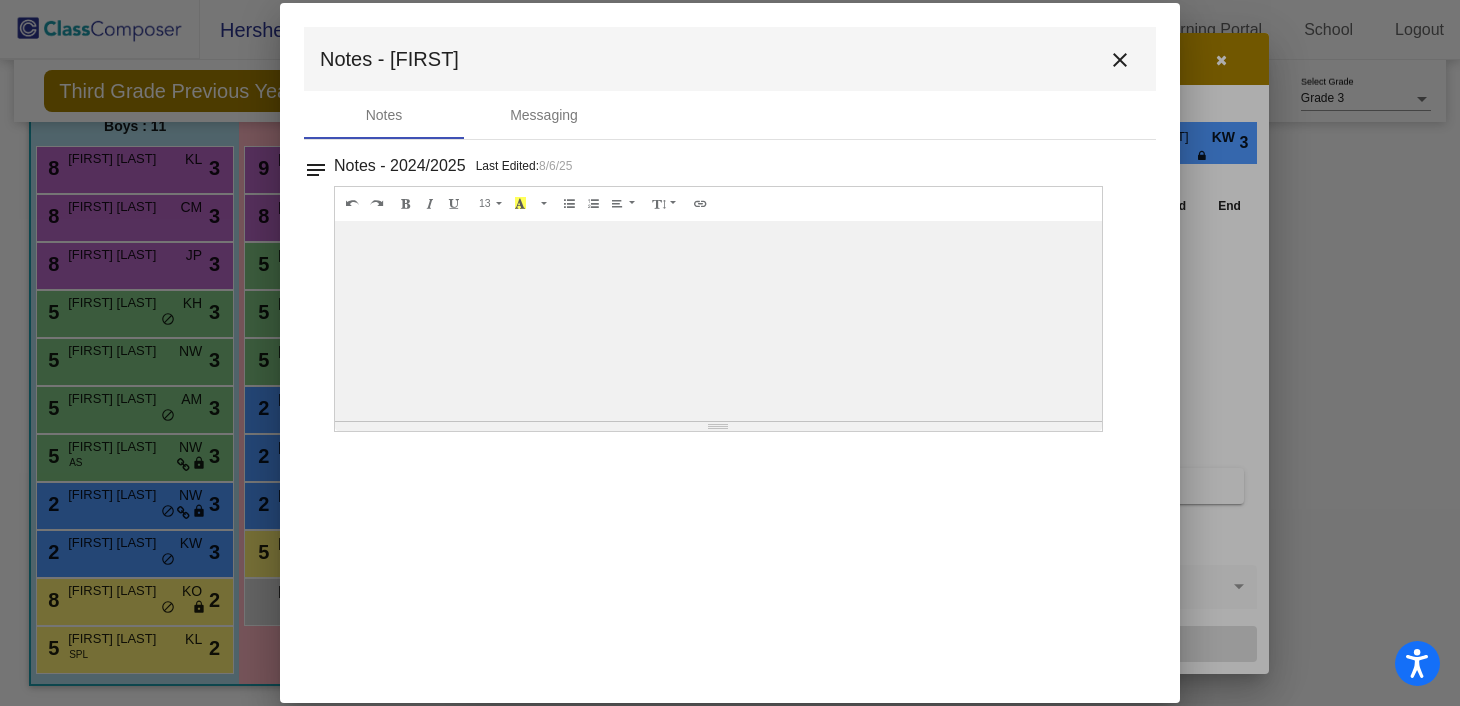 click on "close" at bounding box center [1120, 60] 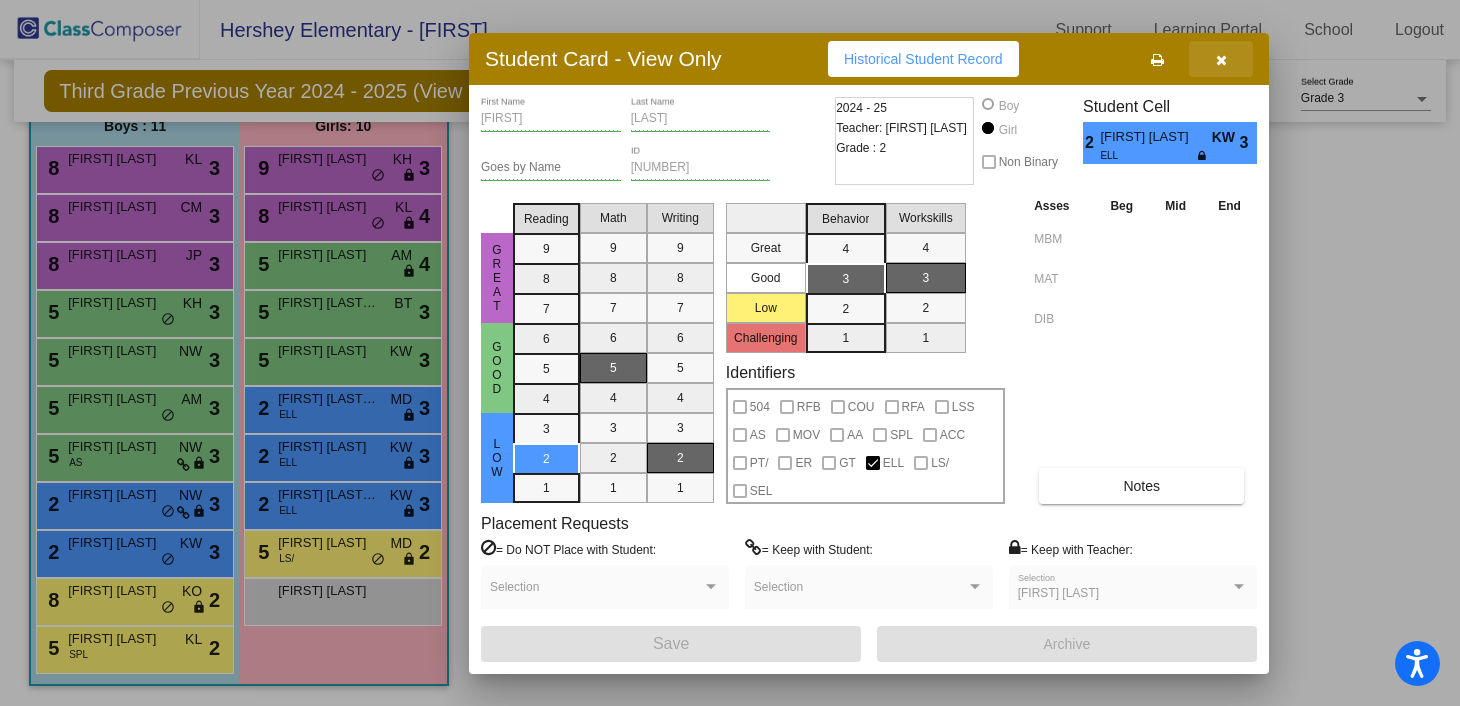 click at bounding box center [1221, 60] 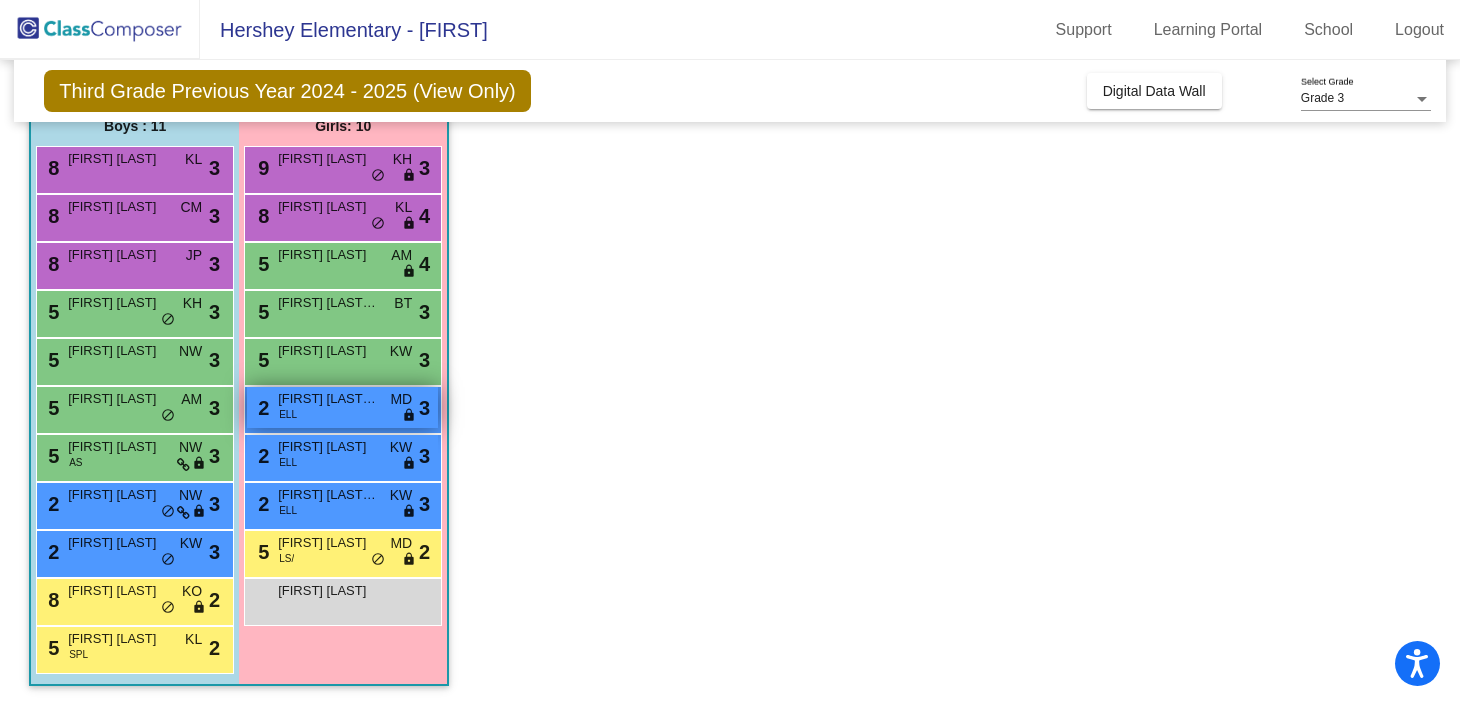 click on "[NUMBER] [FIRST] [LAST] ELL MD lock do_not_disturb_alt [NUMBER]" at bounding box center (342, 407) 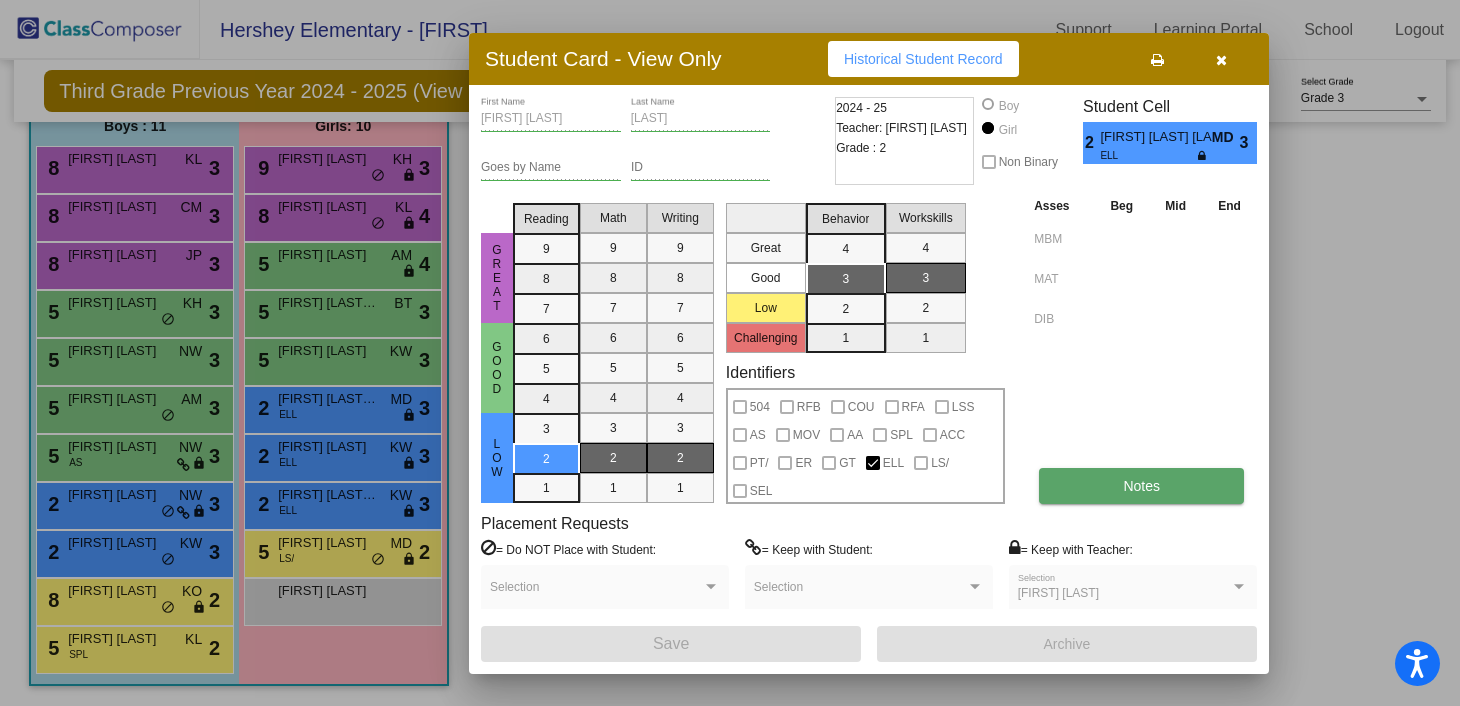 click on "Notes" at bounding box center [1141, 486] 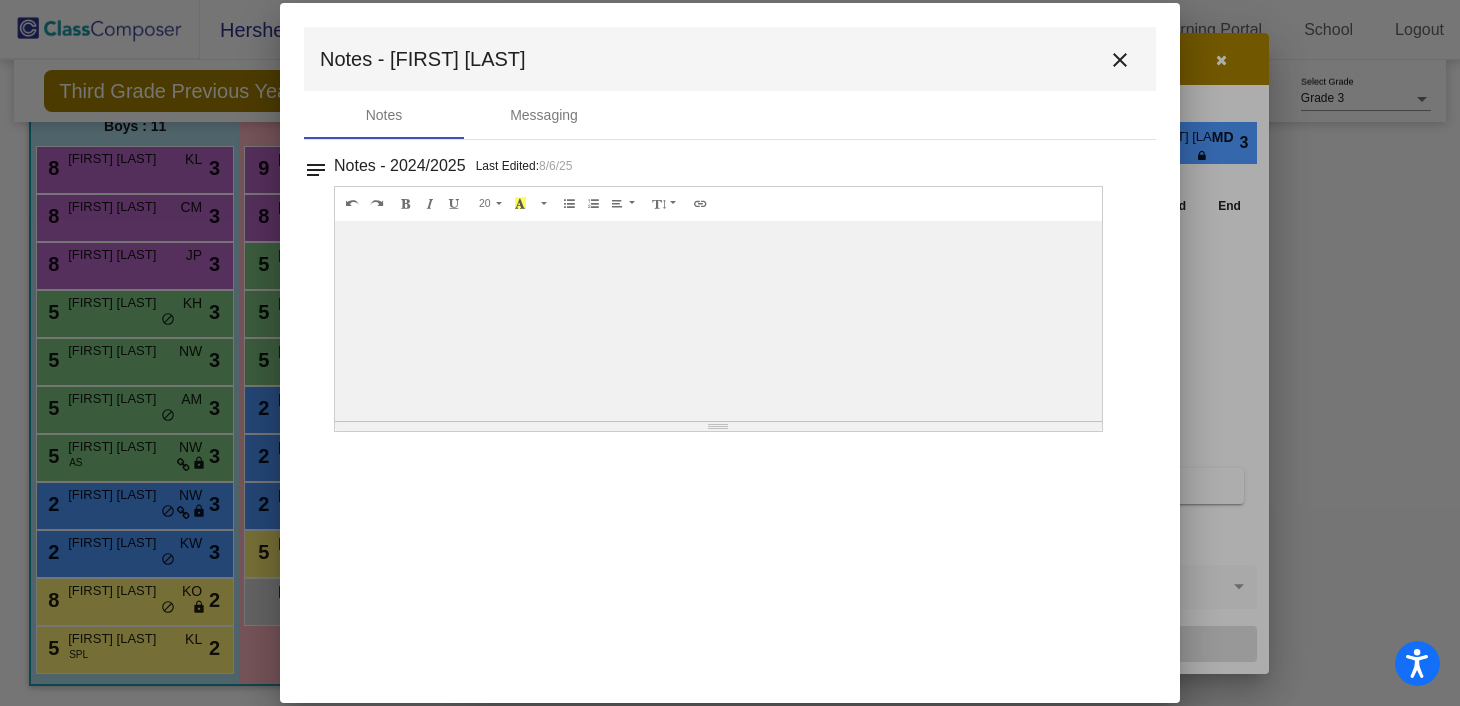 click on "close" at bounding box center [1120, 60] 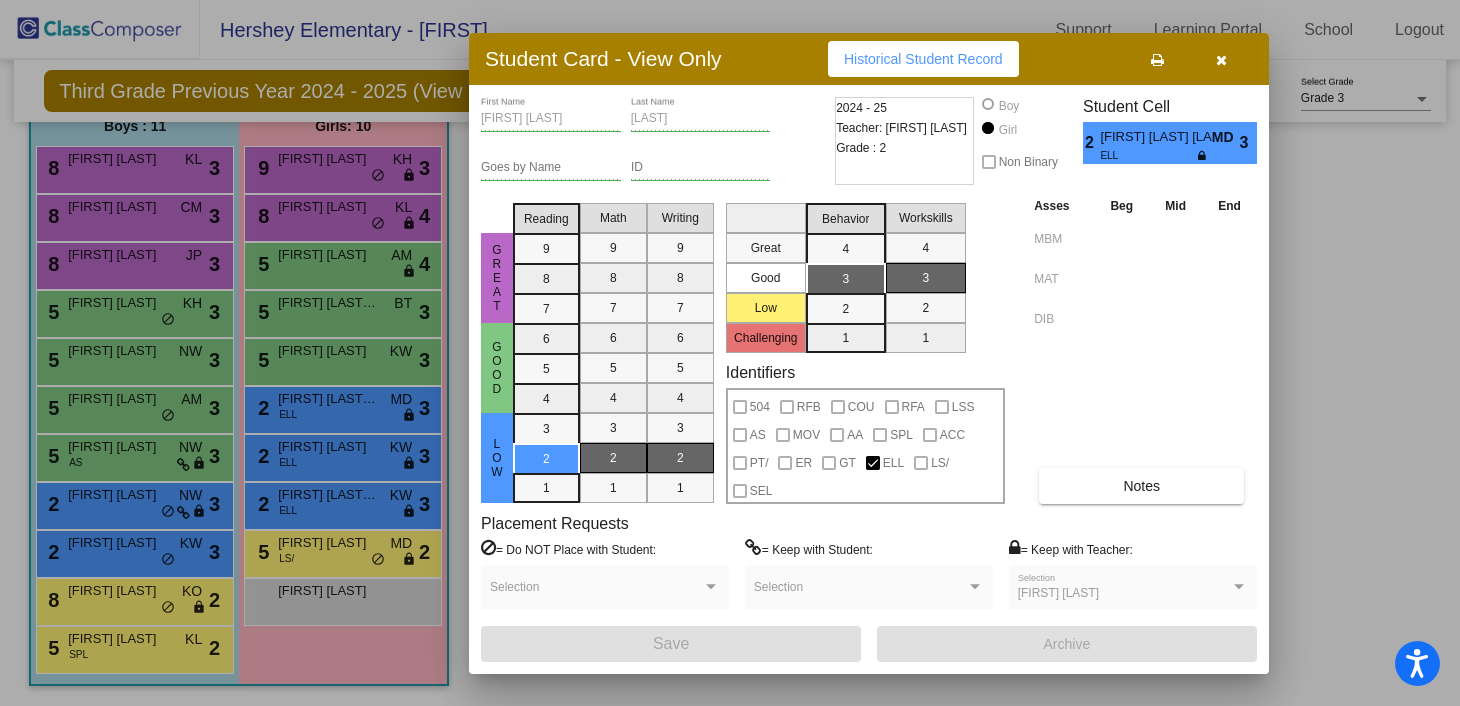 click at bounding box center [730, 353] 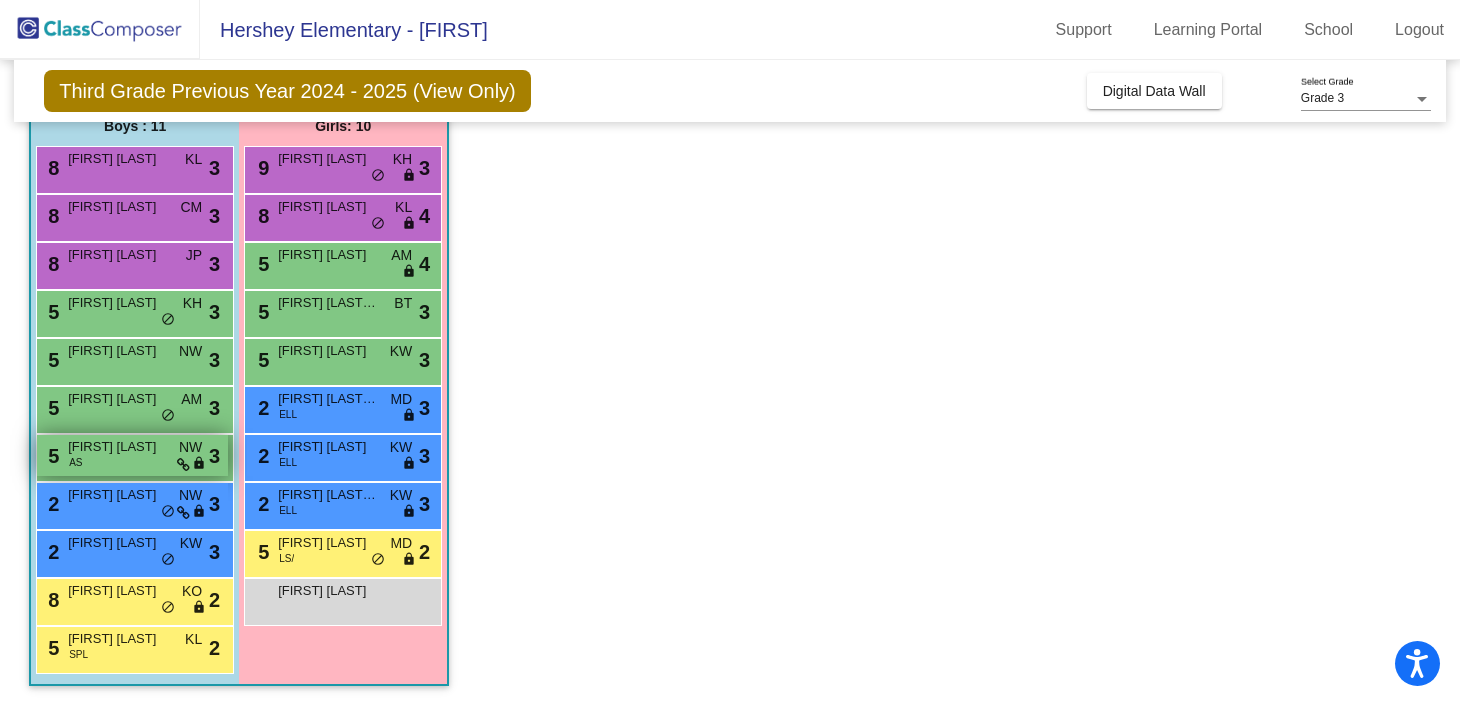 click on "[FIRST] [LAST]" at bounding box center (118, 447) 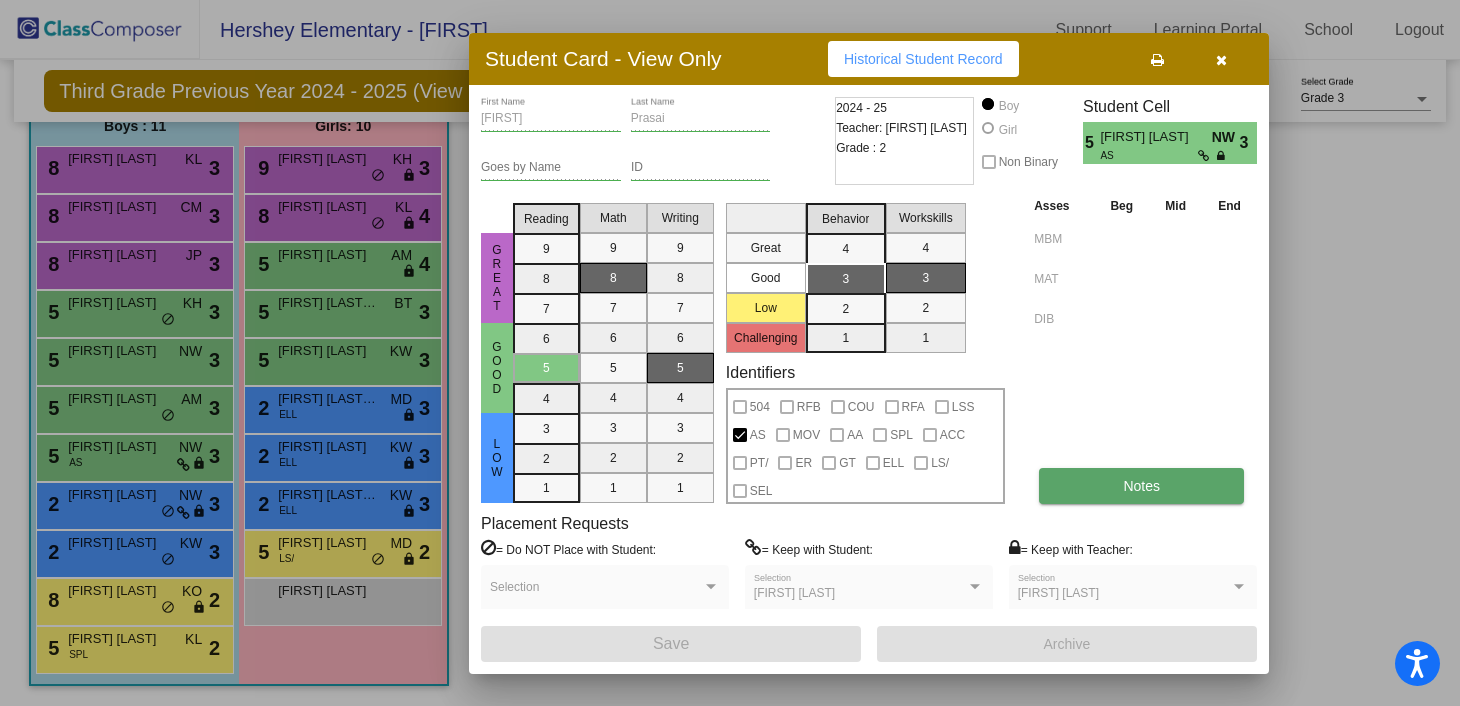 click on "Notes" at bounding box center [1141, 486] 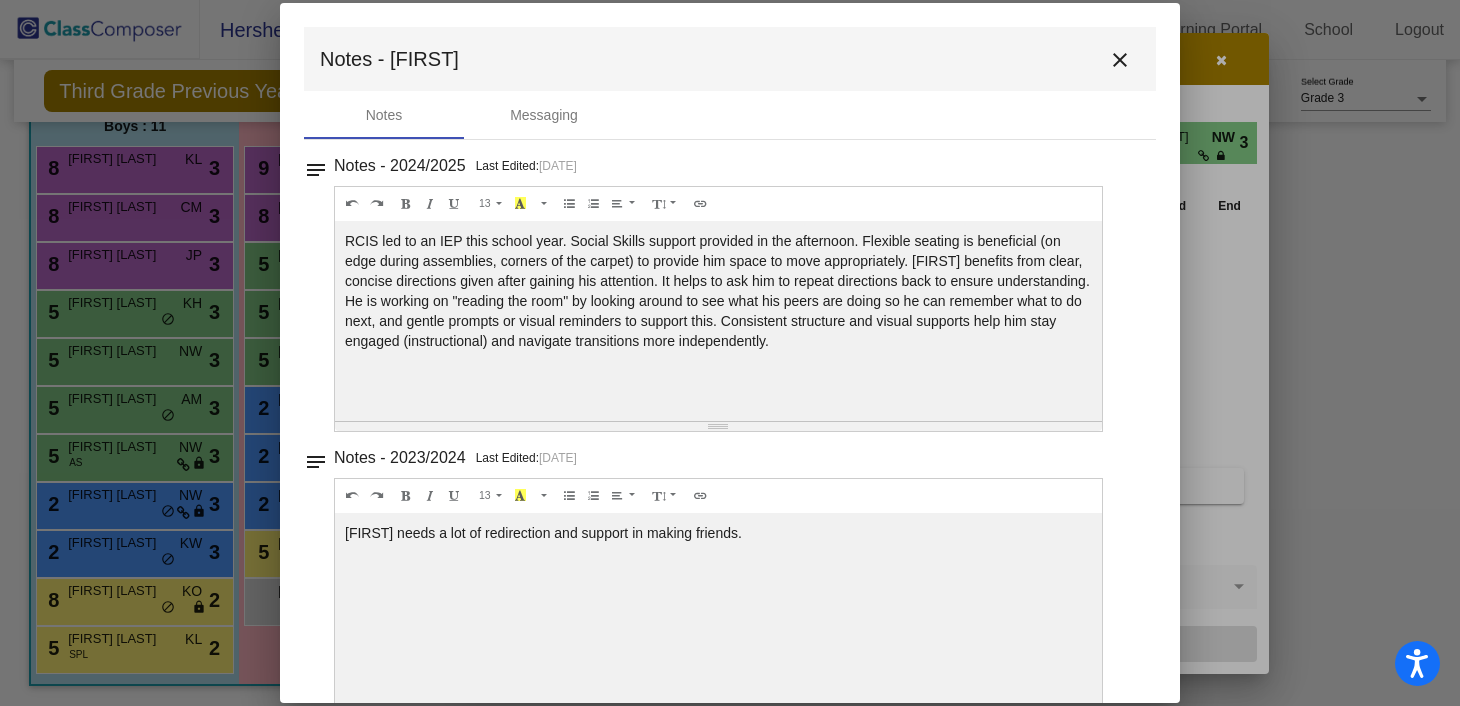 click on "close" at bounding box center (1120, 60) 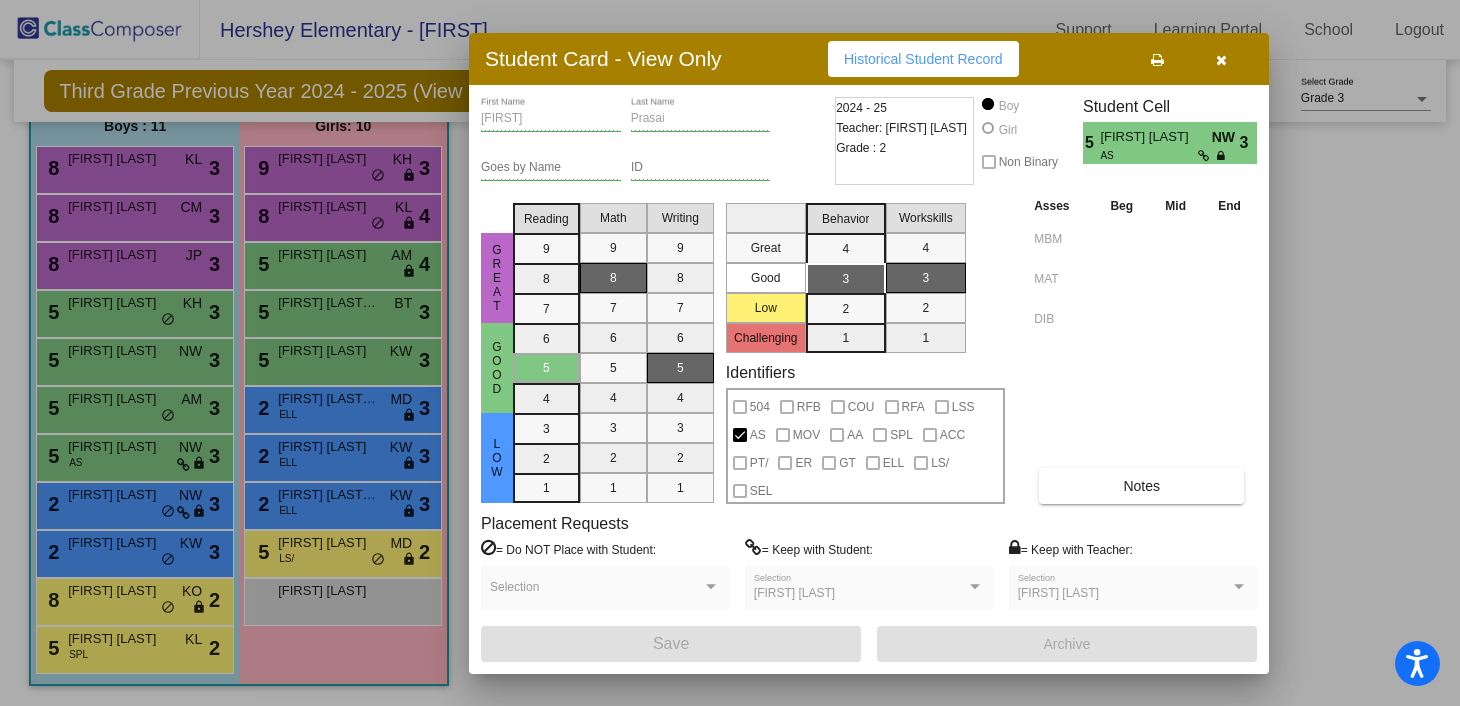 click at bounding box center (730, 353) 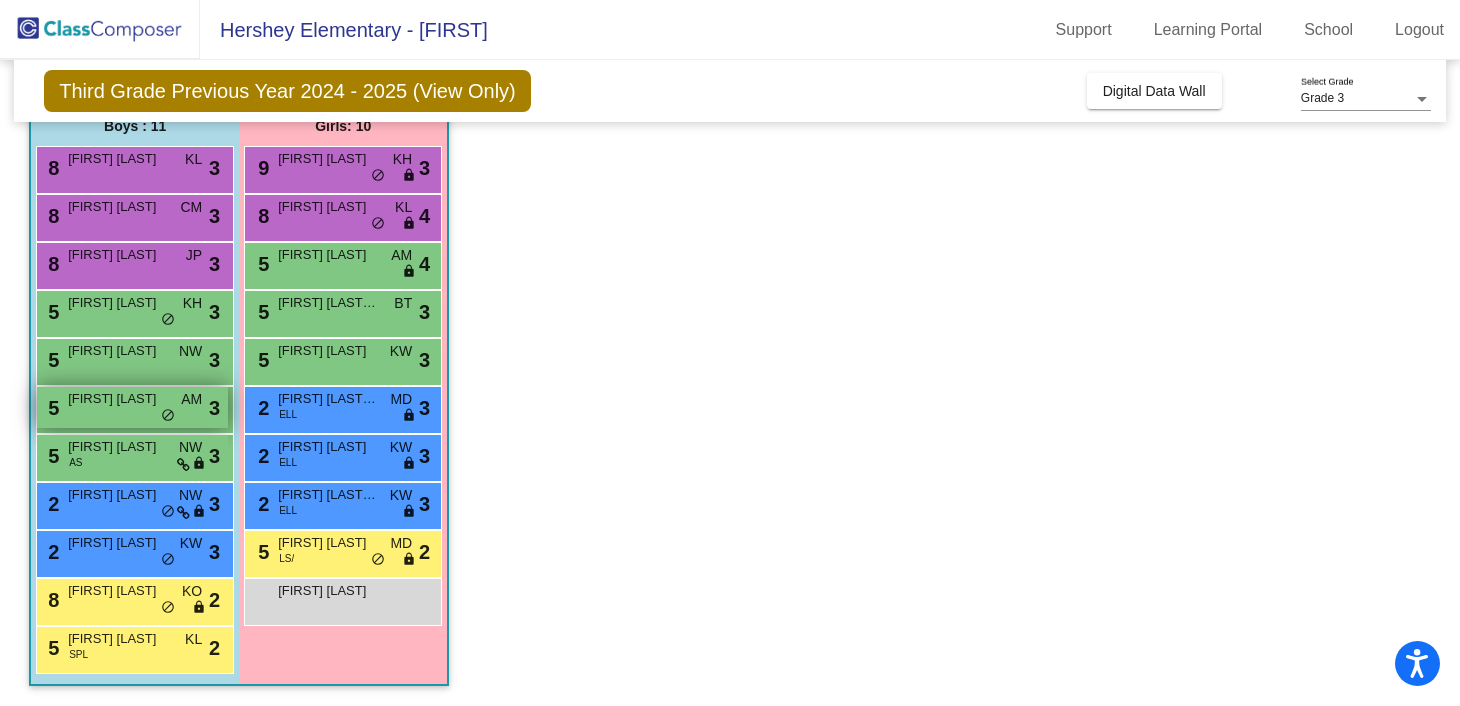 click on "[NUMBER] [FIRST] [LAST] AM lock do_not_disturb_alt [NUMBER]" at bounding box center (132, 407) 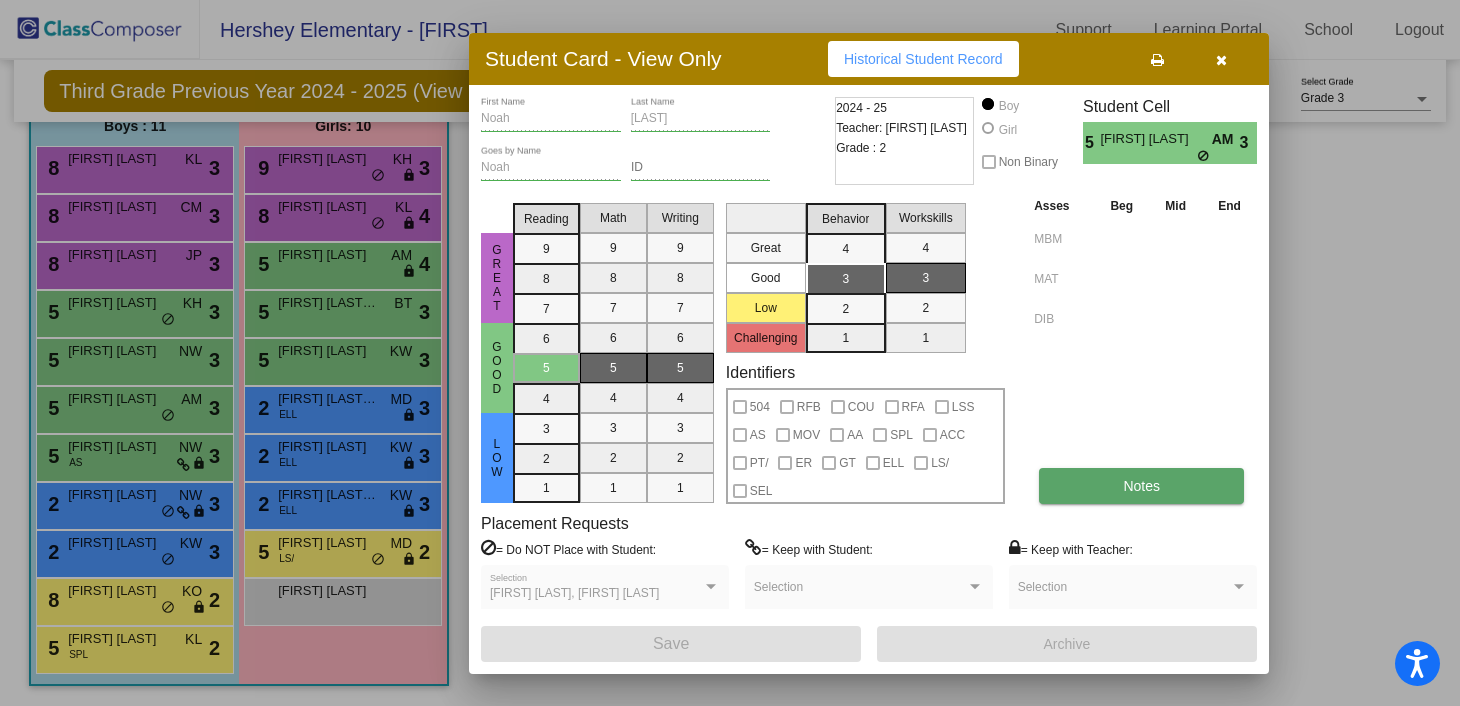 click on "Notes" at bounding box center (1141, 486) 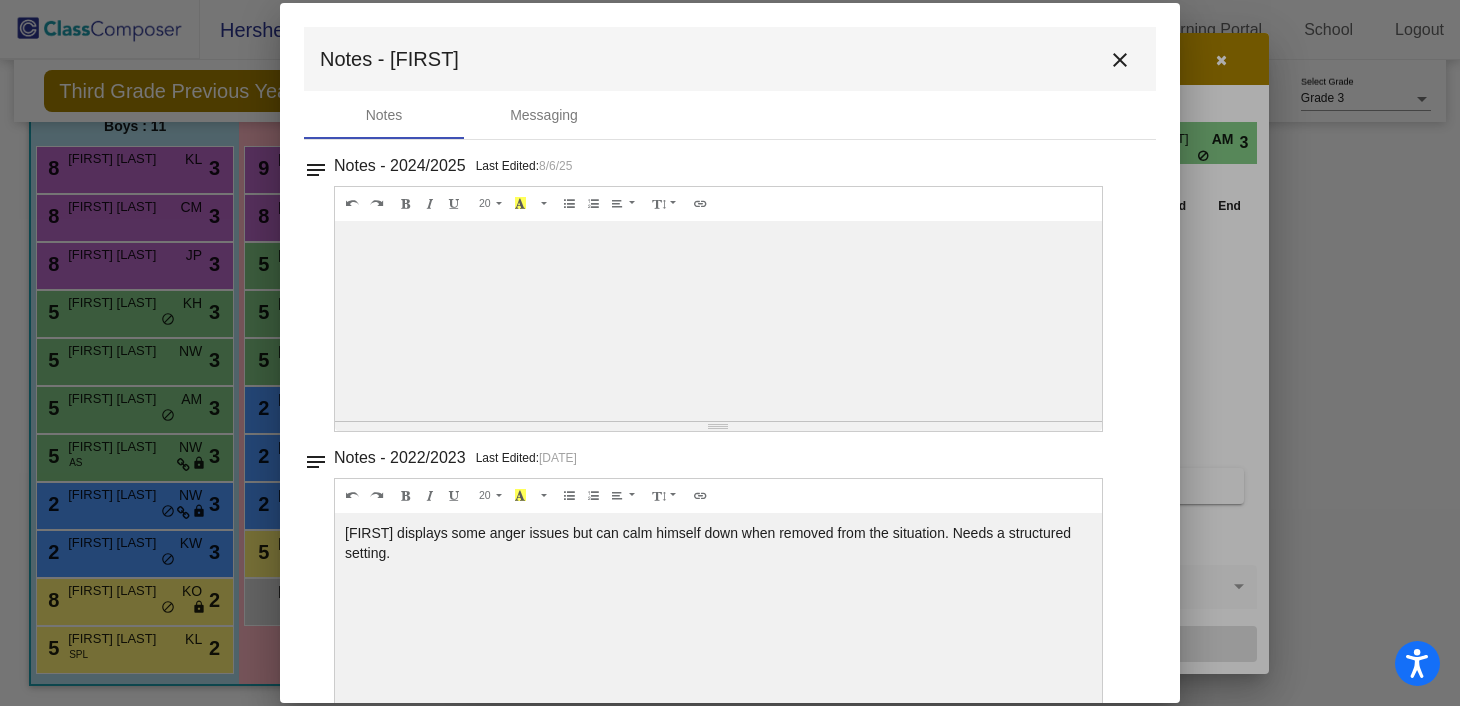 click on "close" at bounding box center [1120, 60] 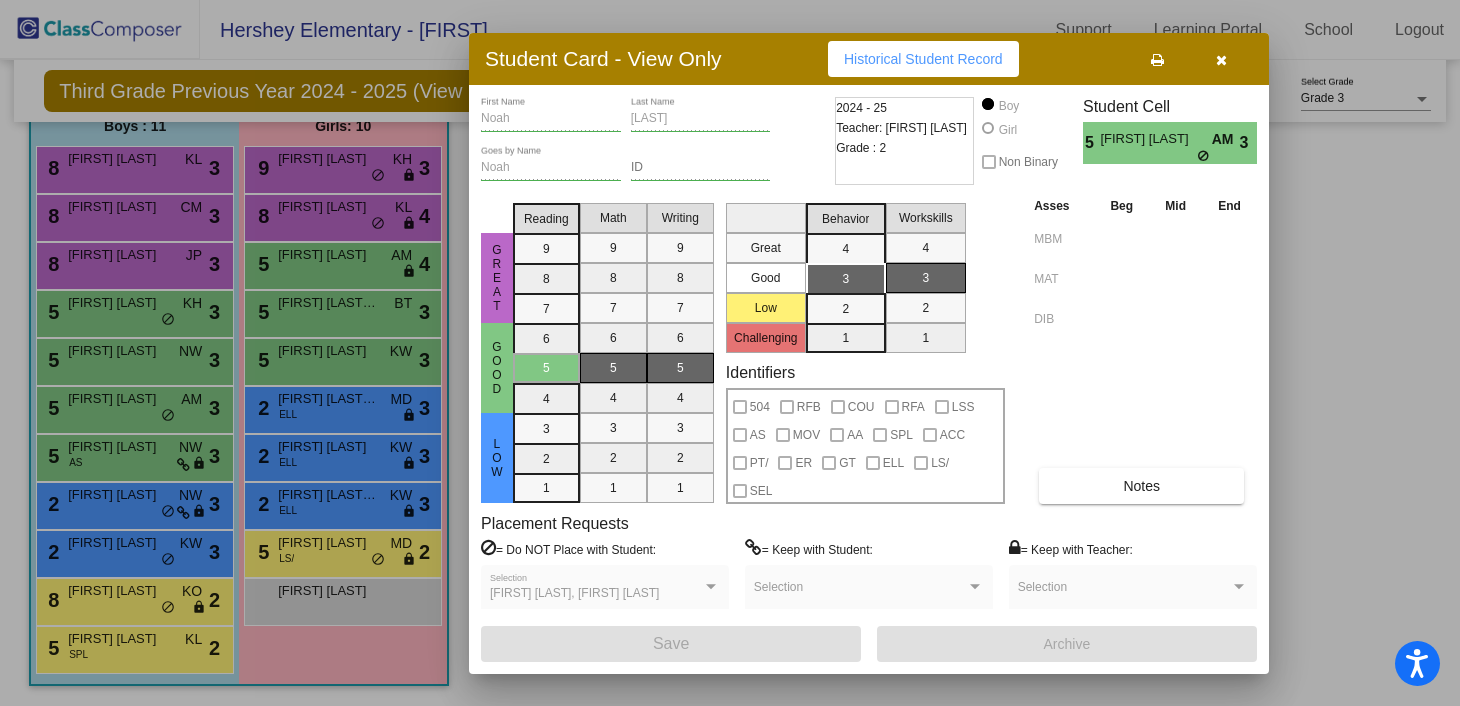 click at bounding box center (730, 353) 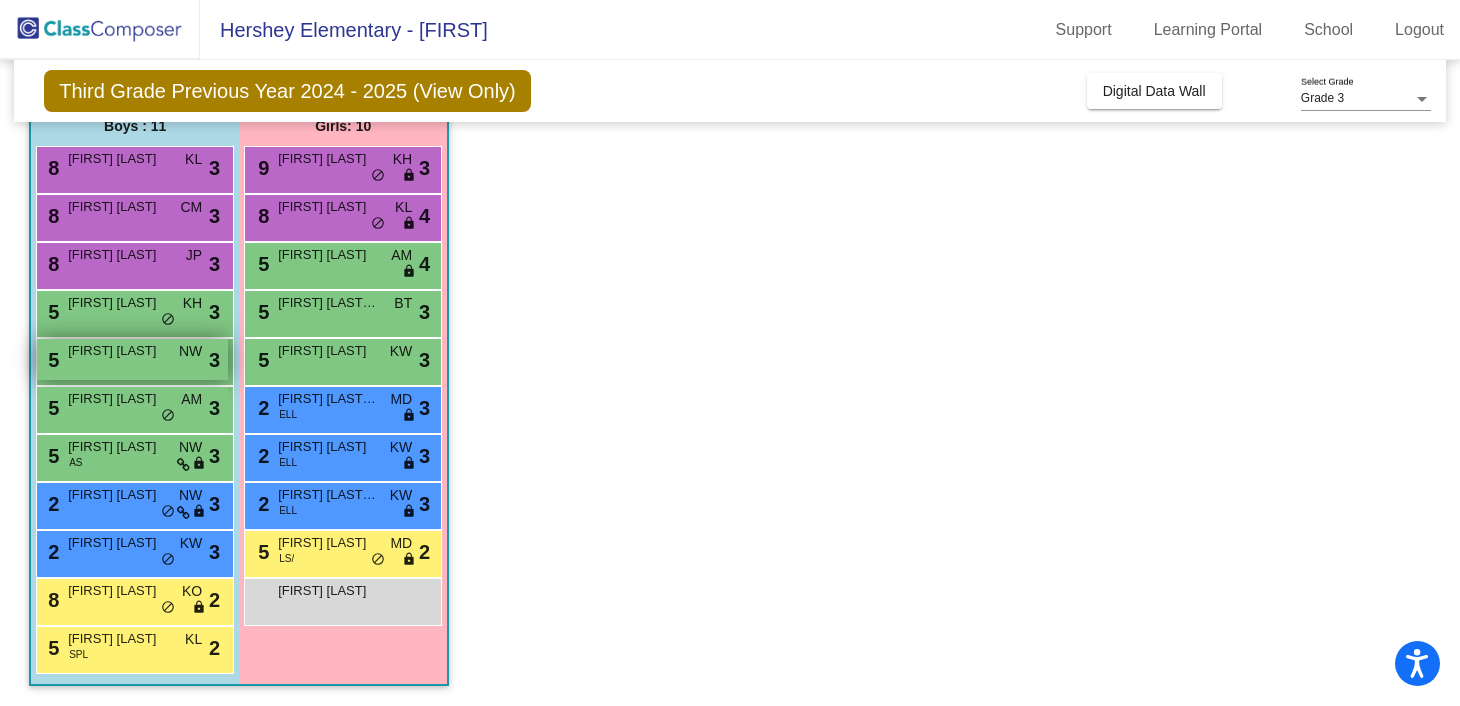click on "[NUMBER] [FIRST] [LAST] NW lock do_not_disturb_alt [NUMBER]" at bounding box center (132, 359) 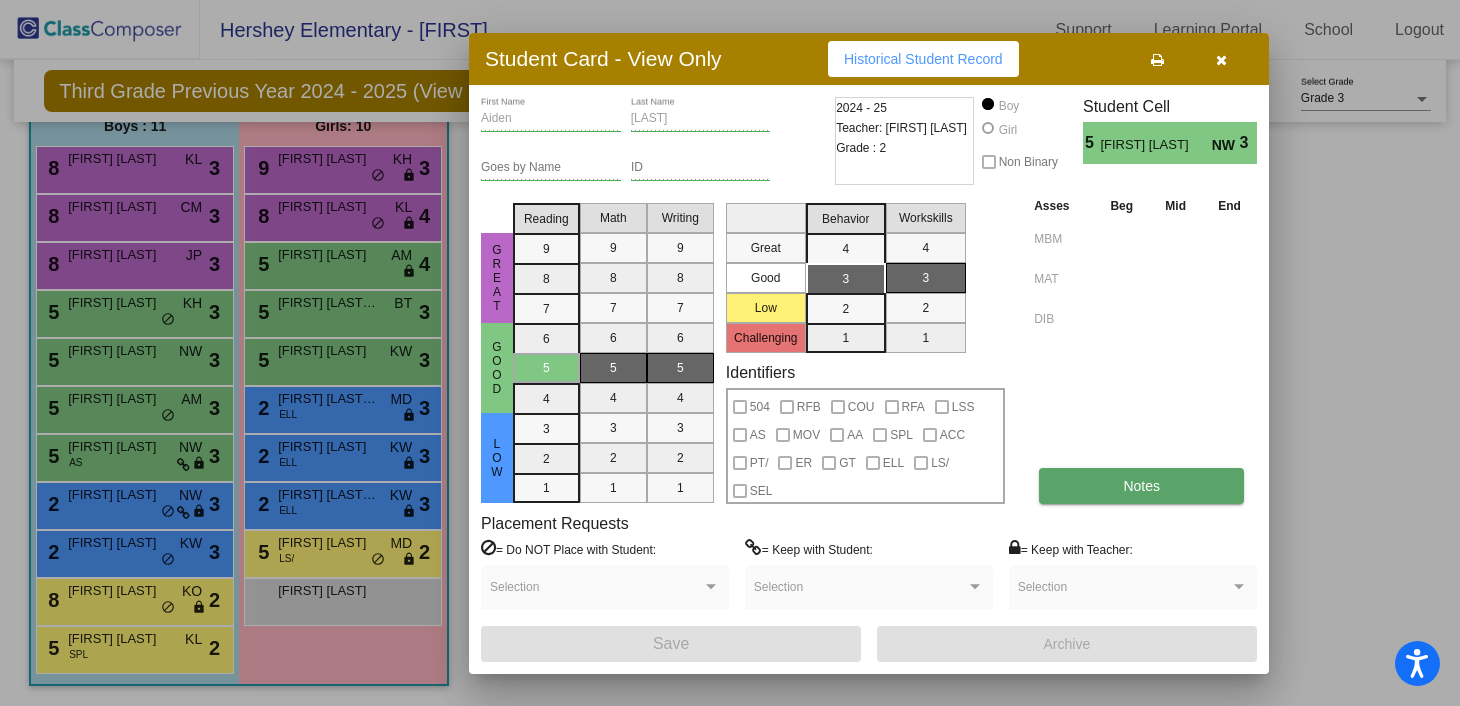 click on "Notes" at bounding box center (1141, 486) 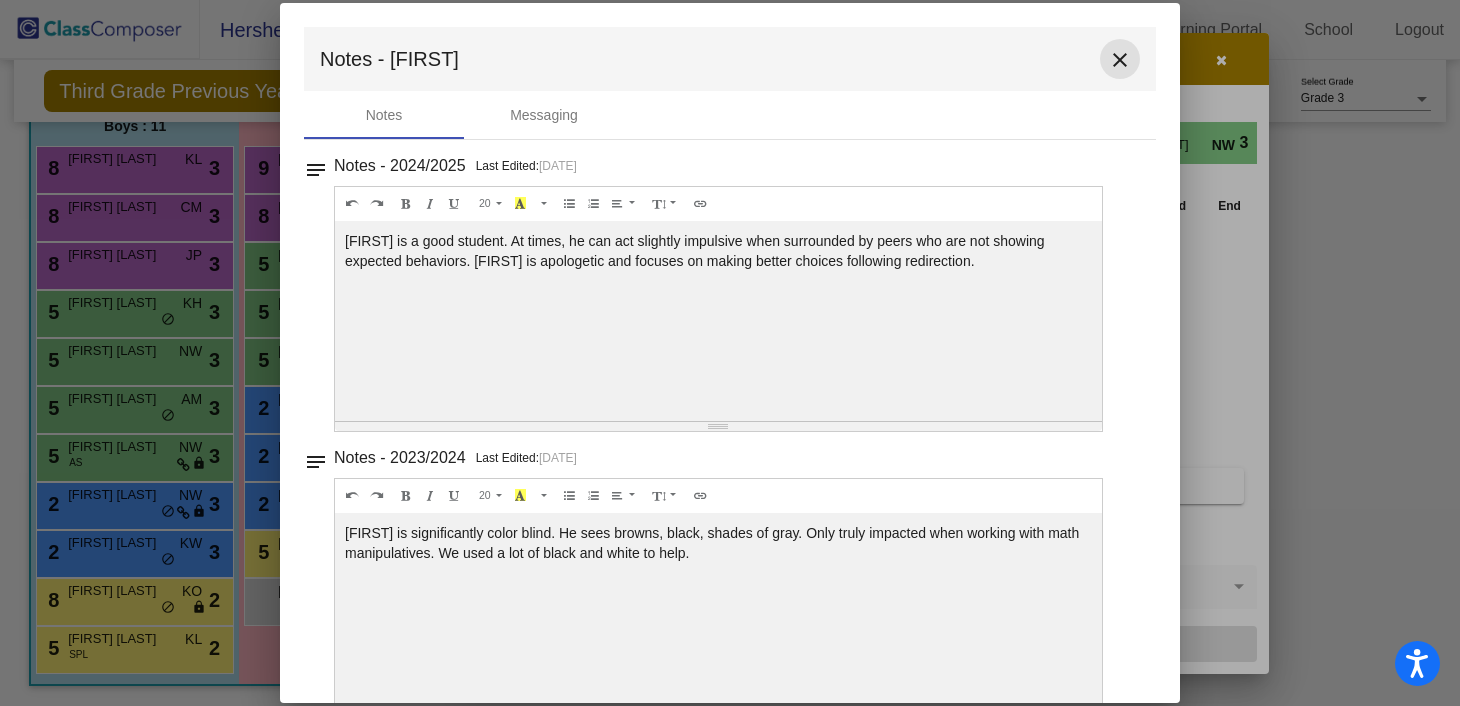 click on "close" at bounding box center (1120, 60) 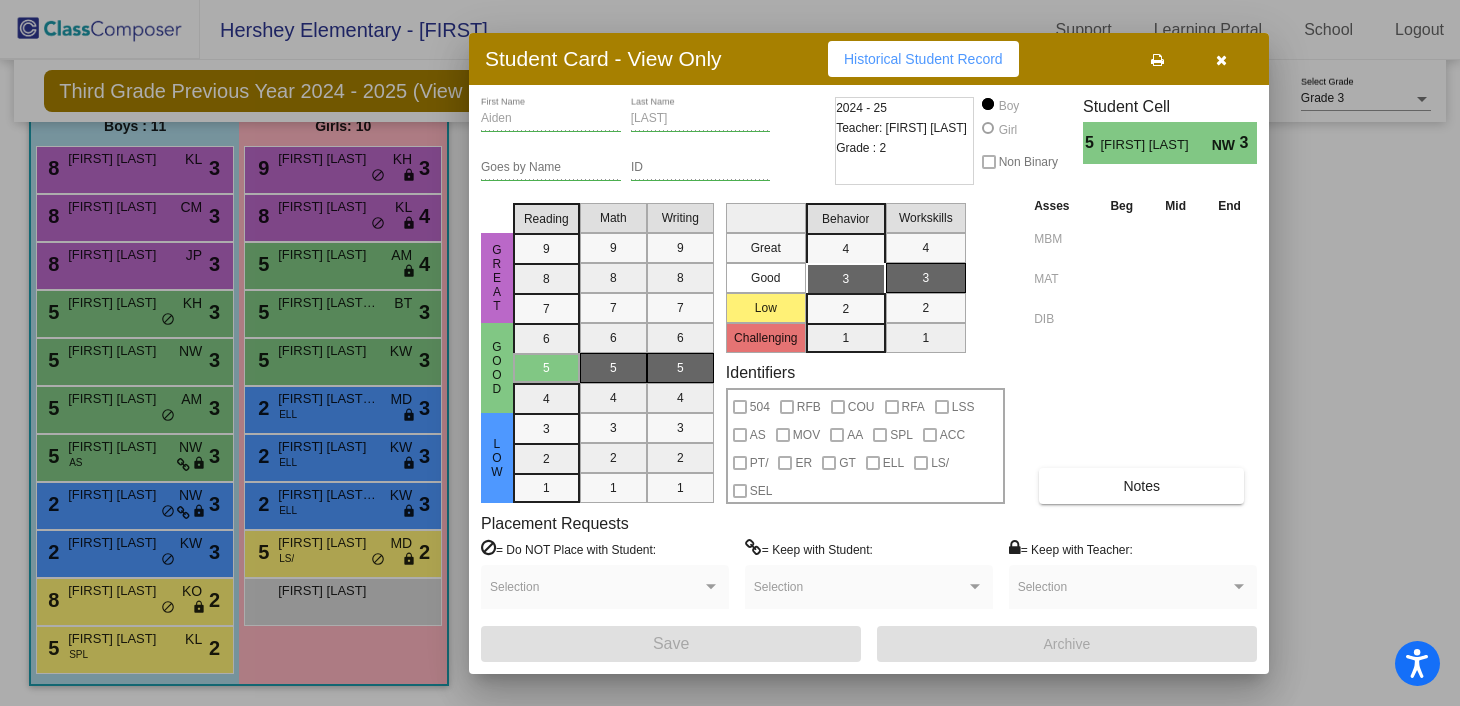 click at bounding box center [730, 353] 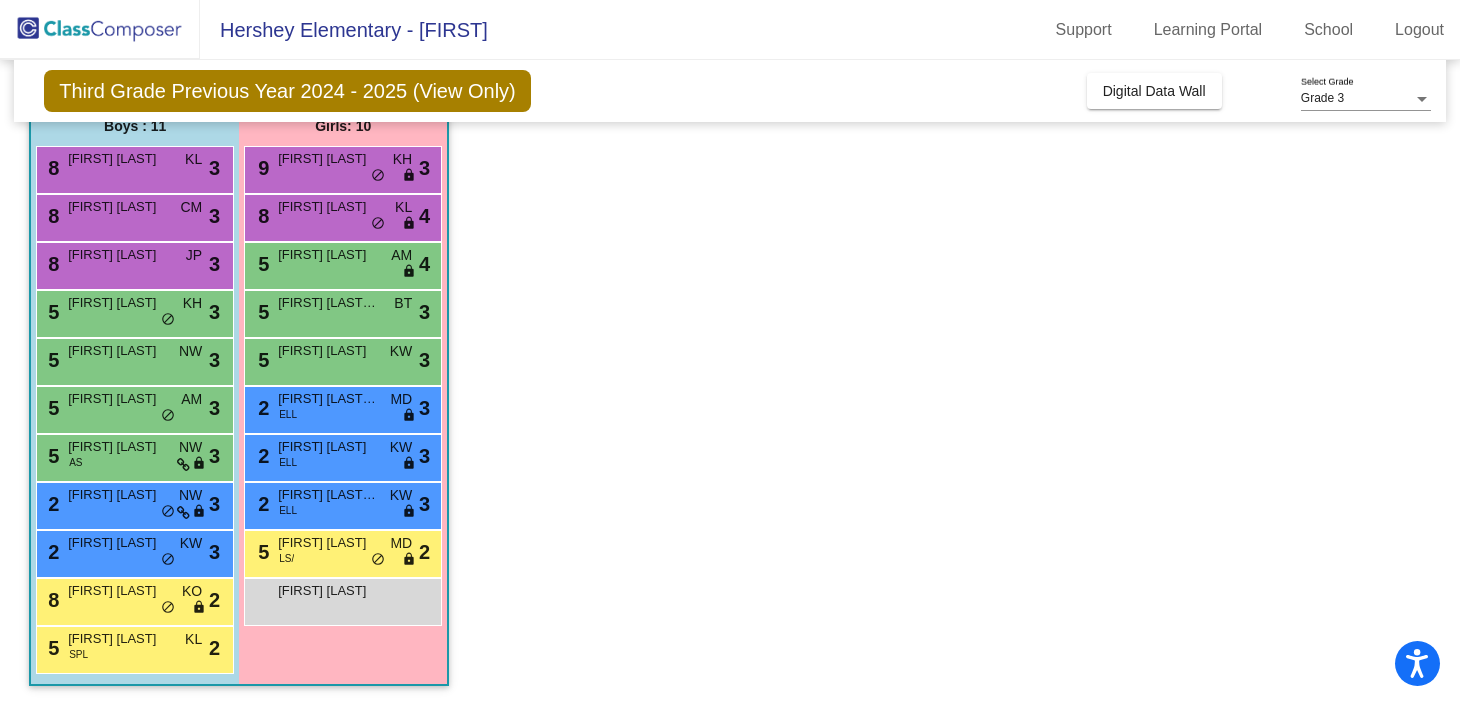 click on "[NUMBER] [FIRST] [LAST] KW lock do_not_disturb_alt 3" at bounding box center [342, 359] 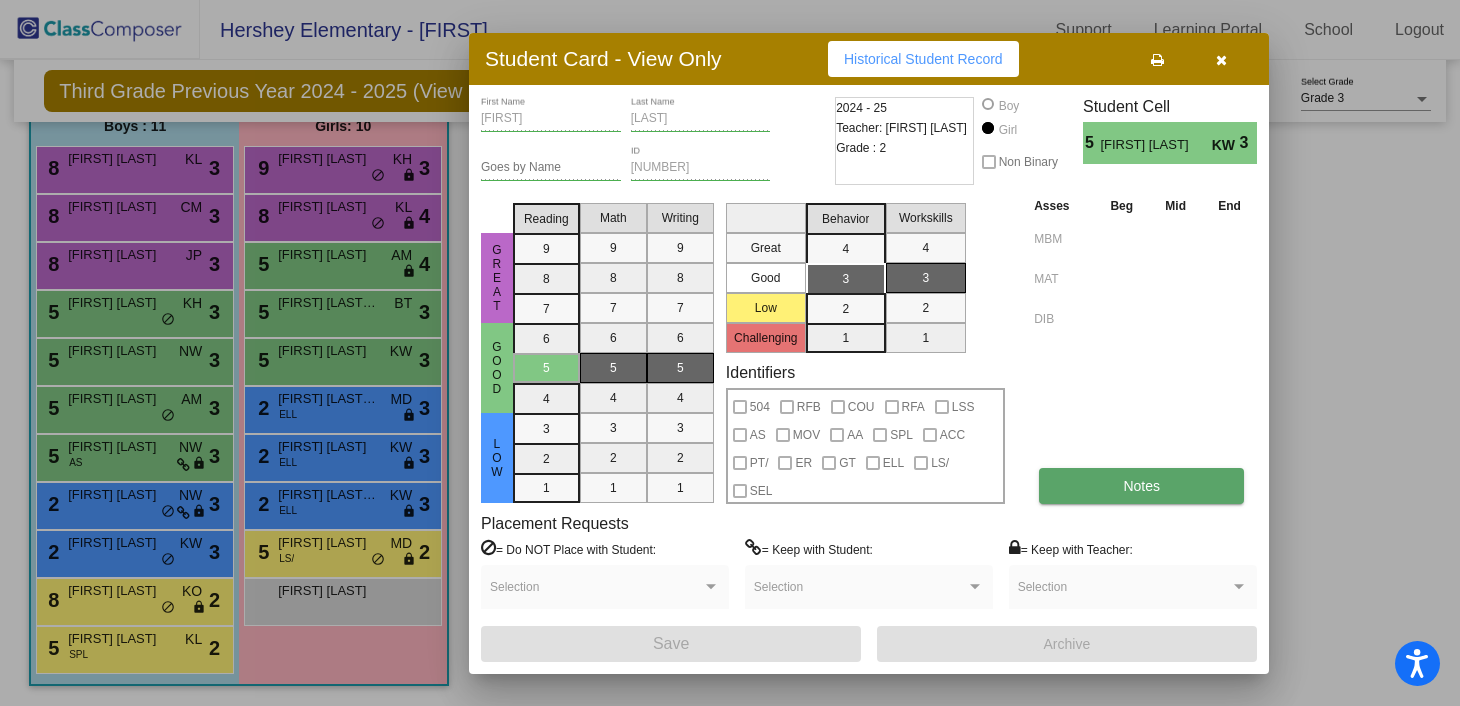 click on "Notes" at bounding box center (1141, 486) 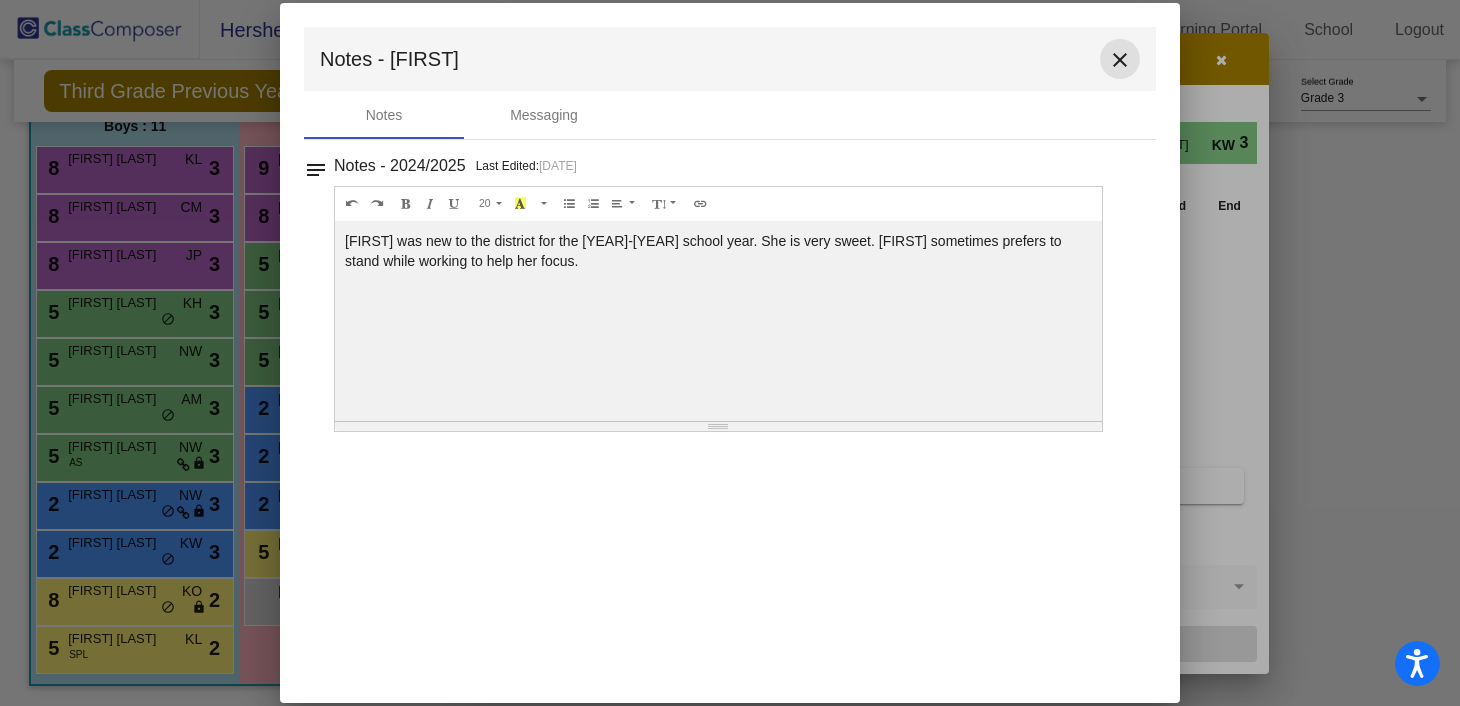 click on "close" at bounding box center (1120, 60) 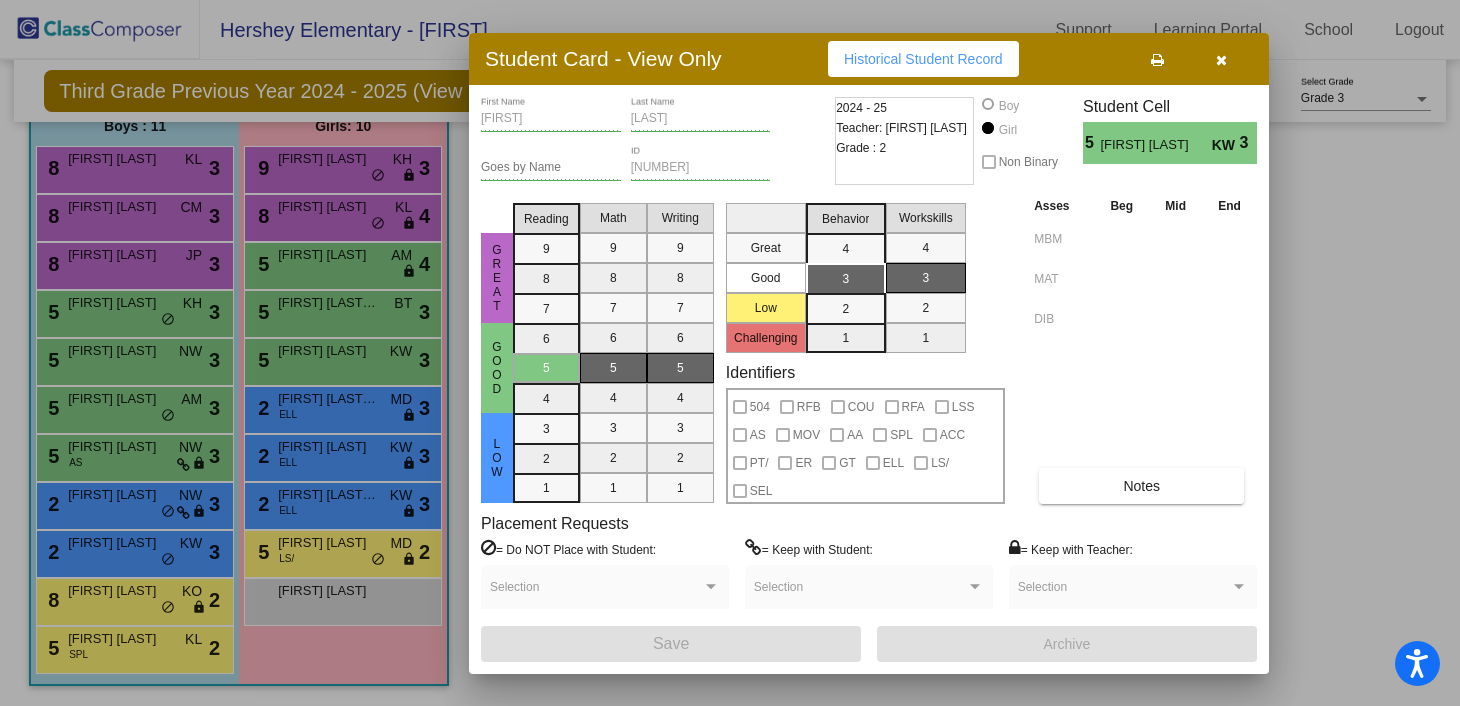 click at bounding box center [730, 353] 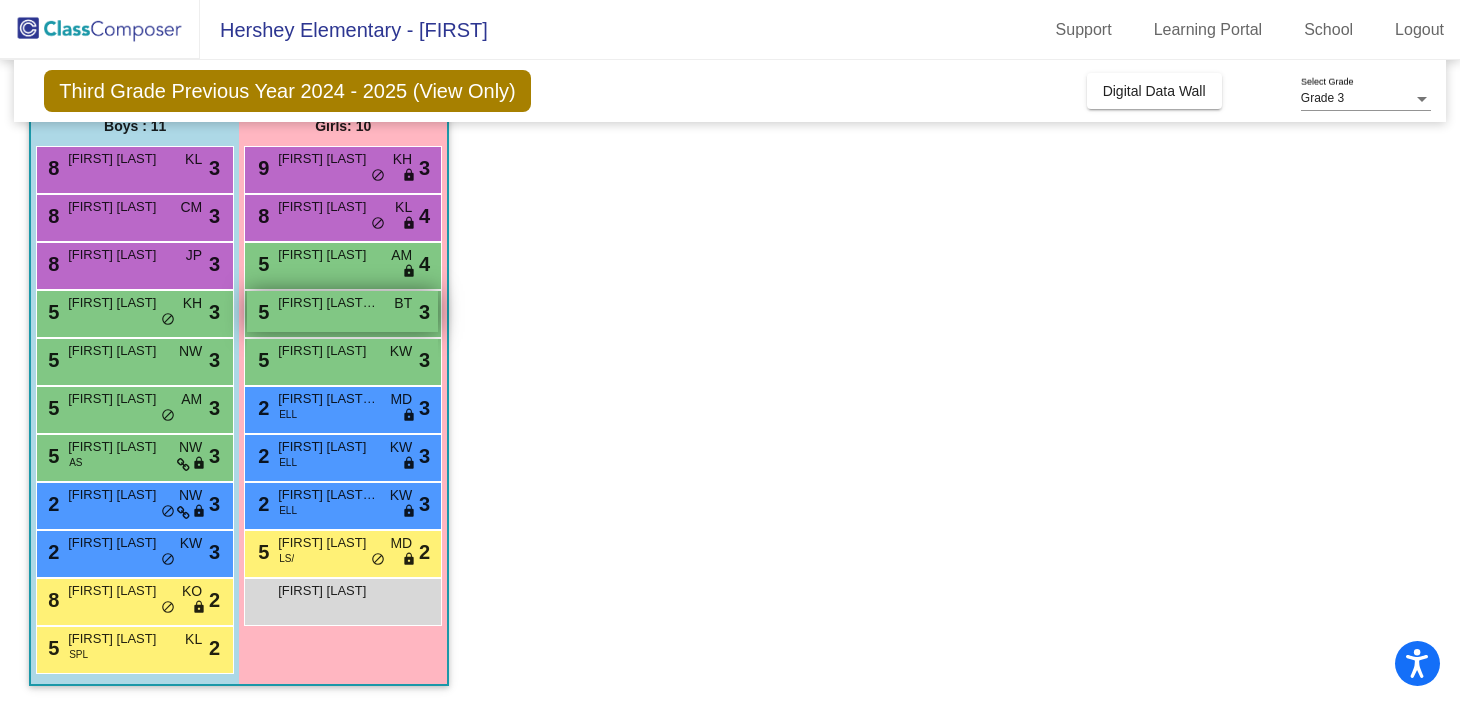 click on "[NUMBER] [FIRST] [LAST] [FIRST] lock do_not_disturb_alt [NUMBER]" at bounding box center [342, 311] 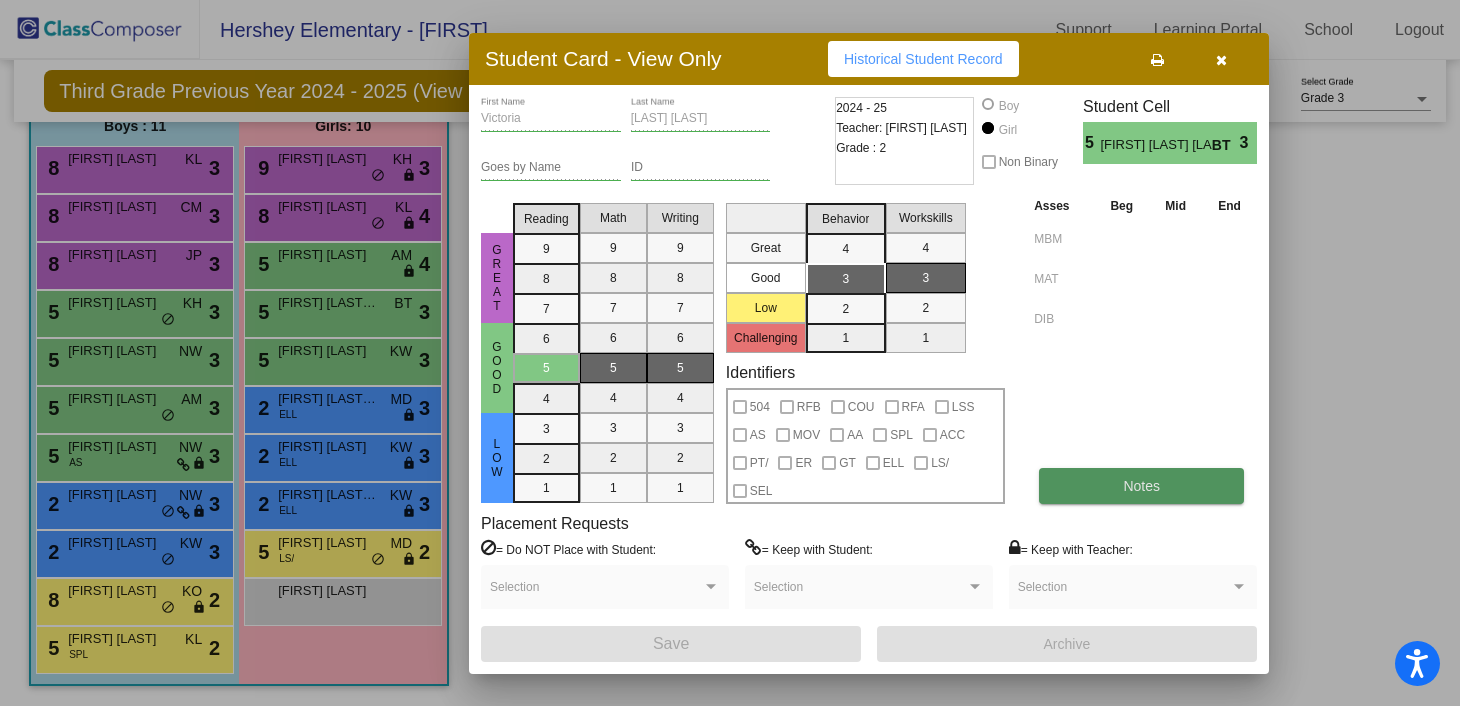 click on "Notes" at bounding box center [1141, 486] 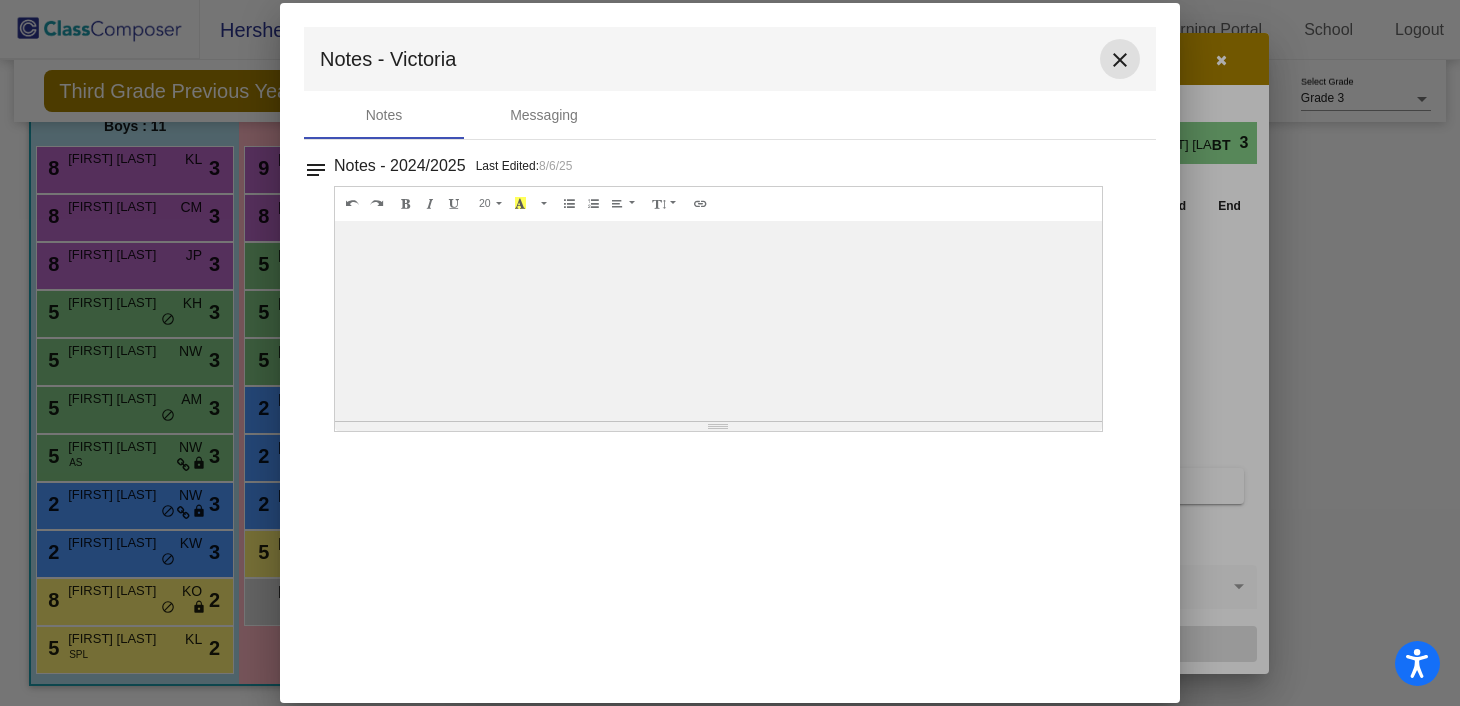 click on "close" at bounding box center (1120, 60) 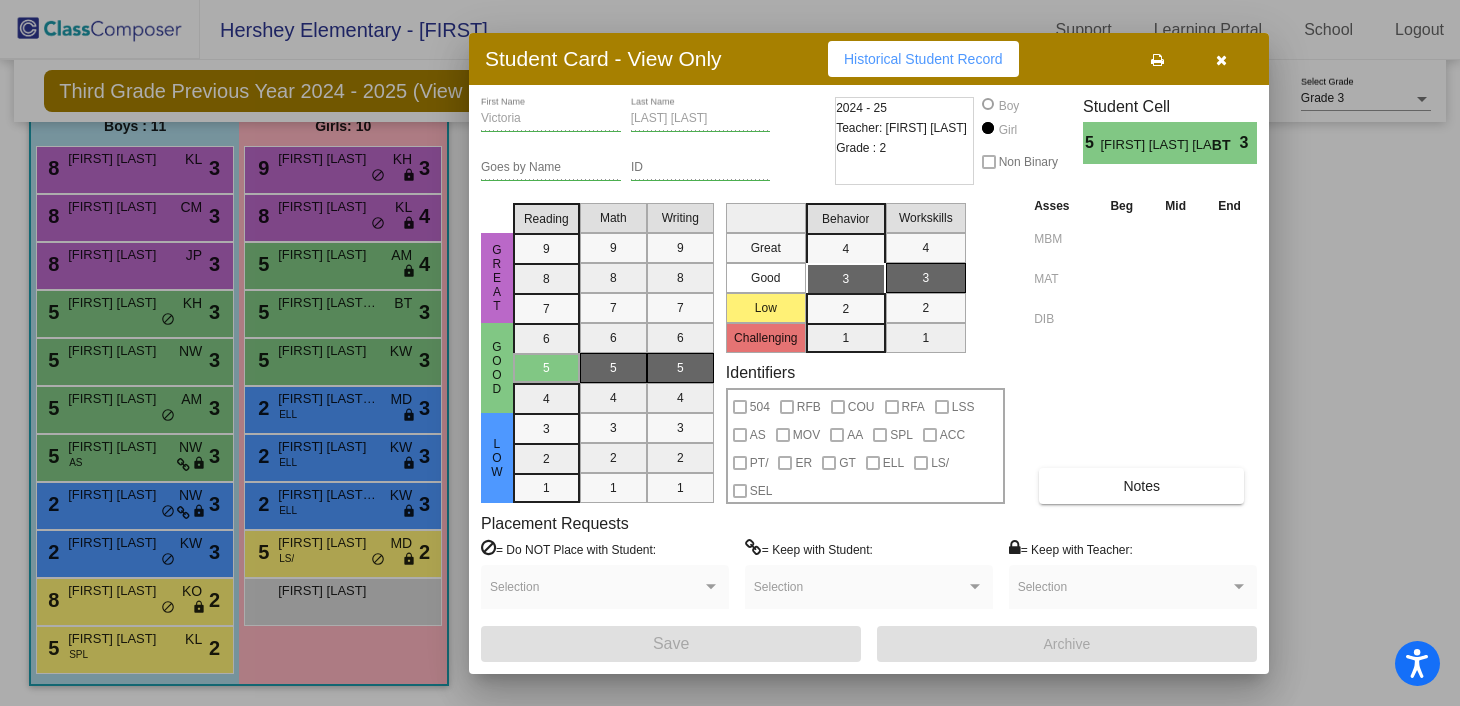 click at bounding box center [730, 353] 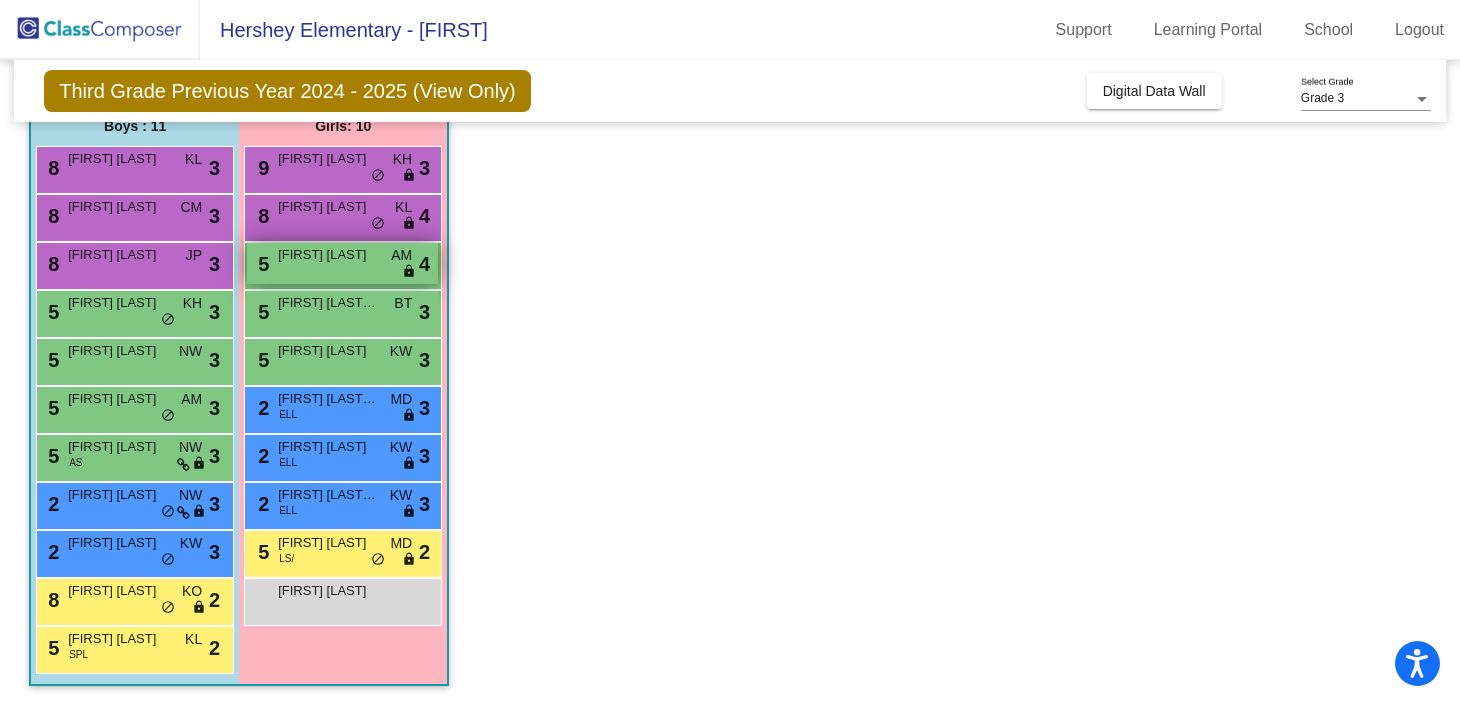 click on "[FIRST] [LAST]" at bounding box center (328, 255) 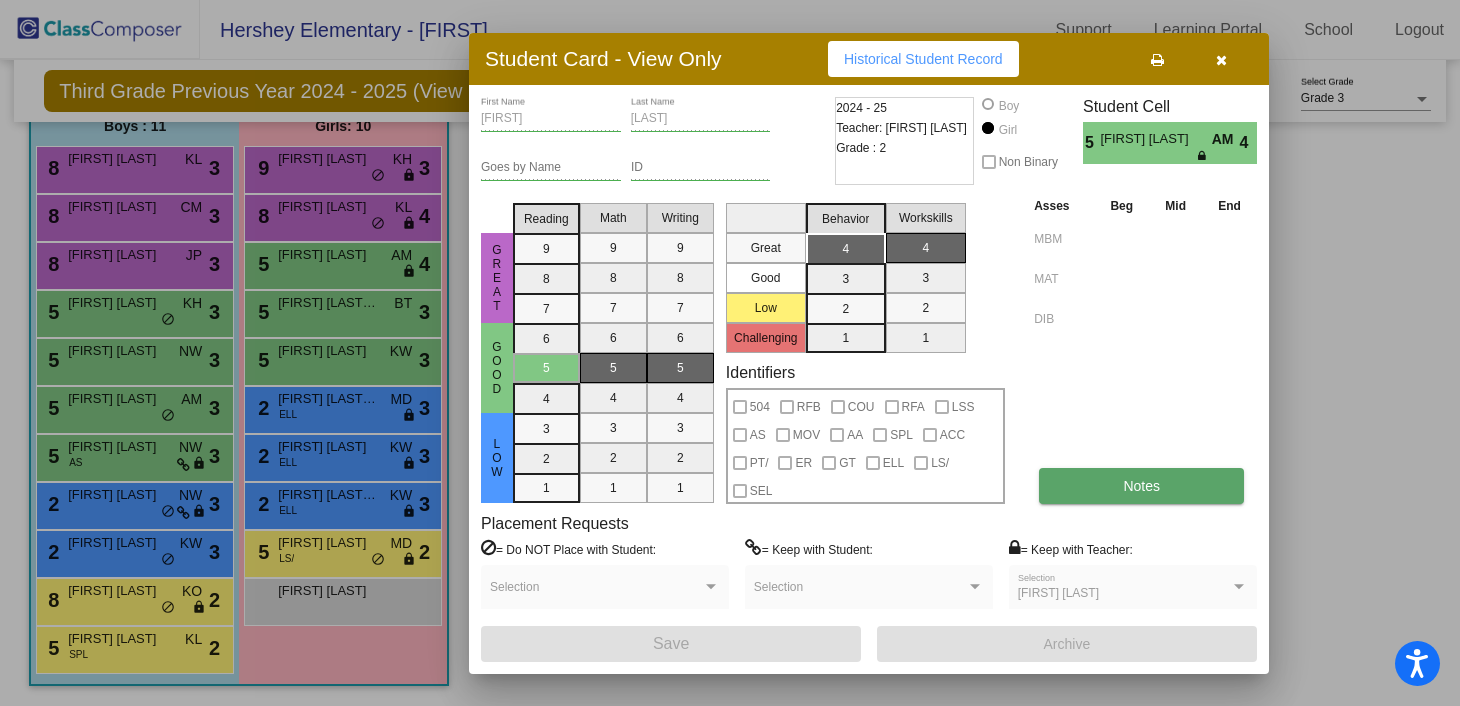 click on "Notes" at bounding box center (1141, 486) 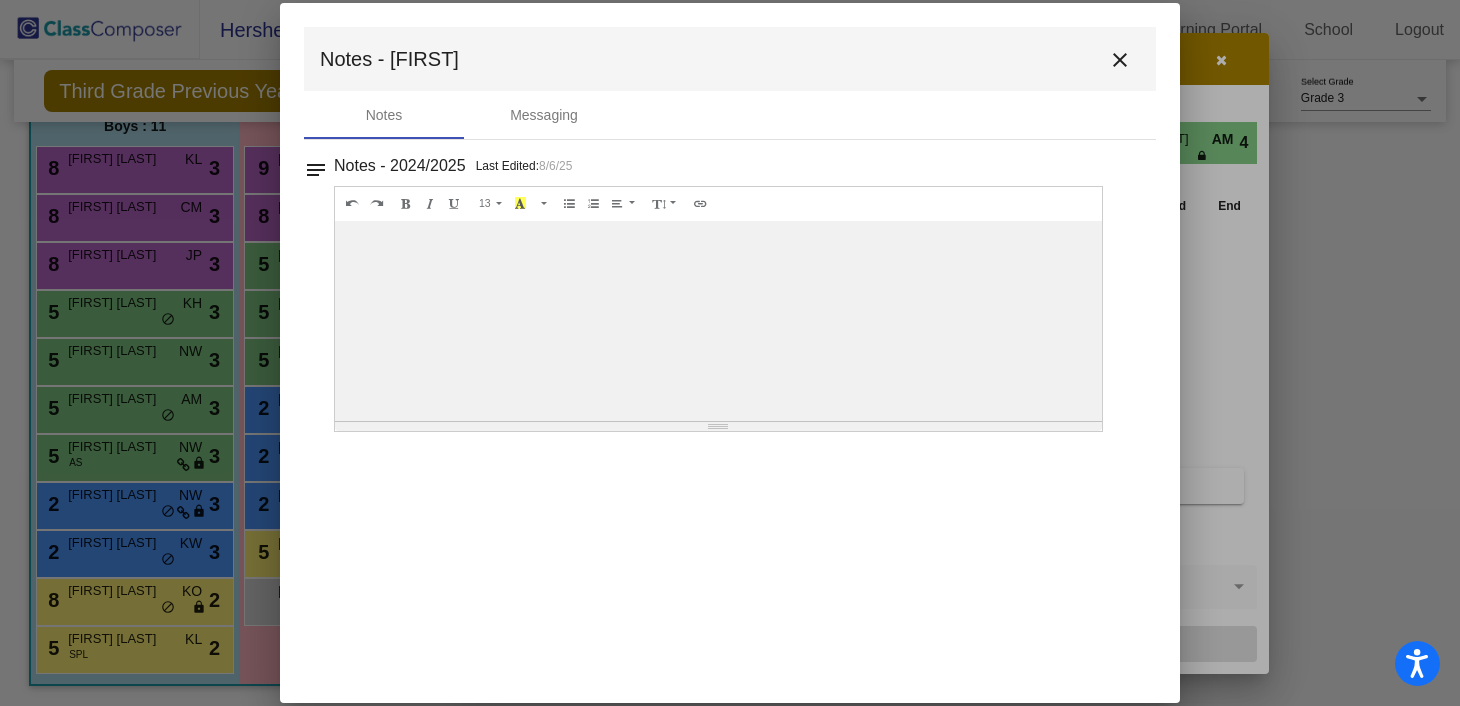 click on "close" at bounding box center (1120, 60) 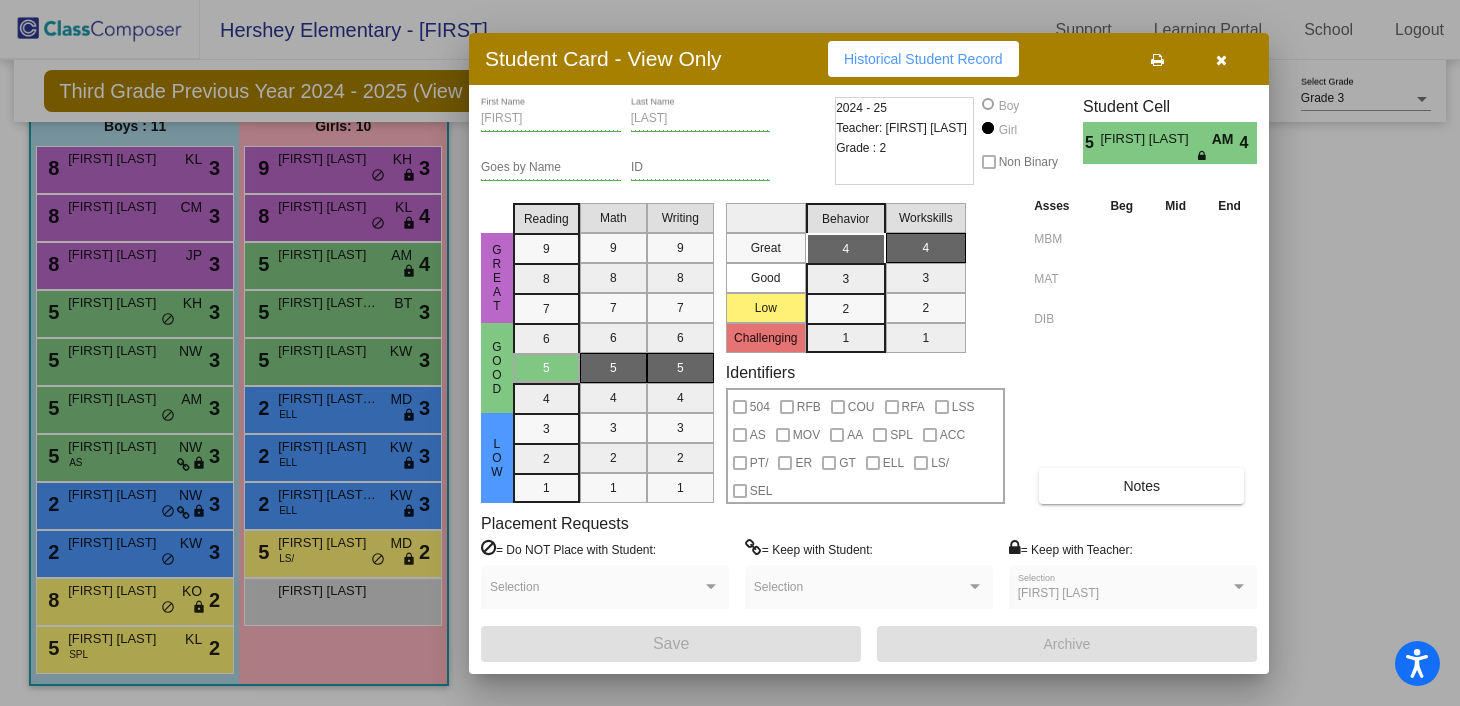 click at bounding box center (730, 353) 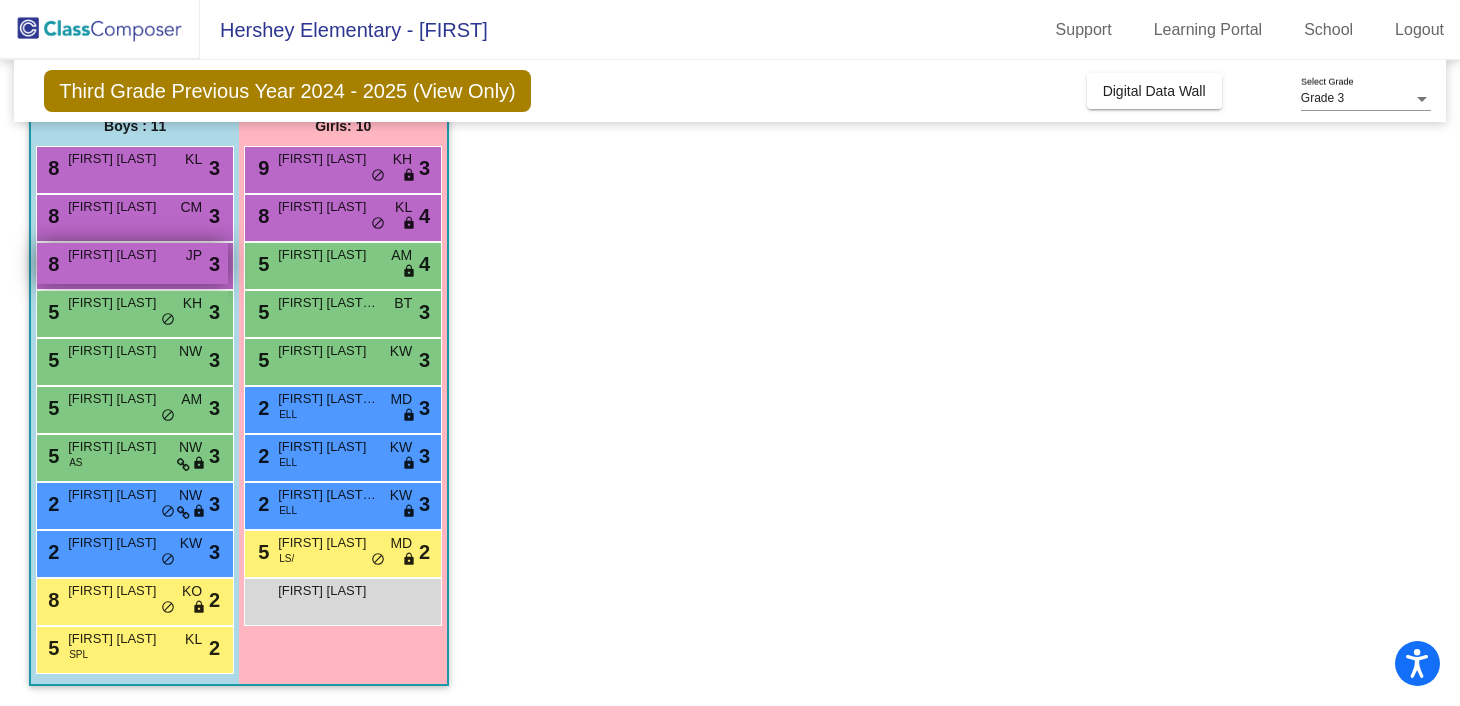 click on "[FIRST] [LAST]" at bounding box center (118, 255) 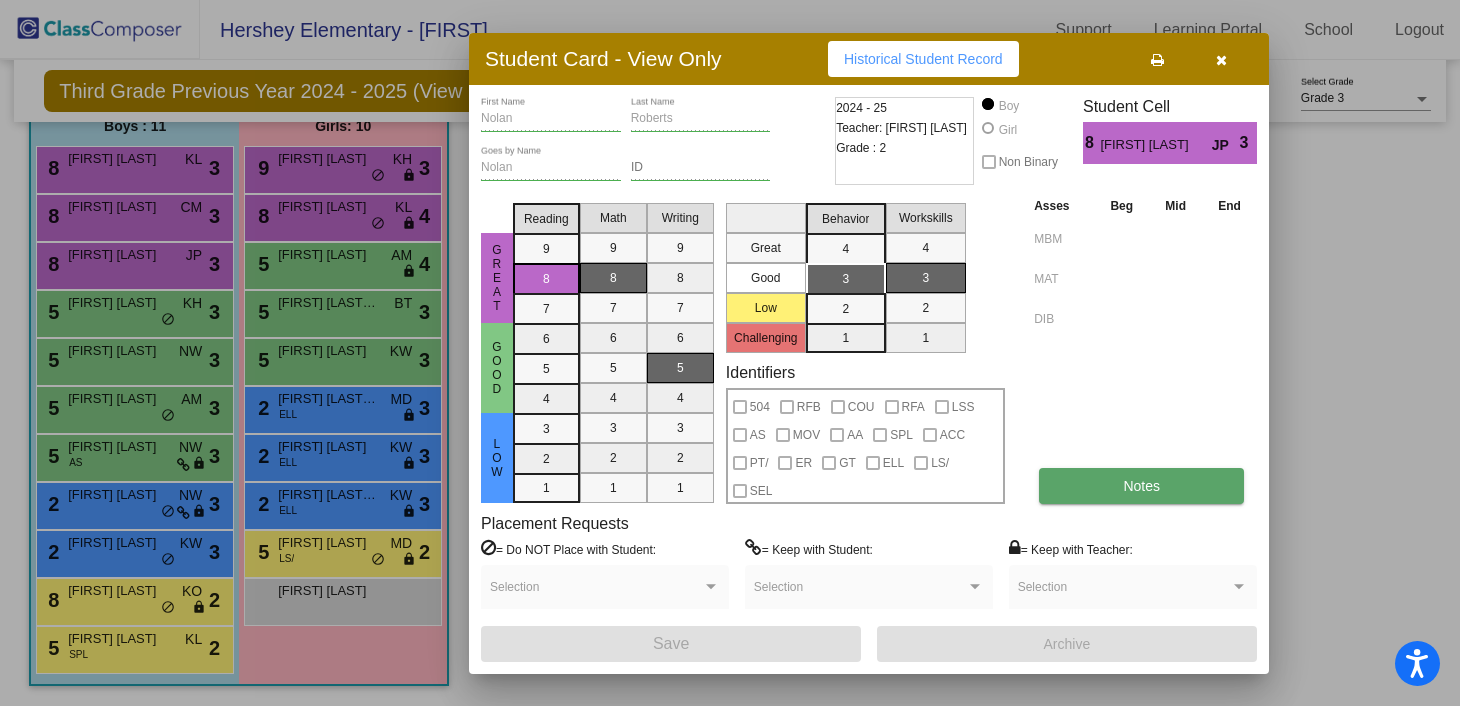 click on "Notes" at bounding box center (1141, 486) 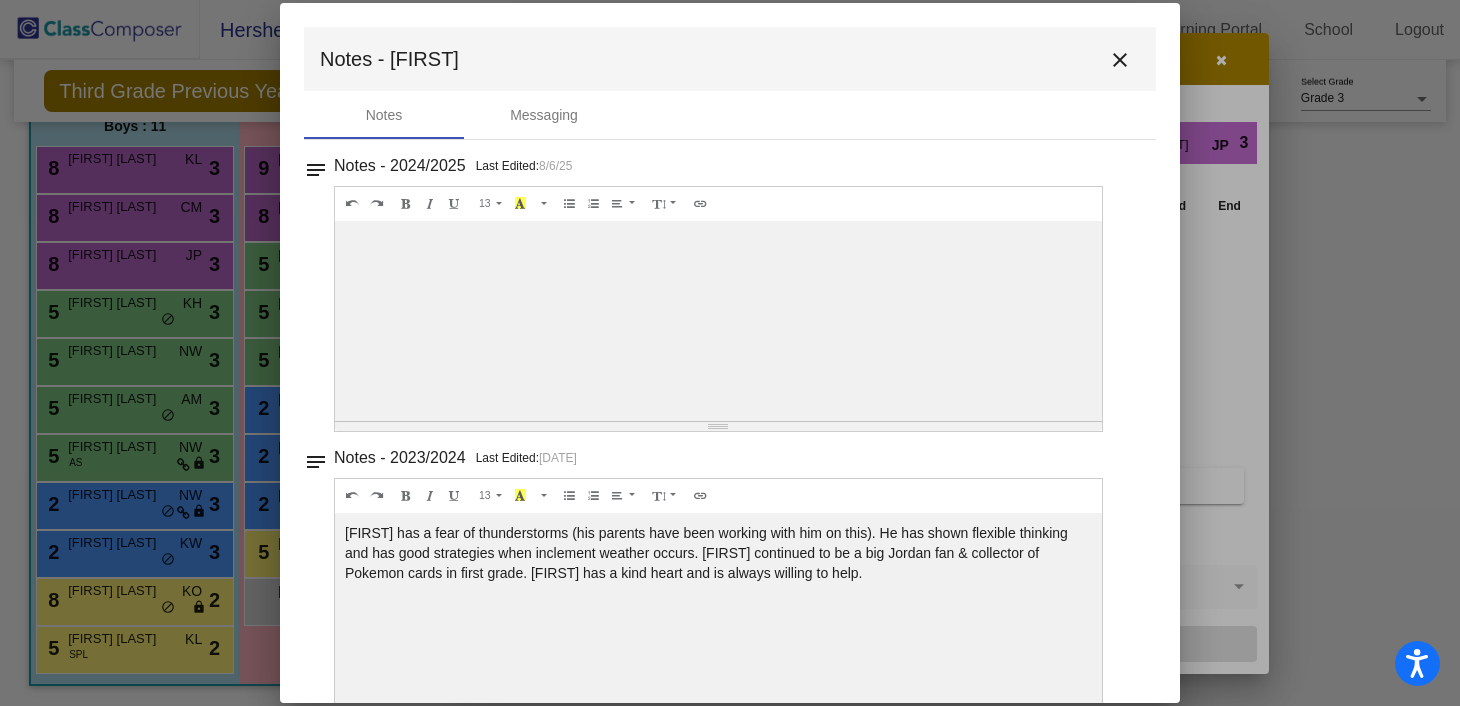 click on "close" at bounding box center [1120, 60] 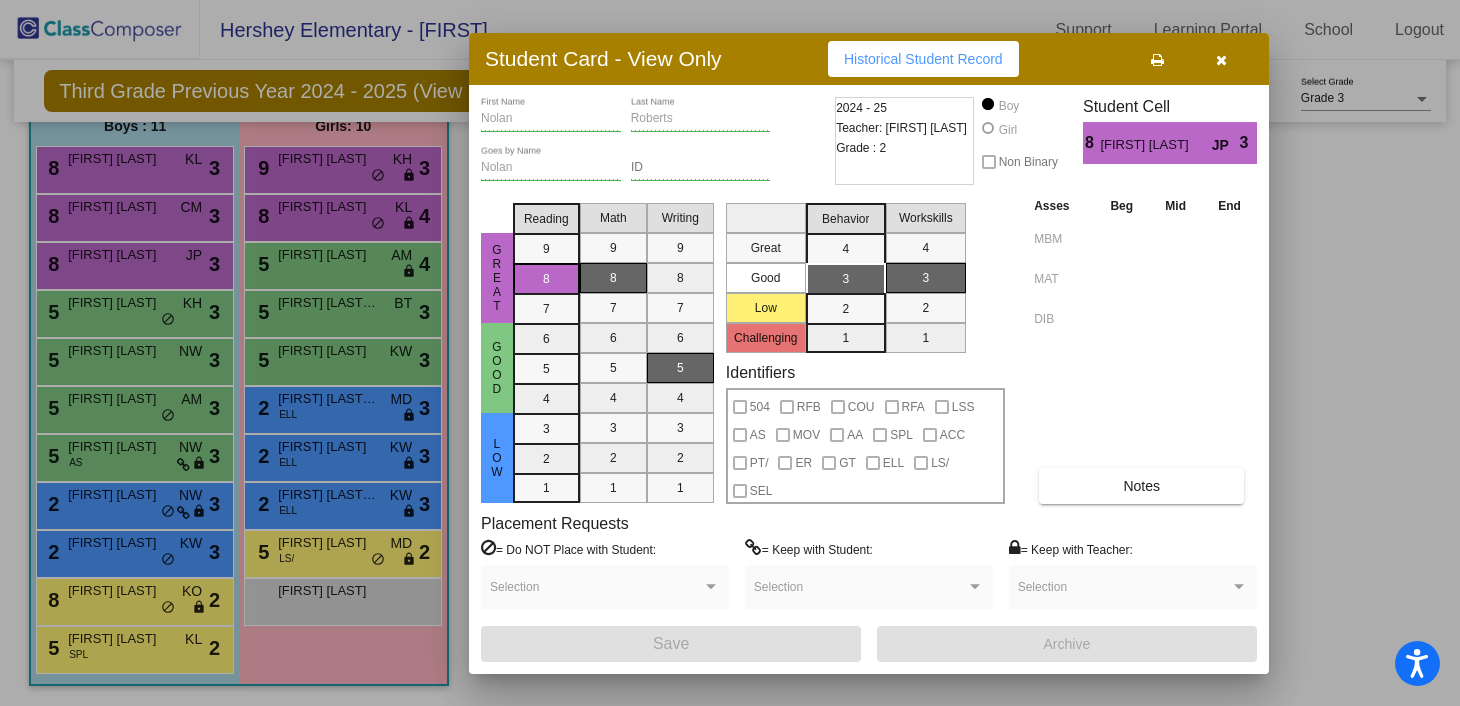 click at bounding box center (730, 353) 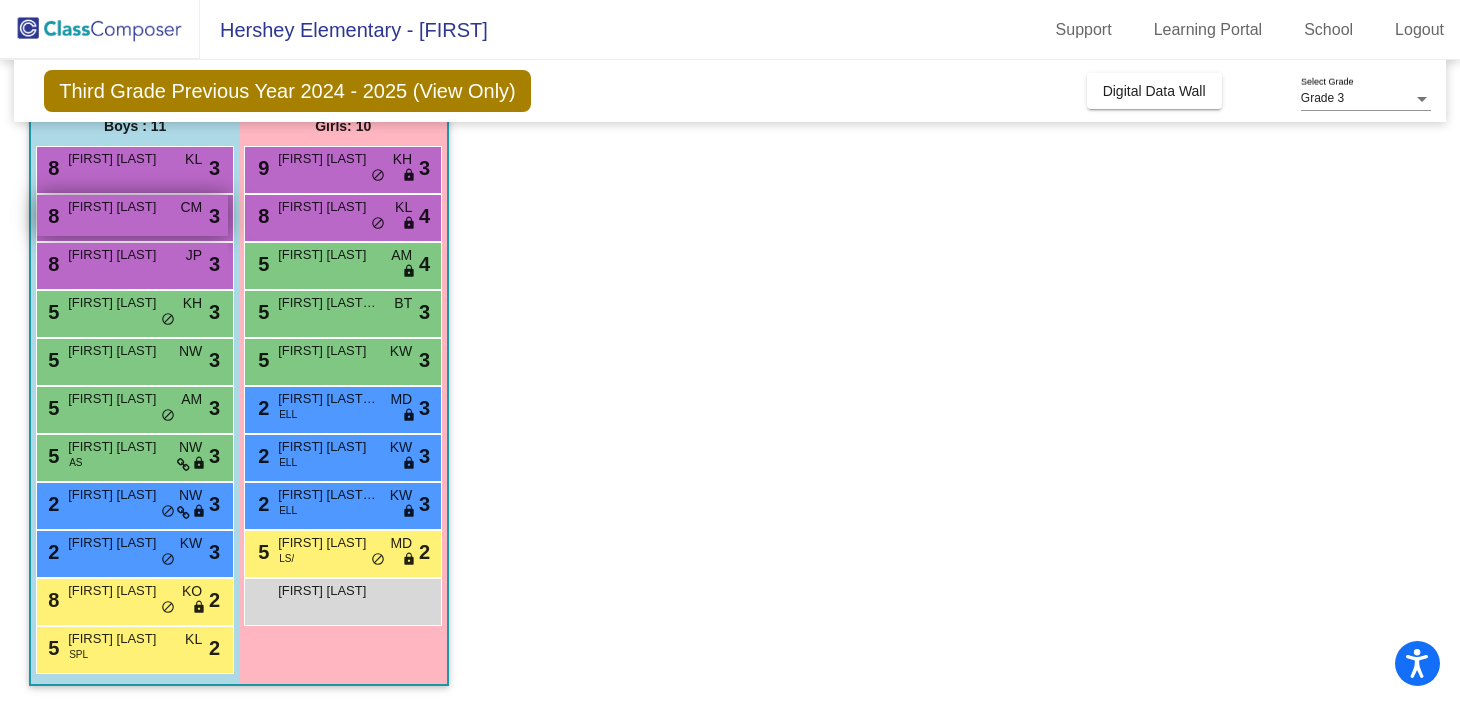 click on "[NUMBER] [FIRST] [LAST] CM lock do_not_disturb_alt [NUMBER]" at bounding box center [132, 215] 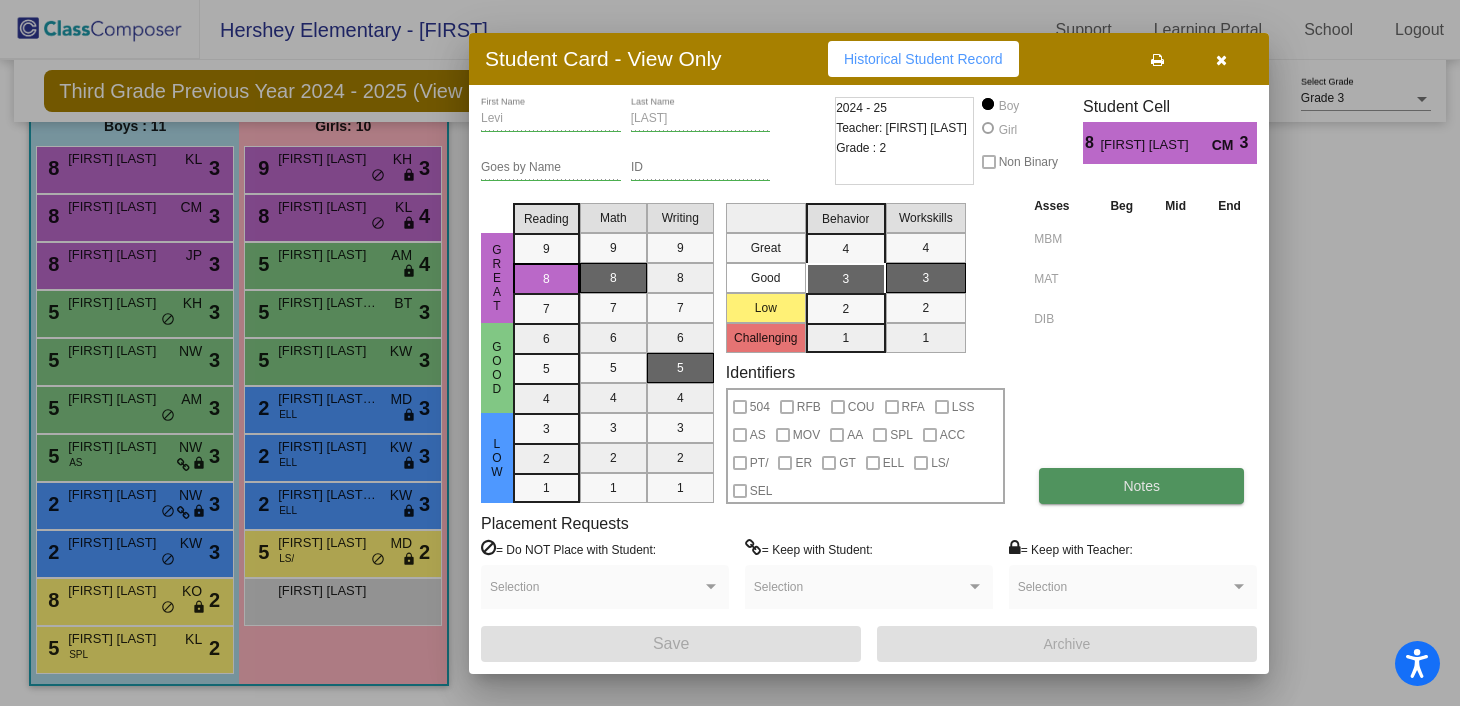 click on "Notes" at bounding box center [1141, 486] 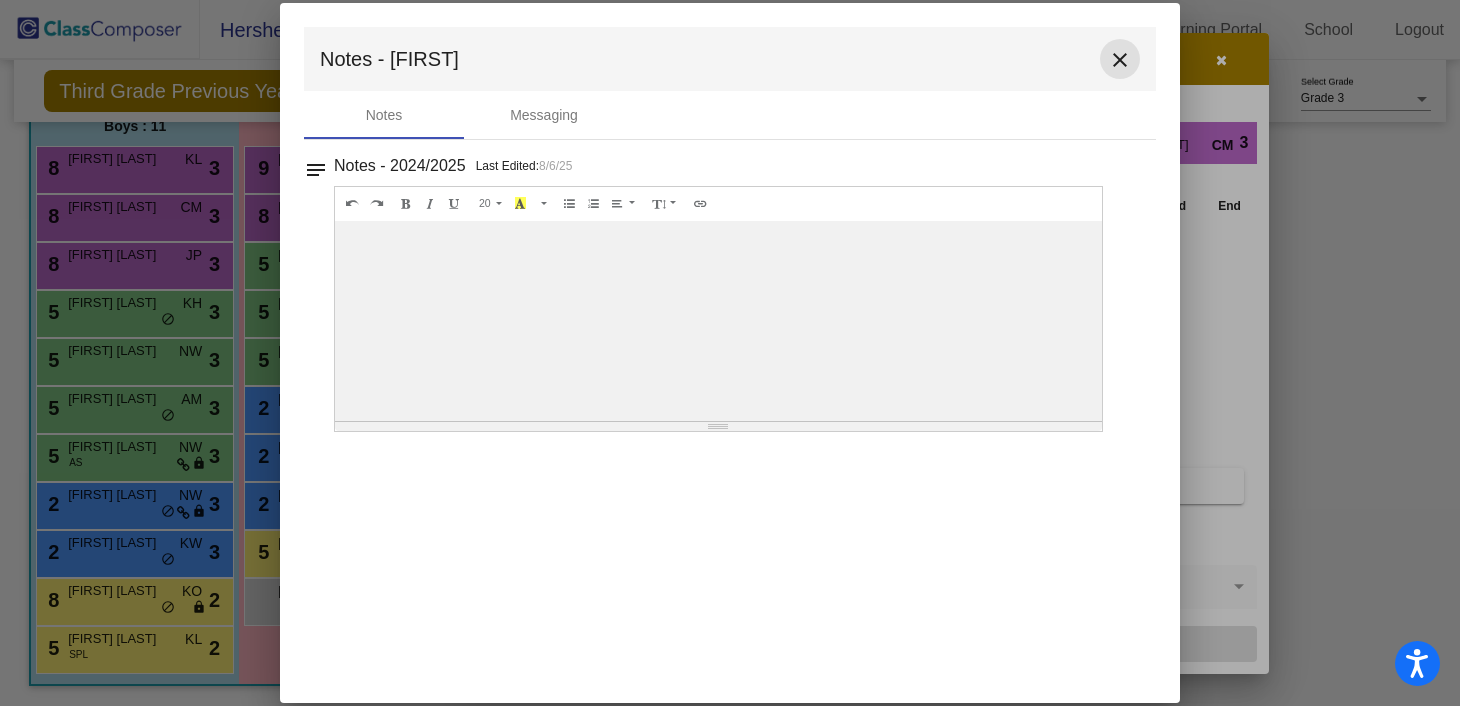 click on "close" at bounding box center (1120, 60) 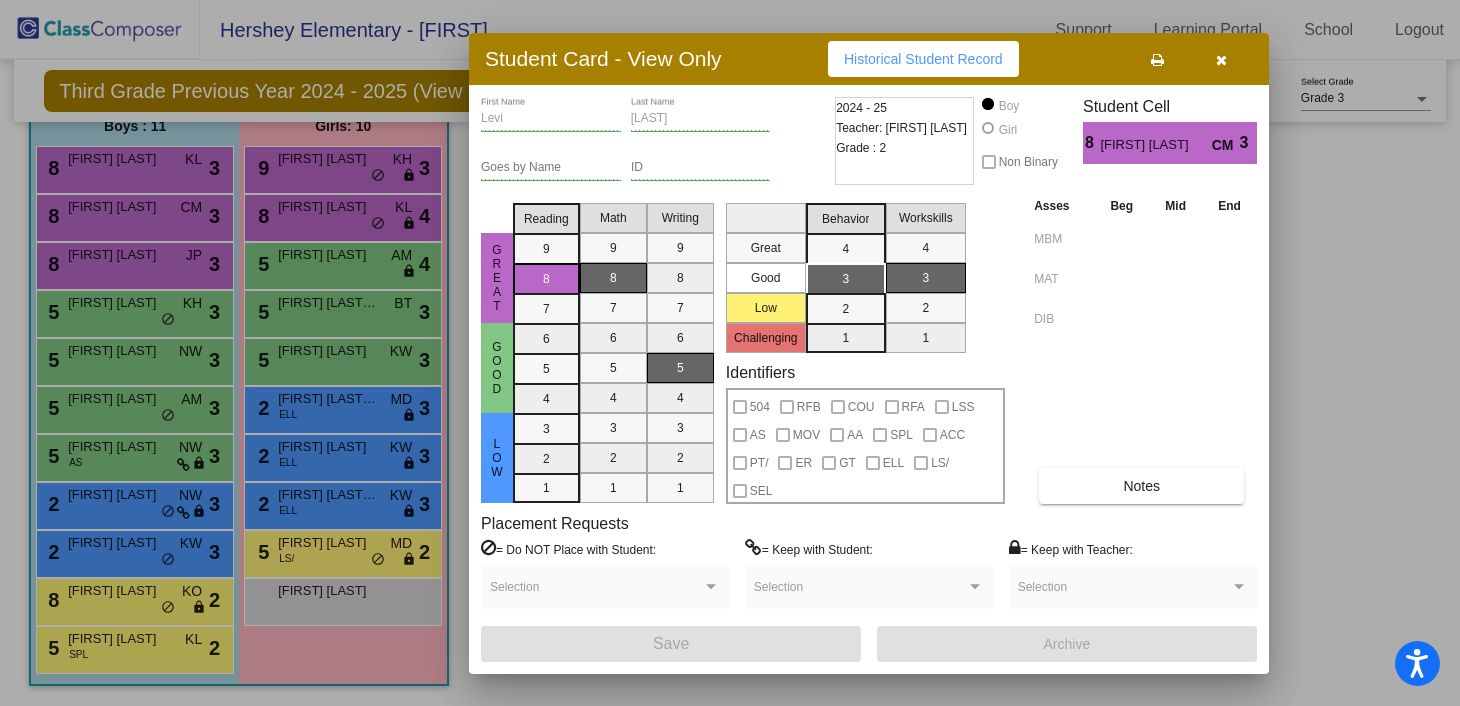 click at bounding box center [730, 353] 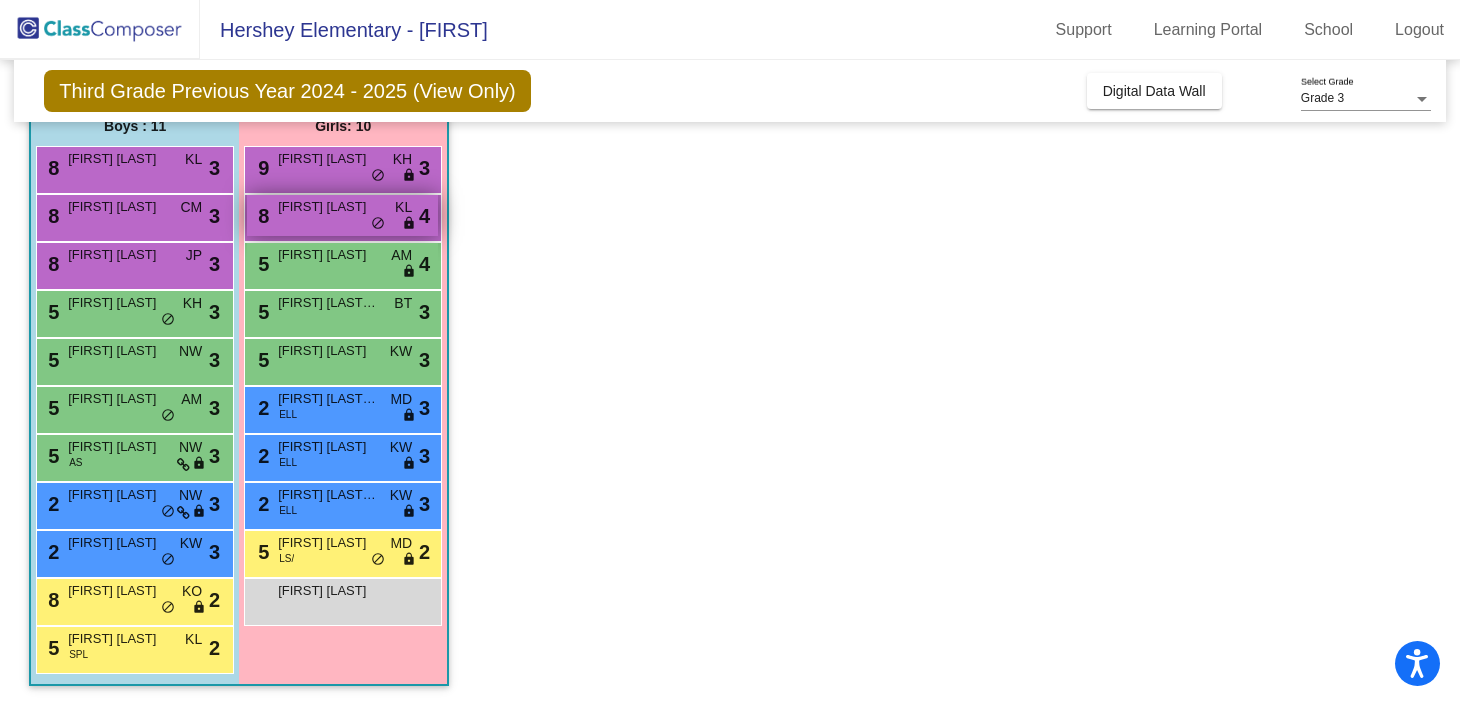 click on "[FIRST] [LAST]" at bounding box center (328, 207) 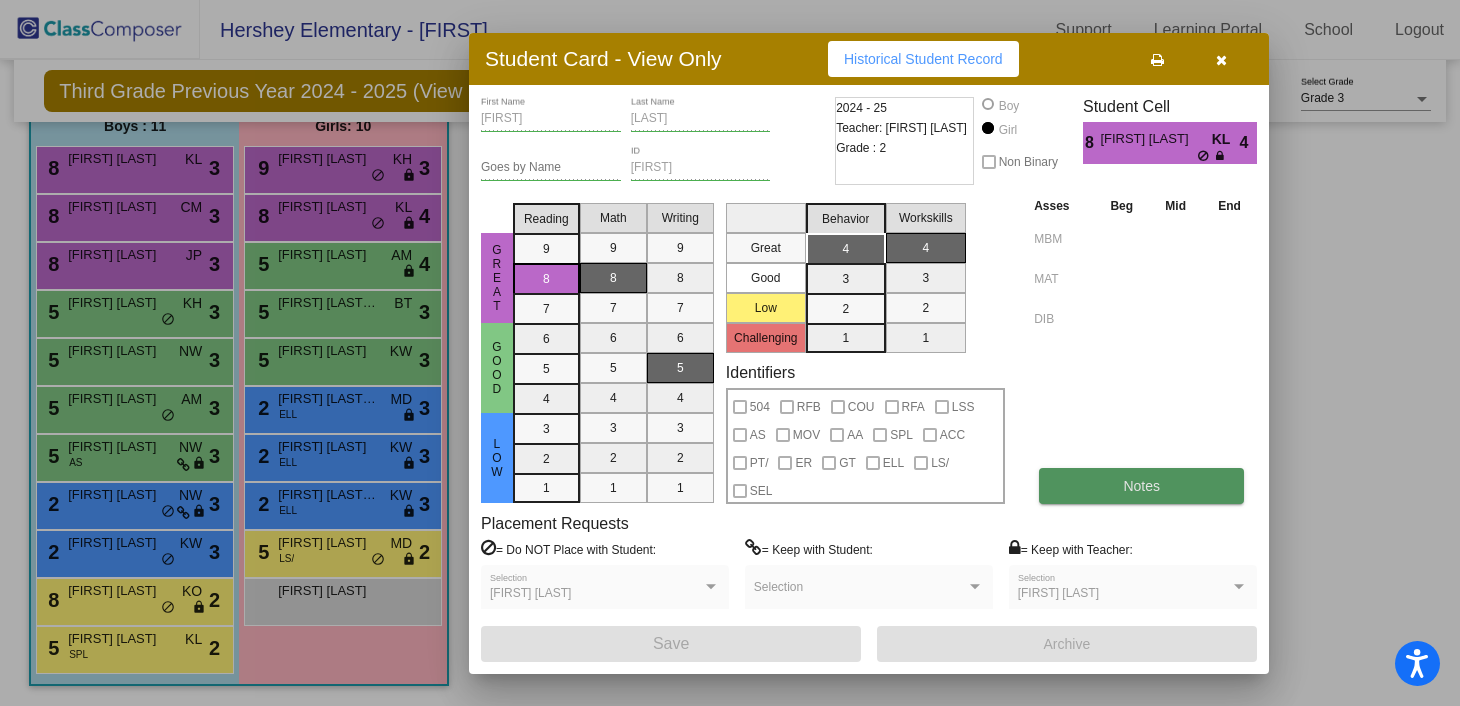 click on "Notes" at bounding box center (1141, 486) 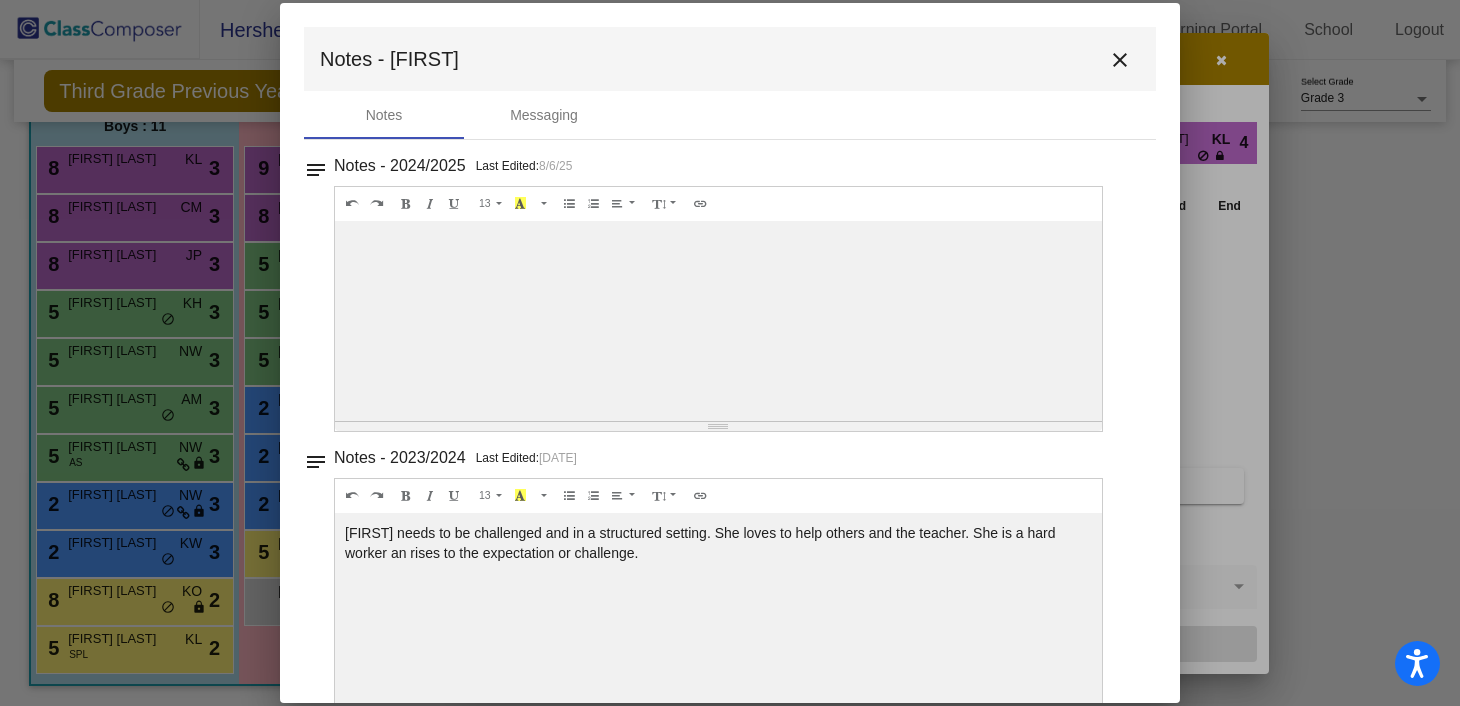 click on "close" at bounding box center [1120, 60] 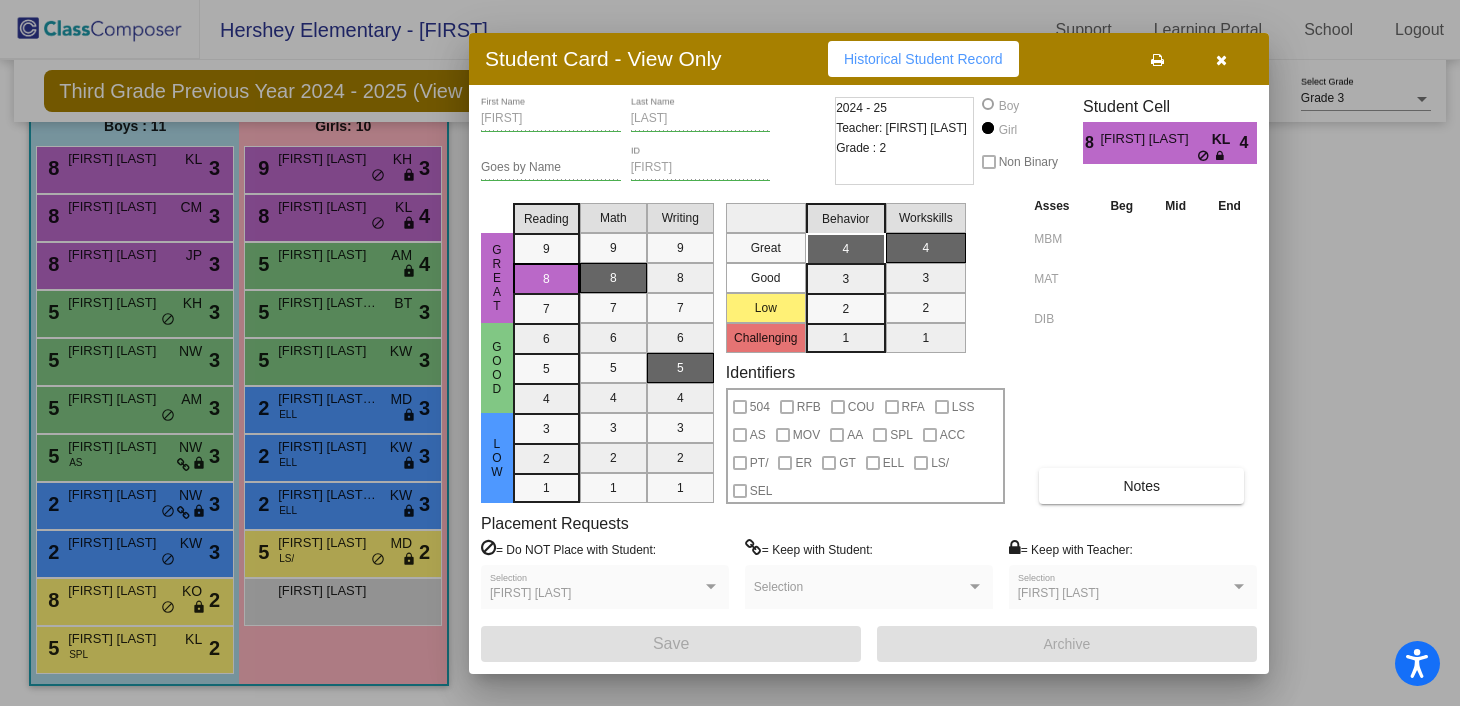 click at bounding box center [730, 353] 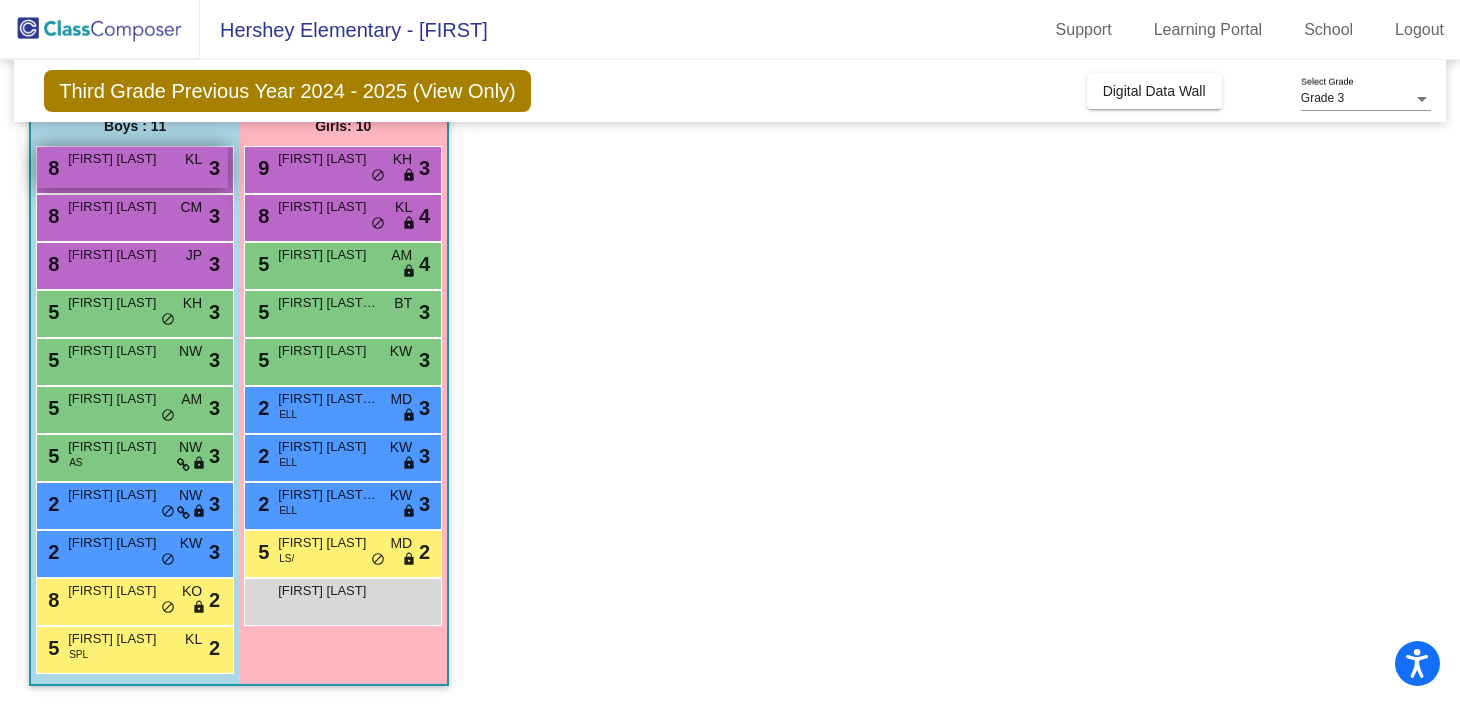click on "[FIRST] [LAST]" at bounding box center [118, 159] 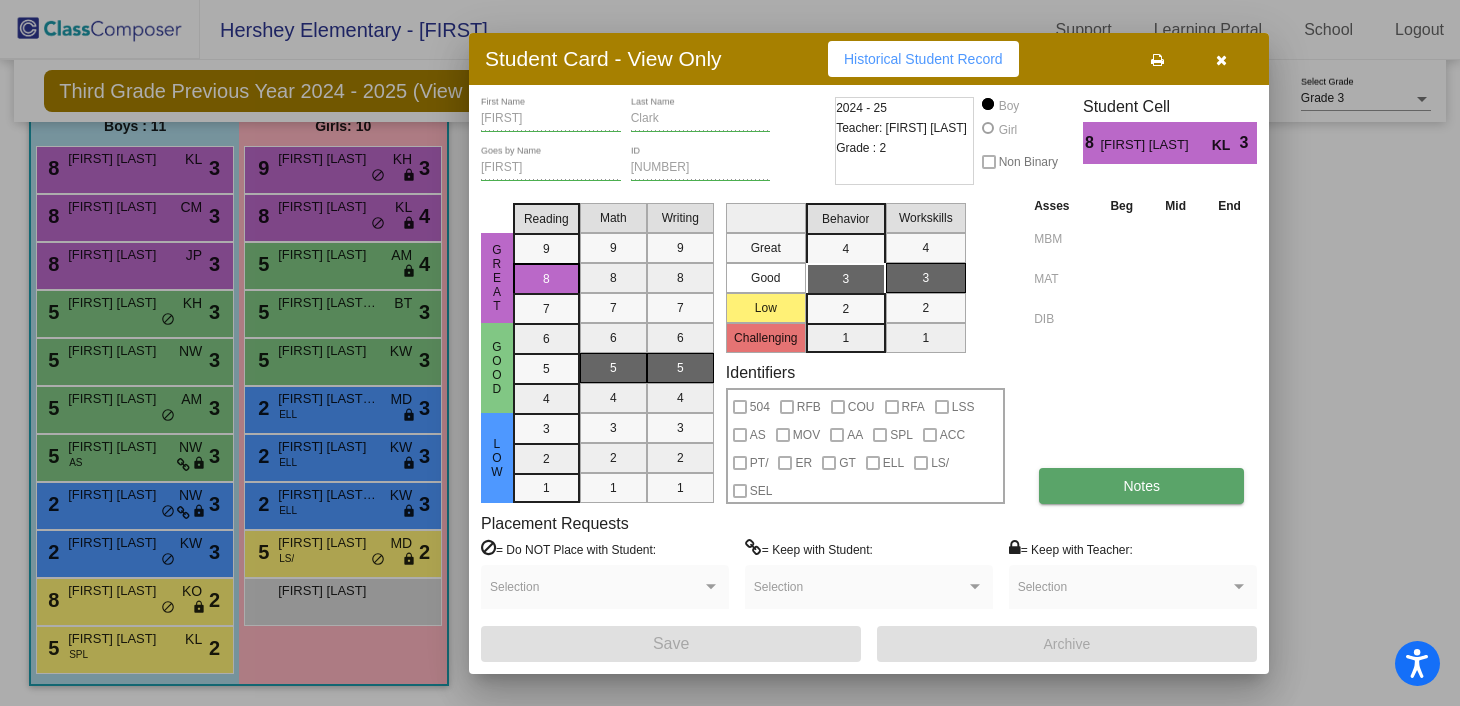 click on "Notes" at bounding box center [1141, 486] 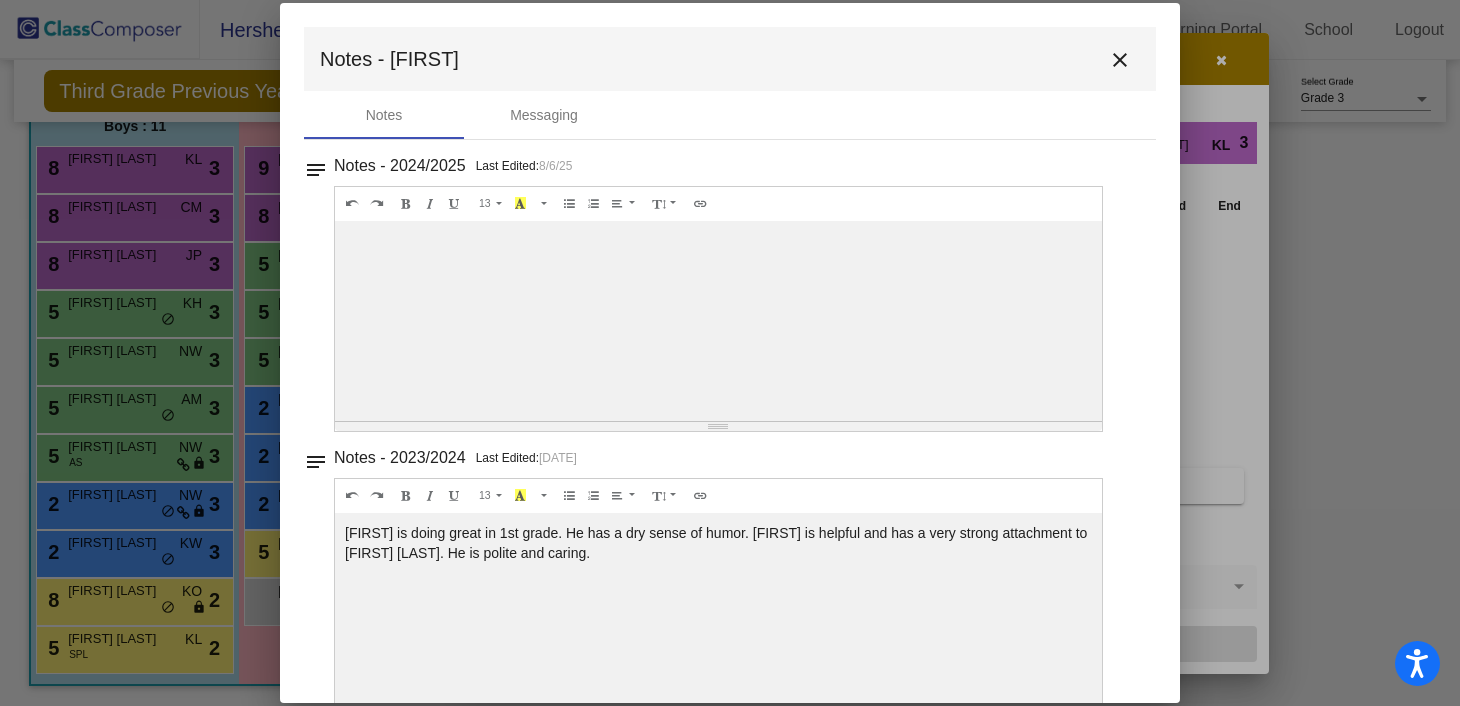 click on "close" at bounding box center [1120, 60] 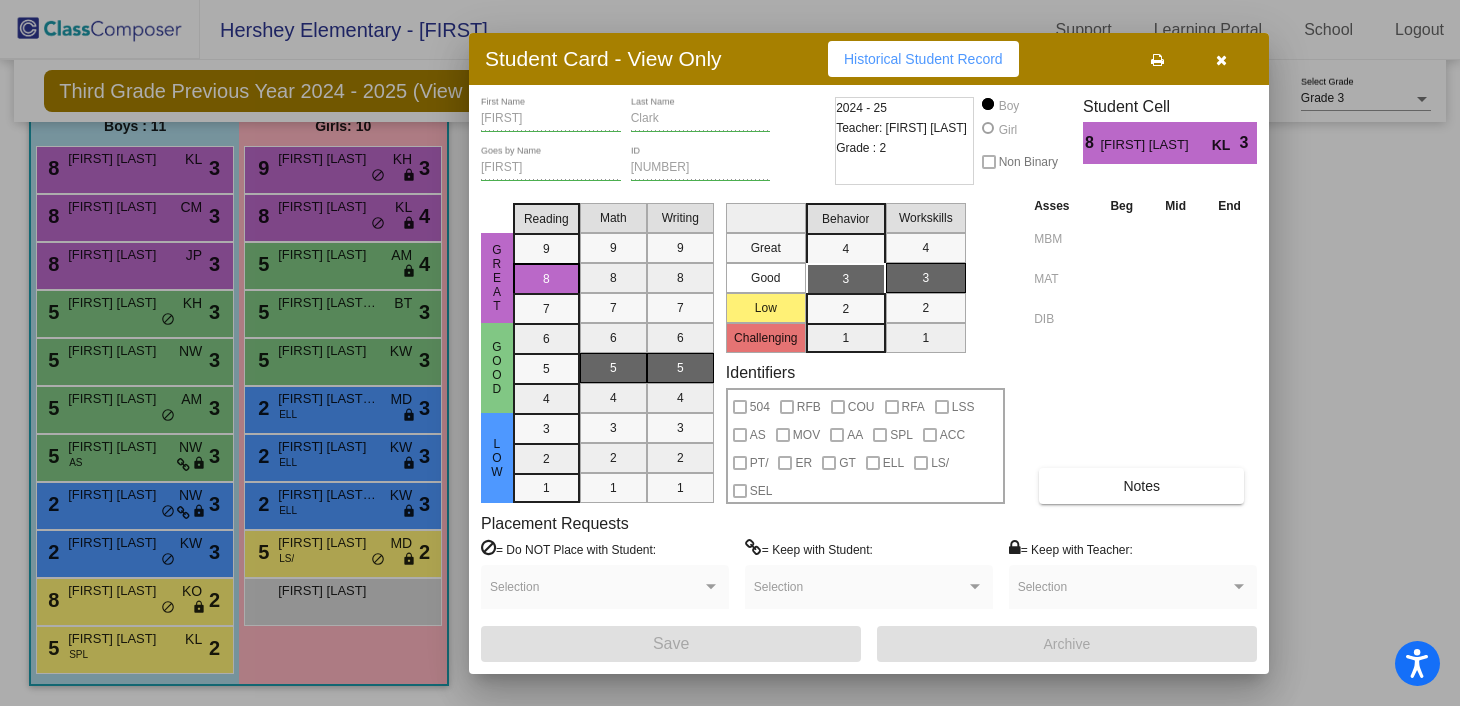 click at bounding box center [730, 353] 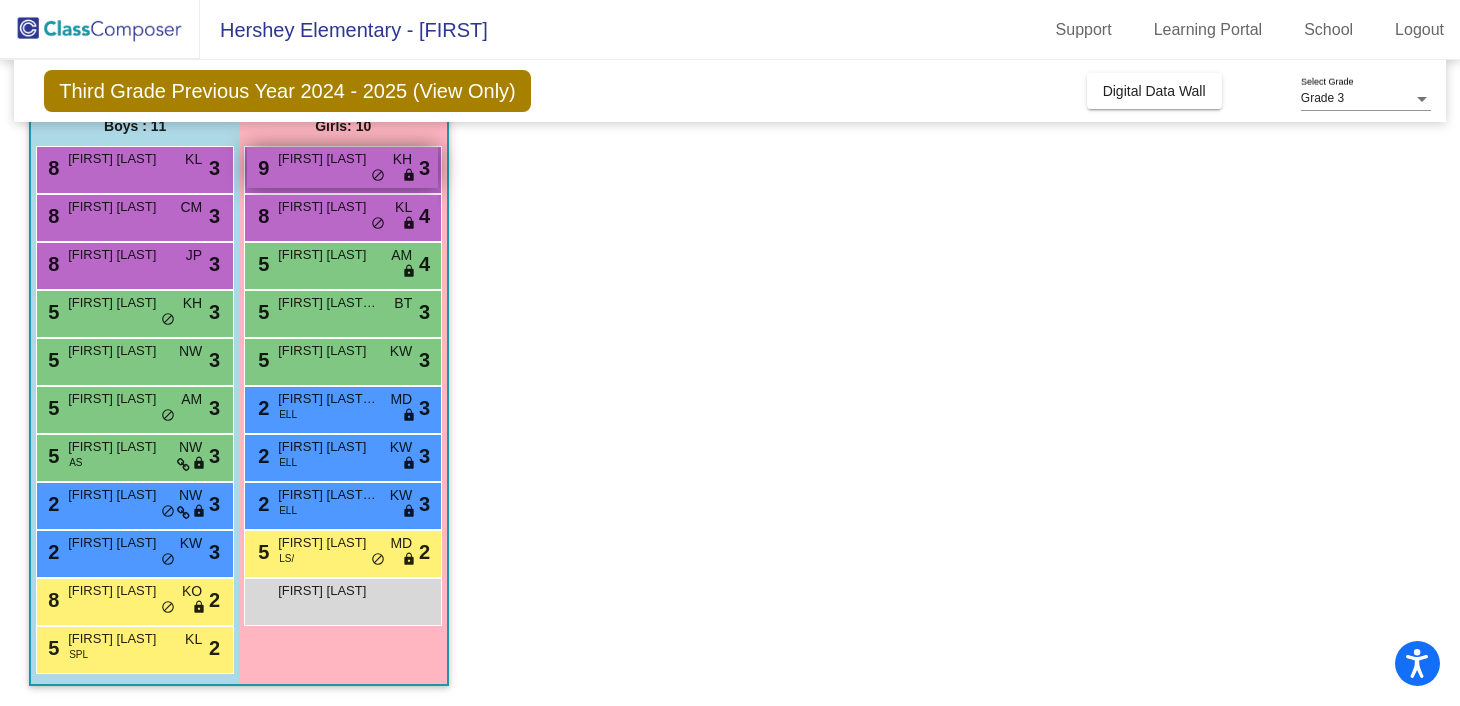 click on "[FIRST] [LAST]" at bounding box center (328, 159) 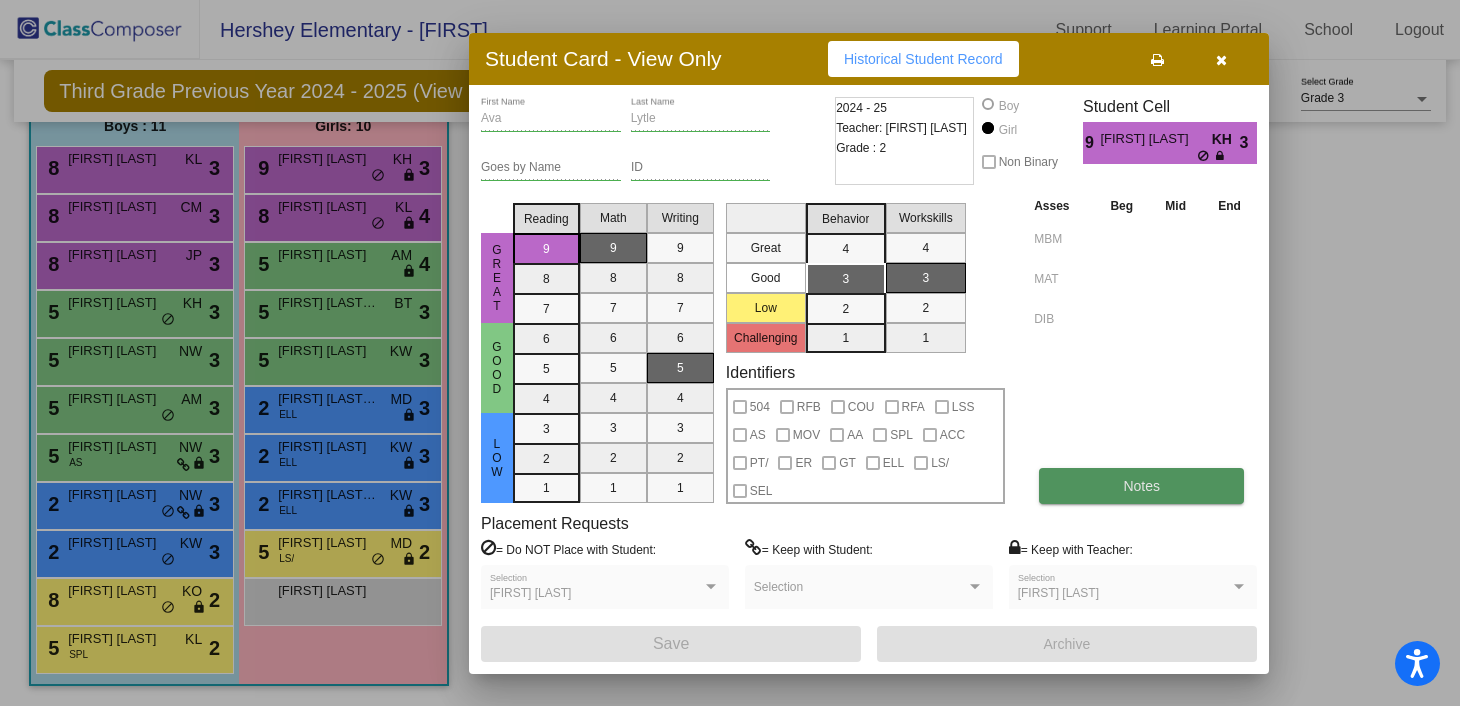 click on "Notes" at bounding box center (1141, 486) 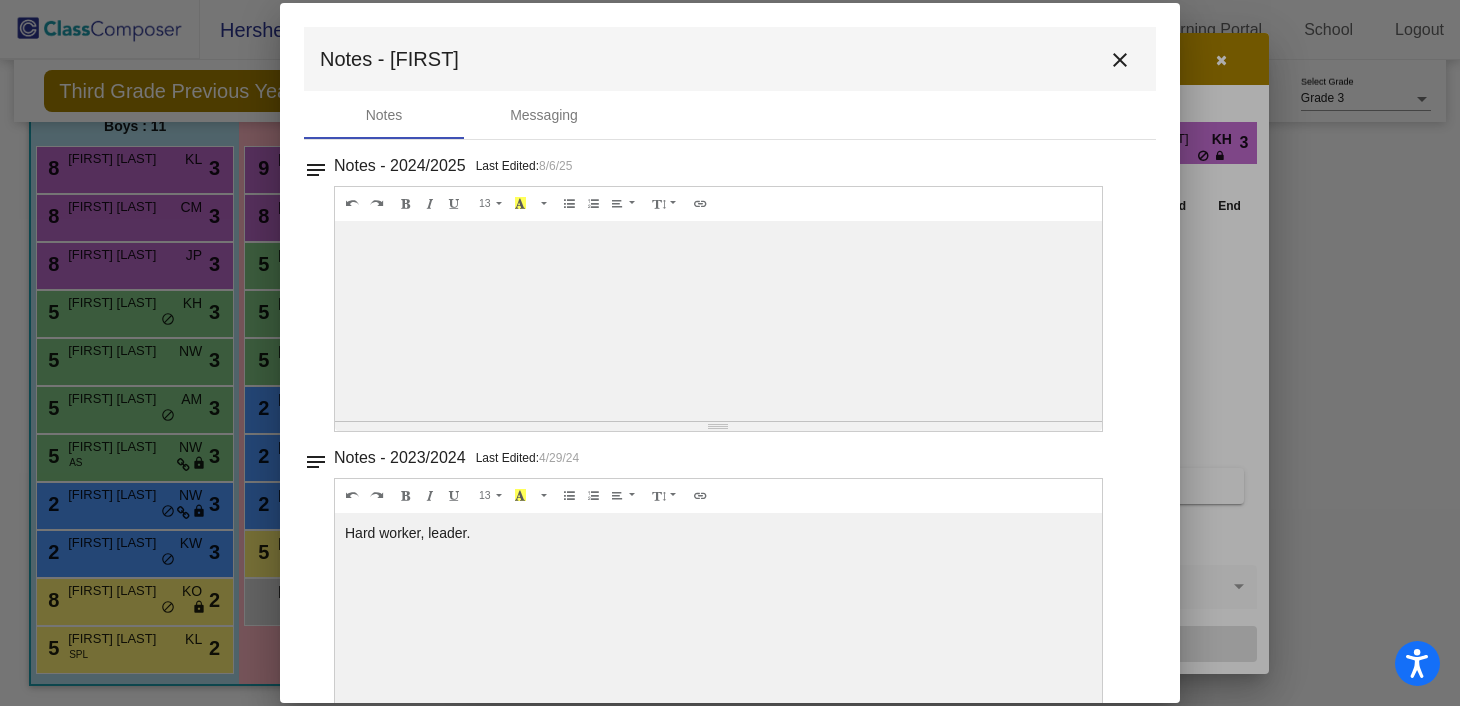 click on "close" at bounding box center [1120, 60] 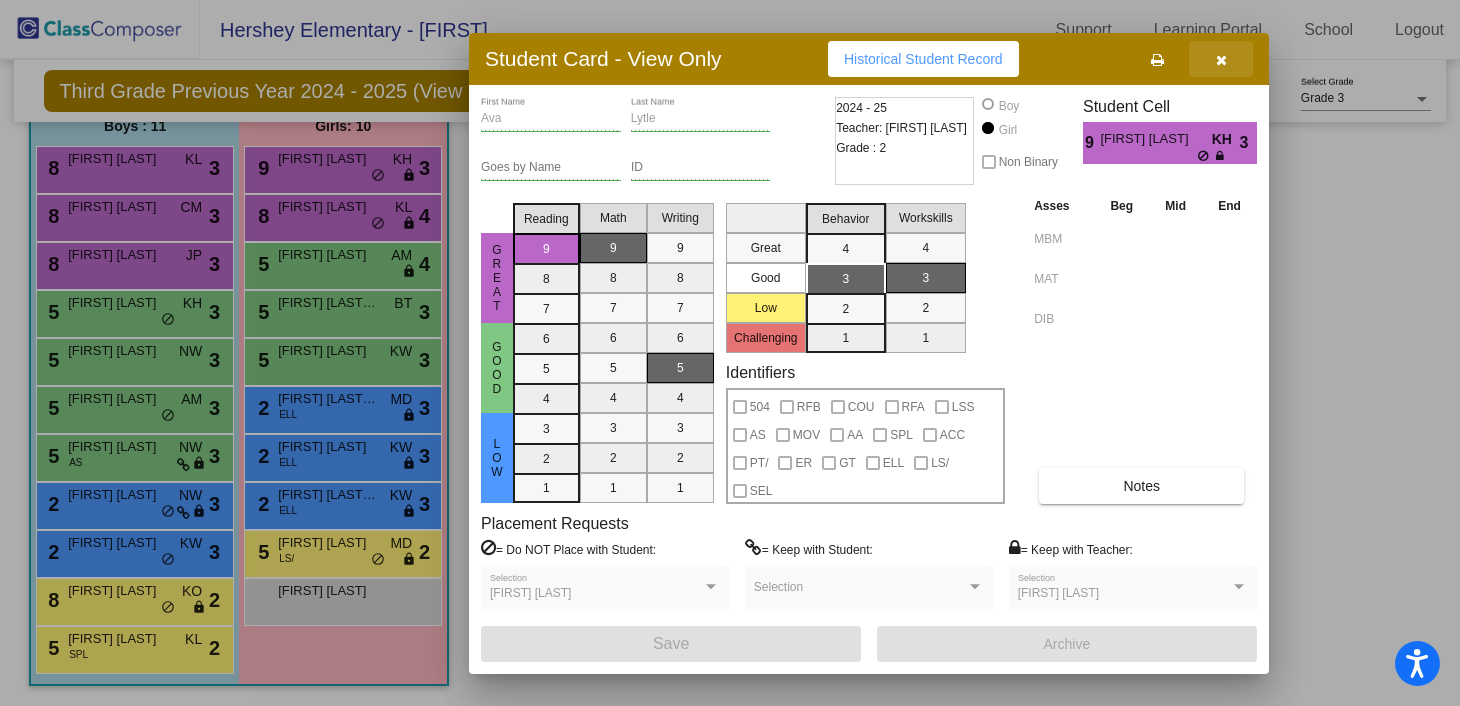 click at bounding box center (1221, 59) 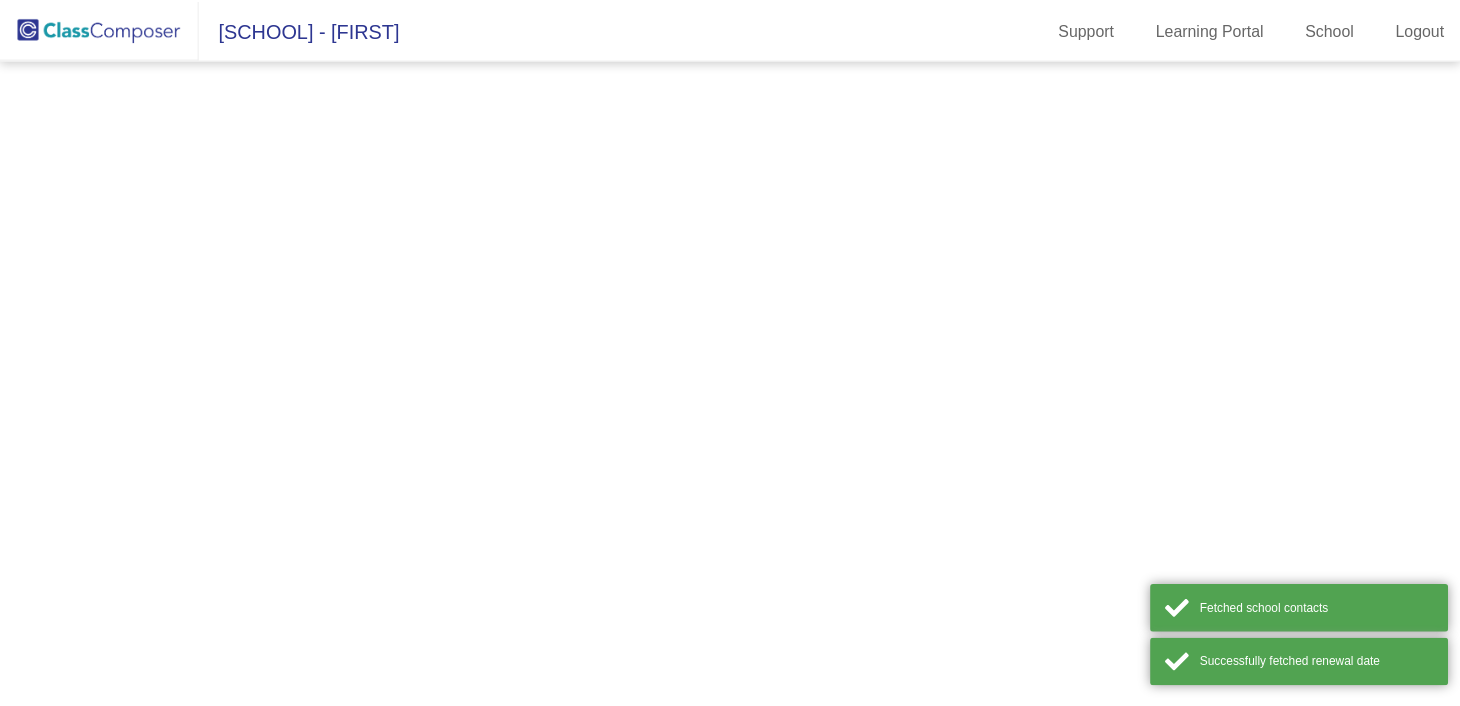 scroll, scrollTop: 0, scrollLeft: 0, axis: both 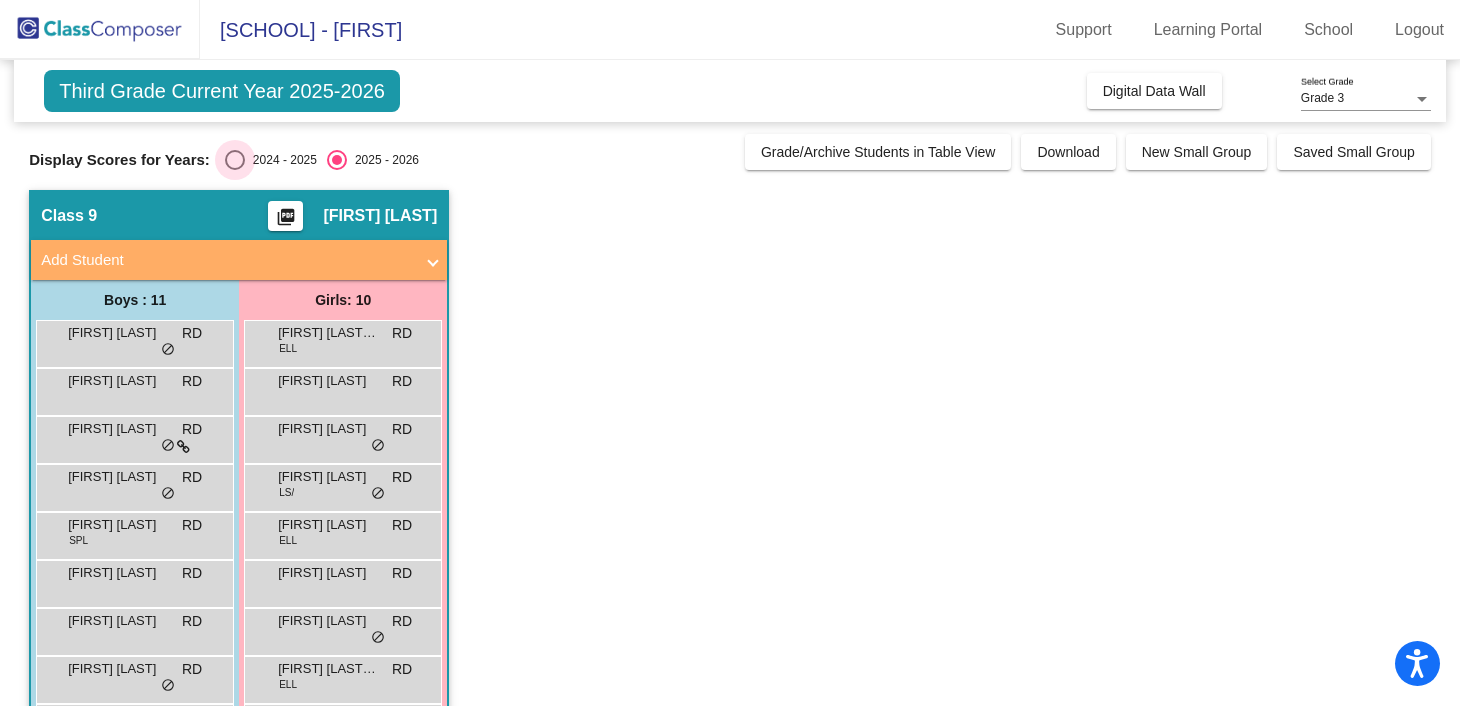 click at bounding box center (235, 160) 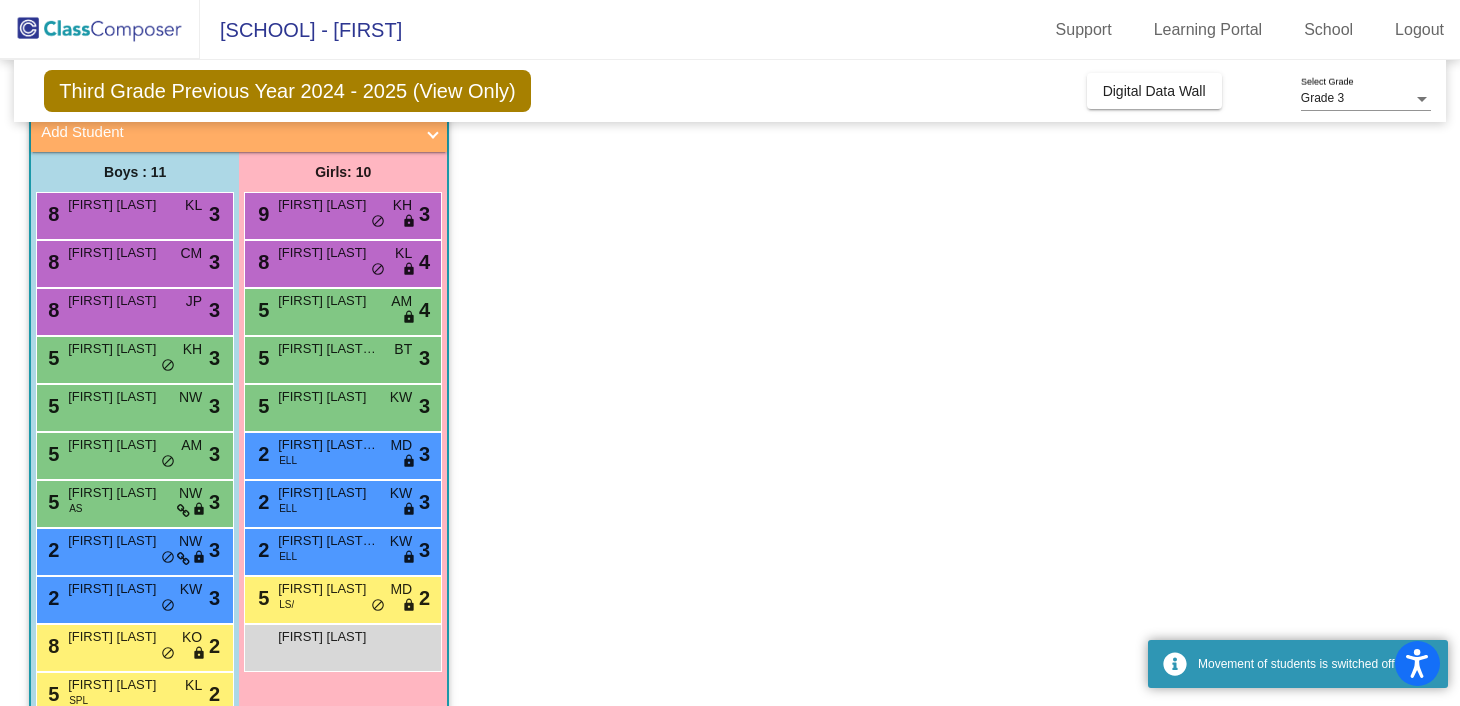 scroll, scrollTop: 174, scrollLeft: 0, axis: vertical 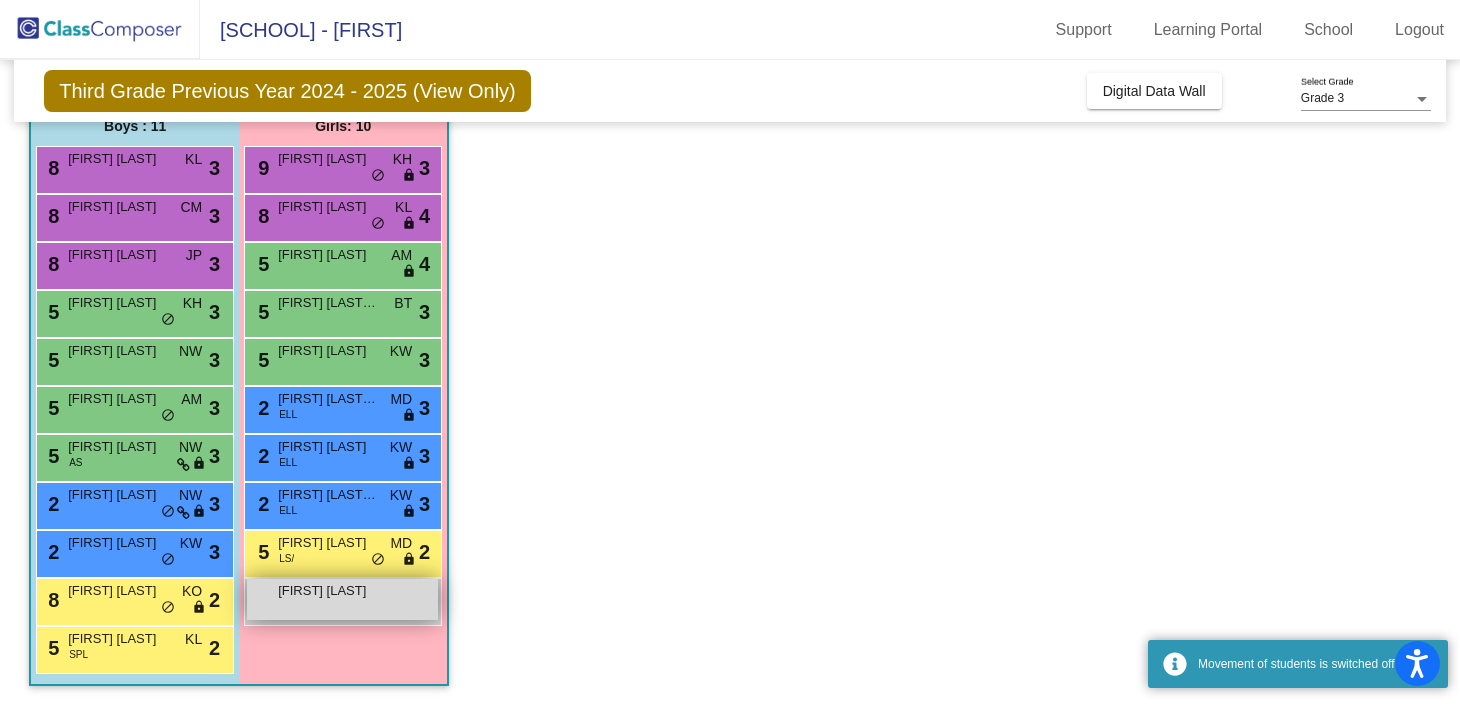 click on "[FIRST] [LAST]" at bounding box center [342, 599] 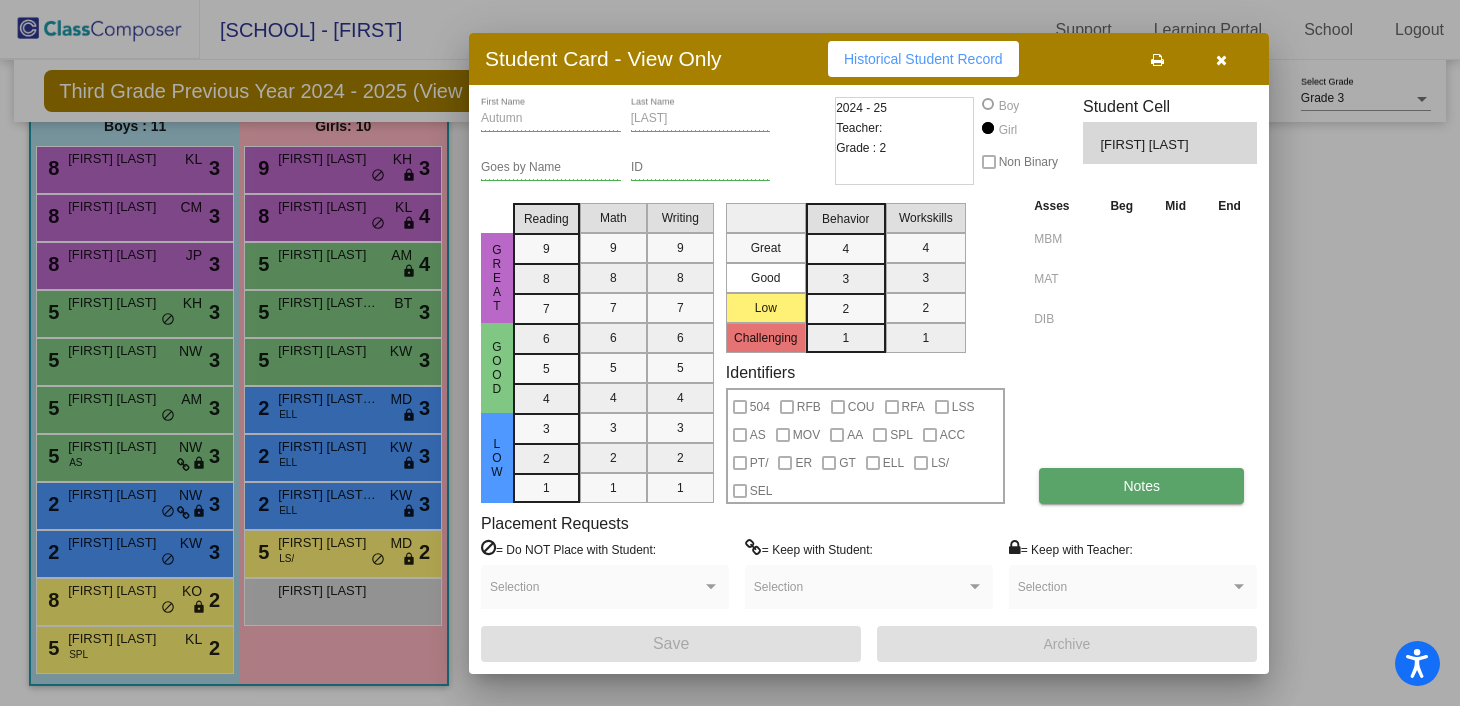 click on "Notes" at bounding box center (1141, 486) 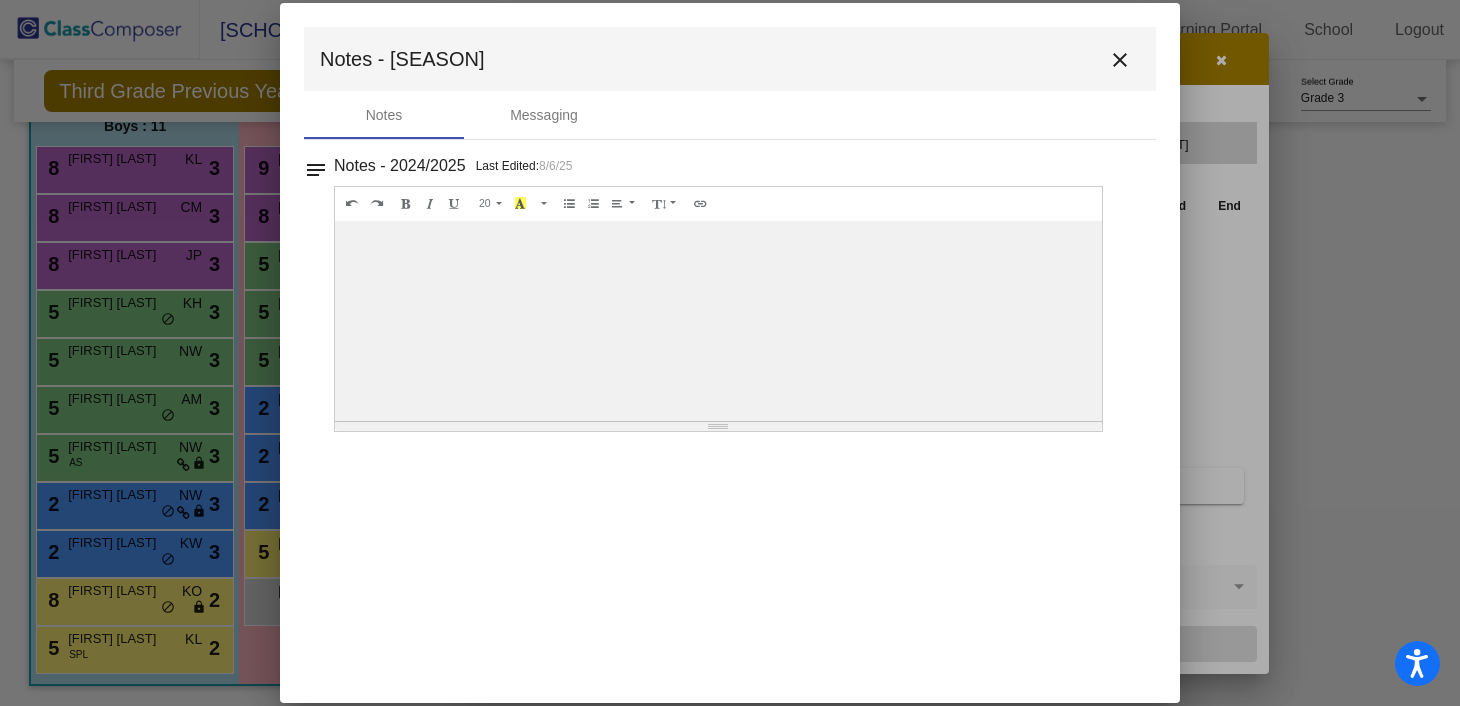 scroll, scrollTop: 0, scrollLeft: 0, axis: both 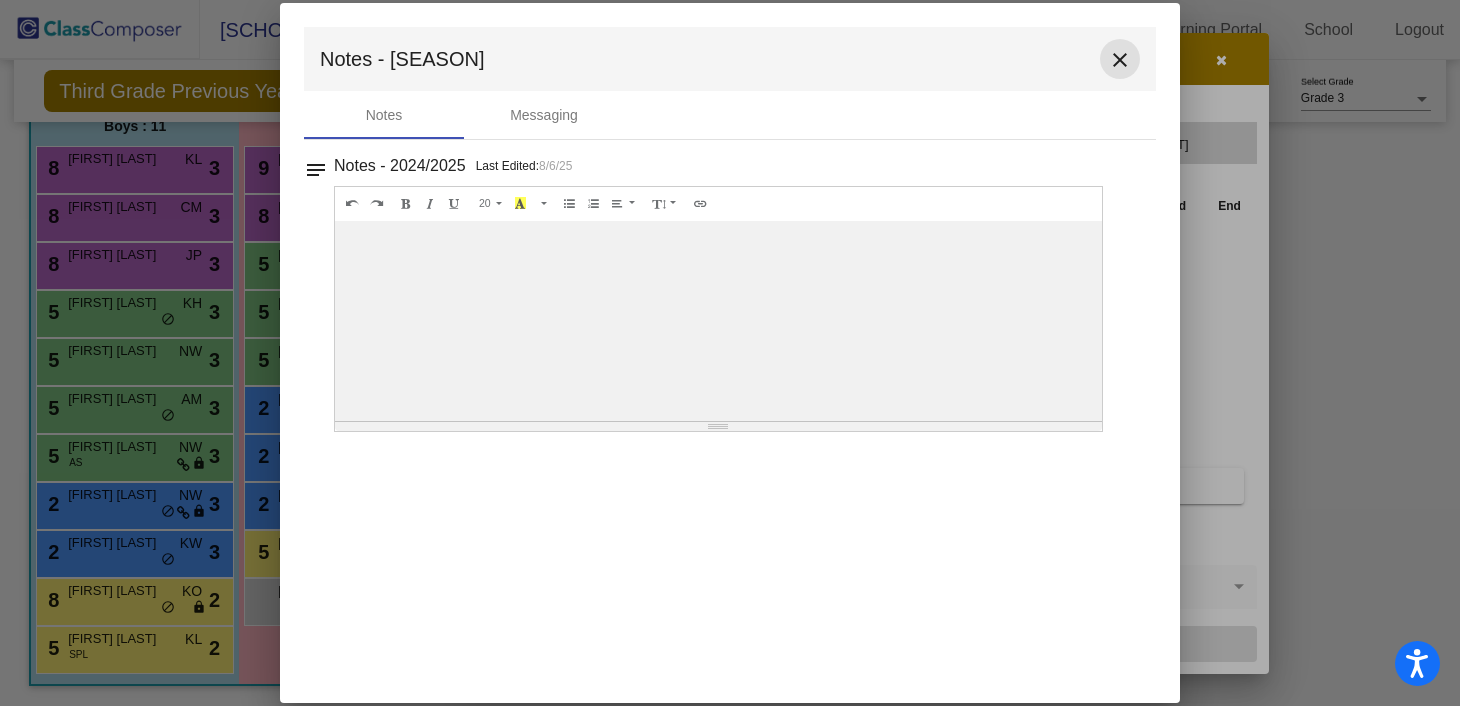 click on "close" at bounding box center [1120, 60] 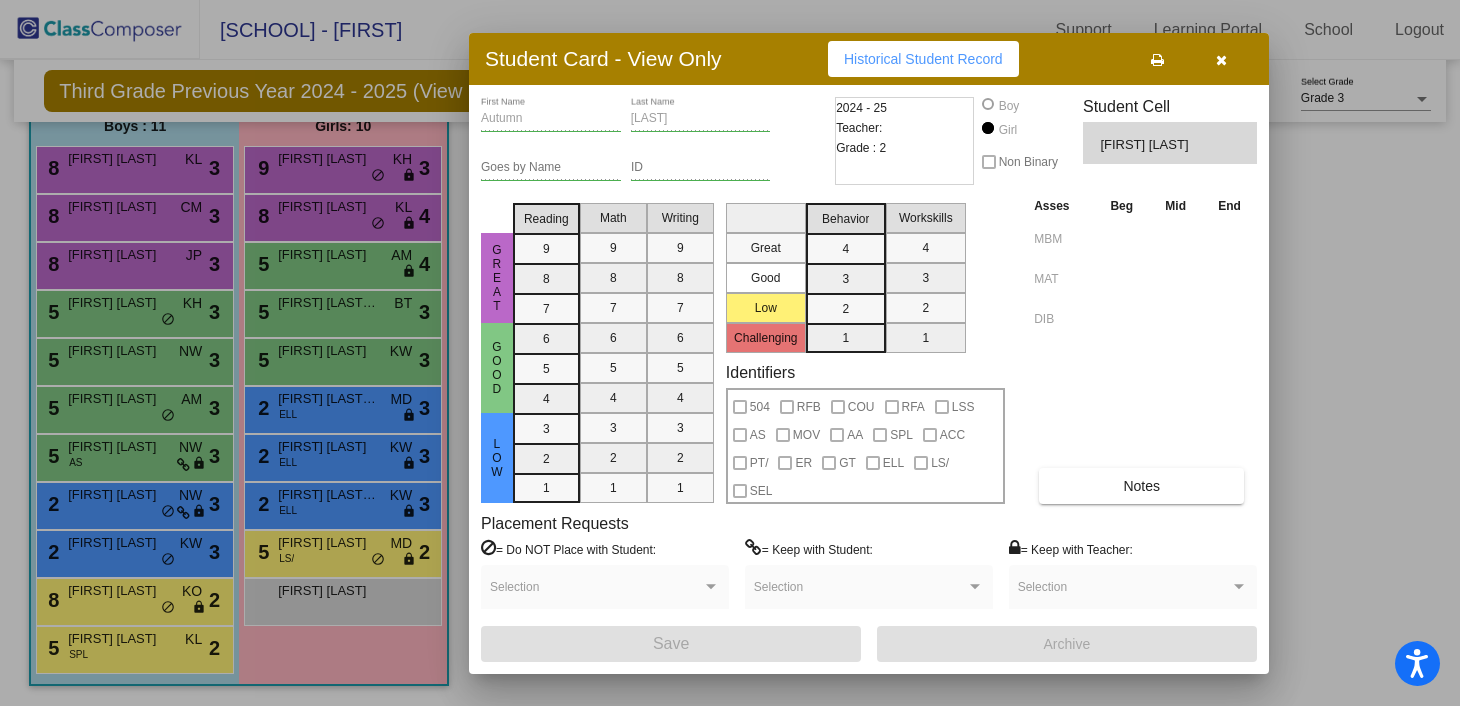 drag, startPoint x: 1212, startPoint y: 147, endPoint x: 1089, endPoint y: 145, distance: 123.01626 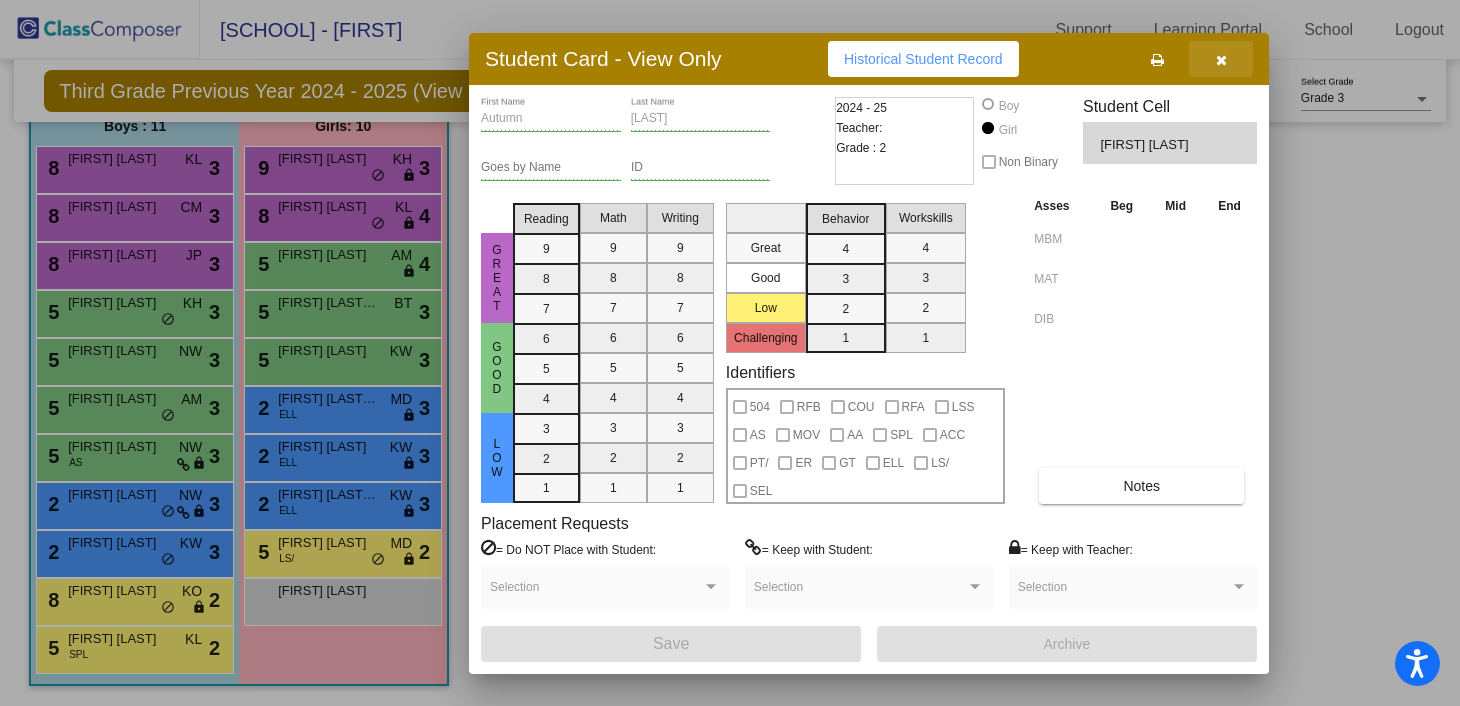click at bounding box center (1221, 60) 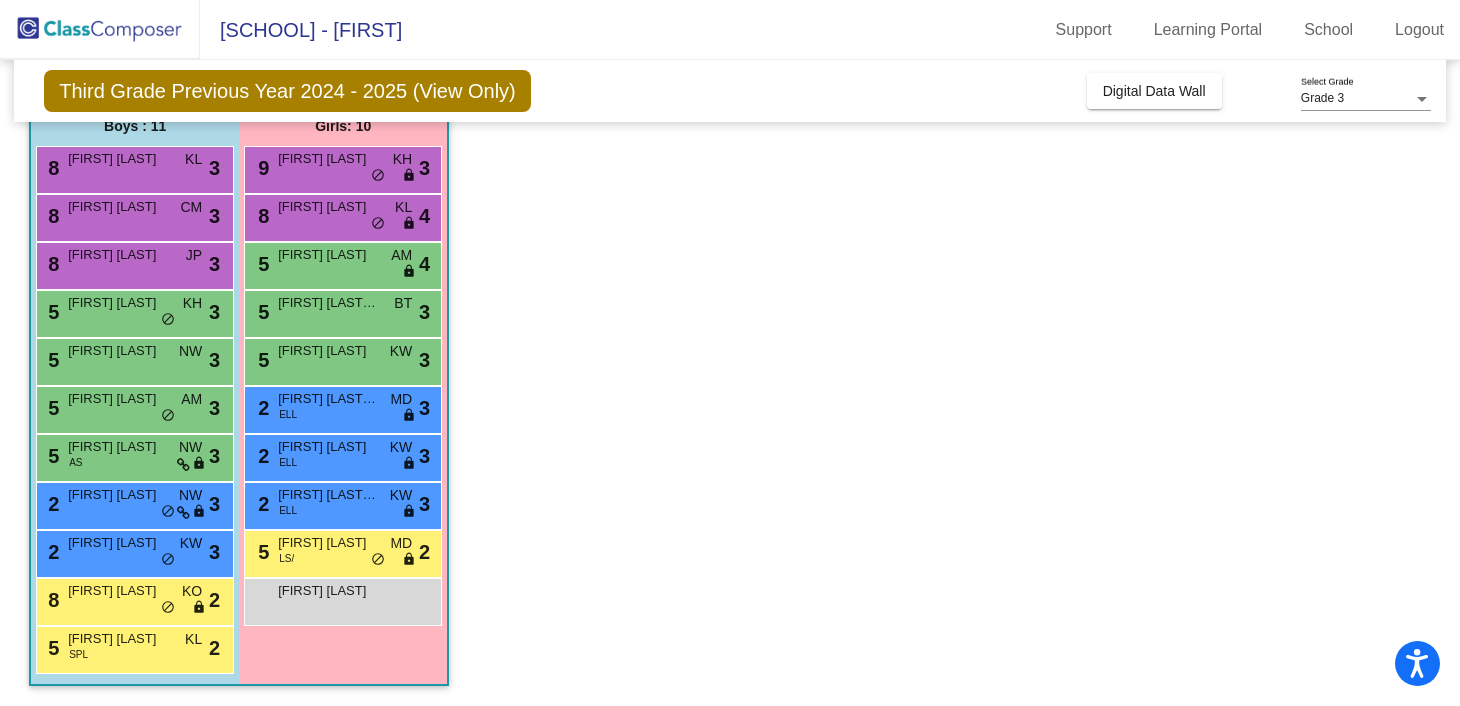 scroll, scrollTop: 0, scrollLeft: 0, axis: both 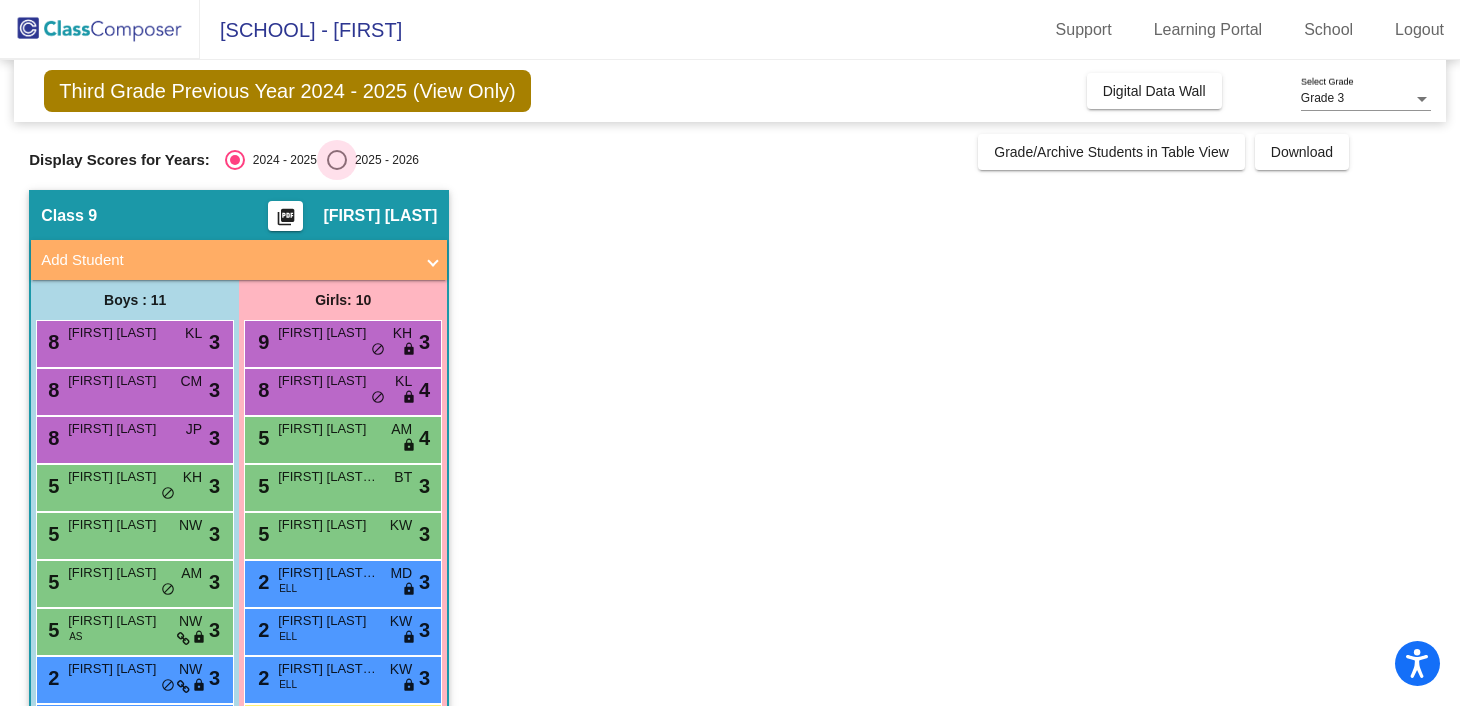 click at bounding box center (337, 160) 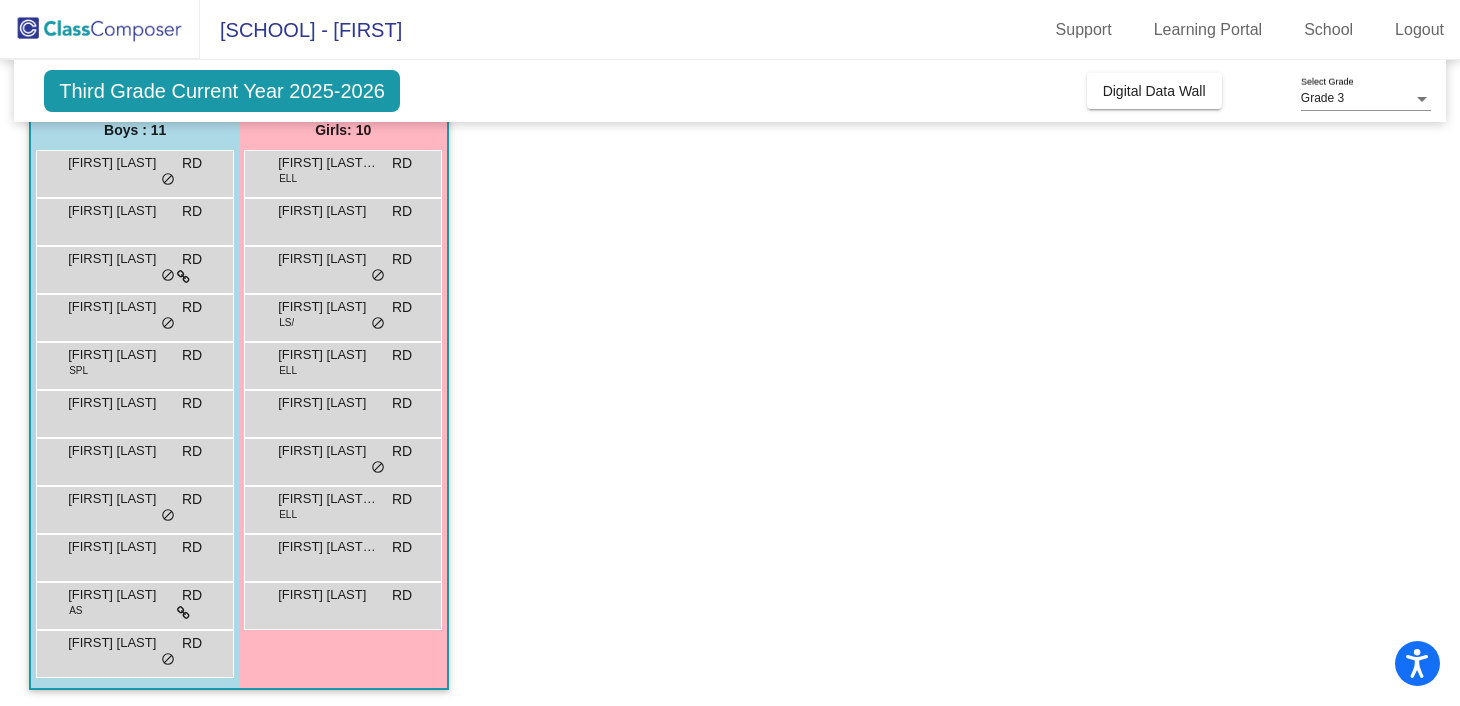scroll, scrollTop: 174, scrollLeft: 0, axis: vertical 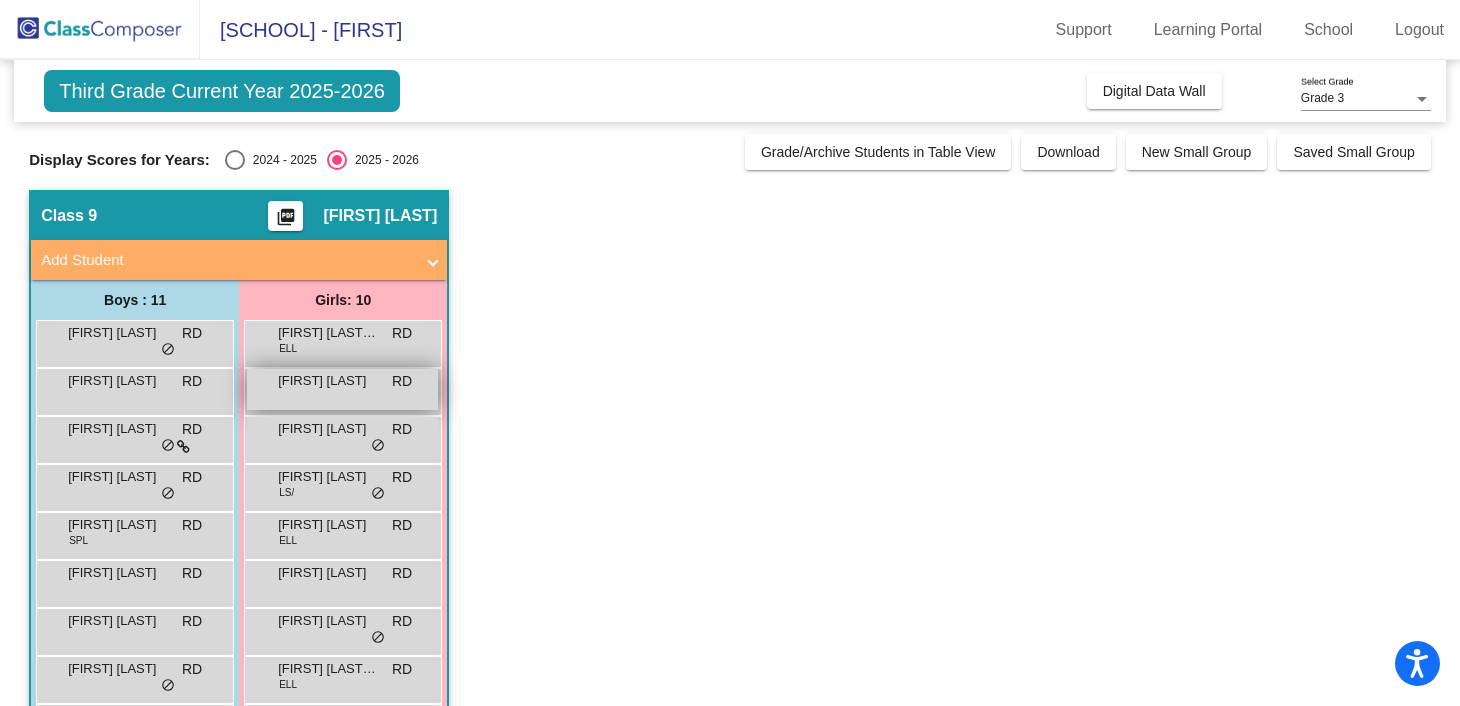 click on "[FIRST] [LAST]" at bounding box center (328, 381) 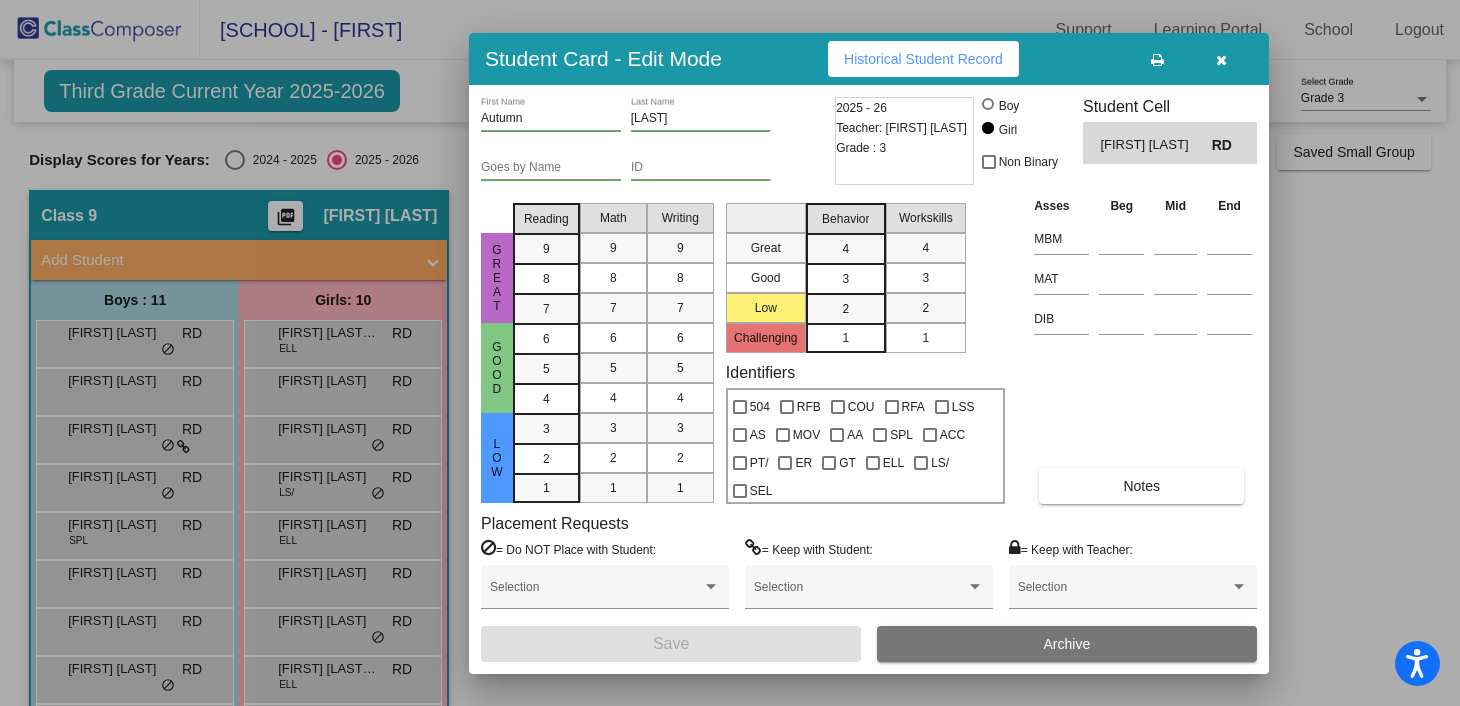 click on "Historical Student Record" at bounding box center [923, 59] 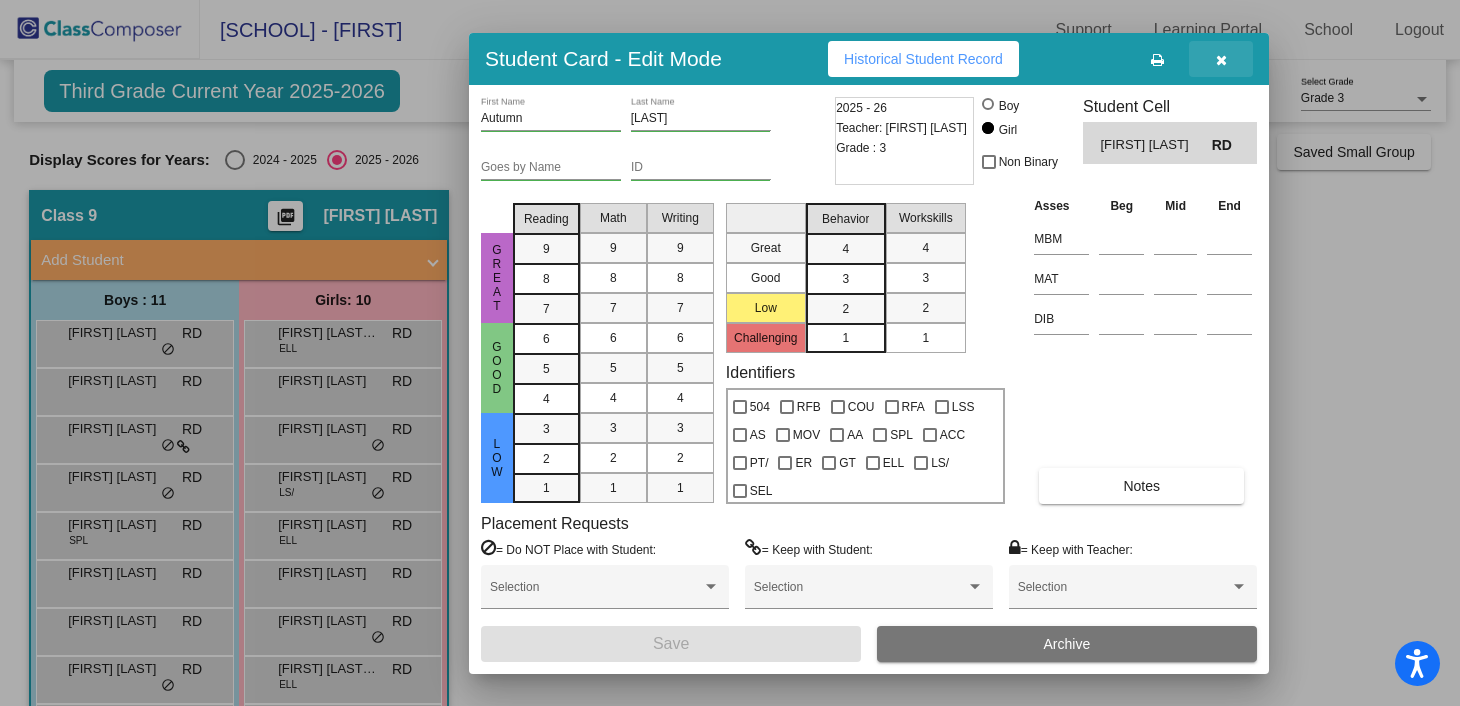 click at bounding box center [1221, 60] 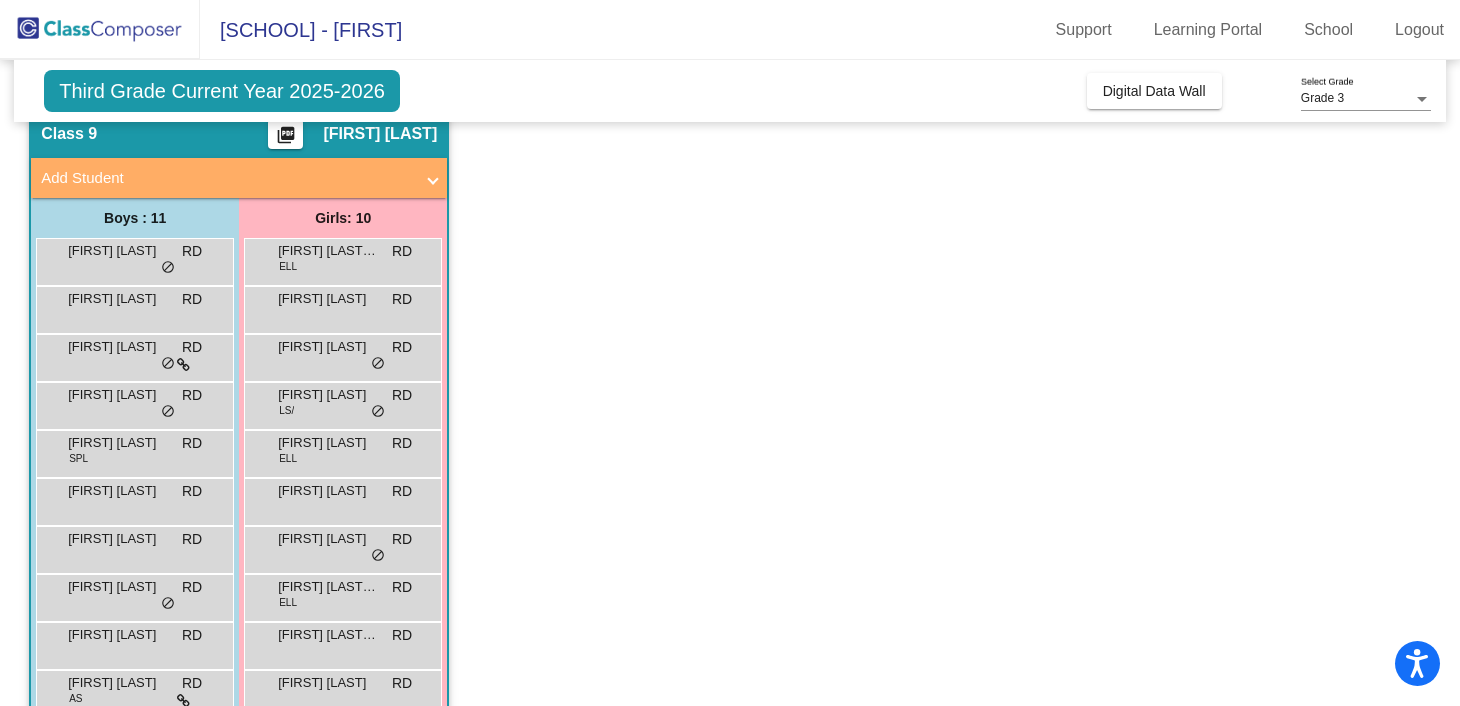 scroll, scrollTop: 58, scrollLeft: 0, axis: vertical 